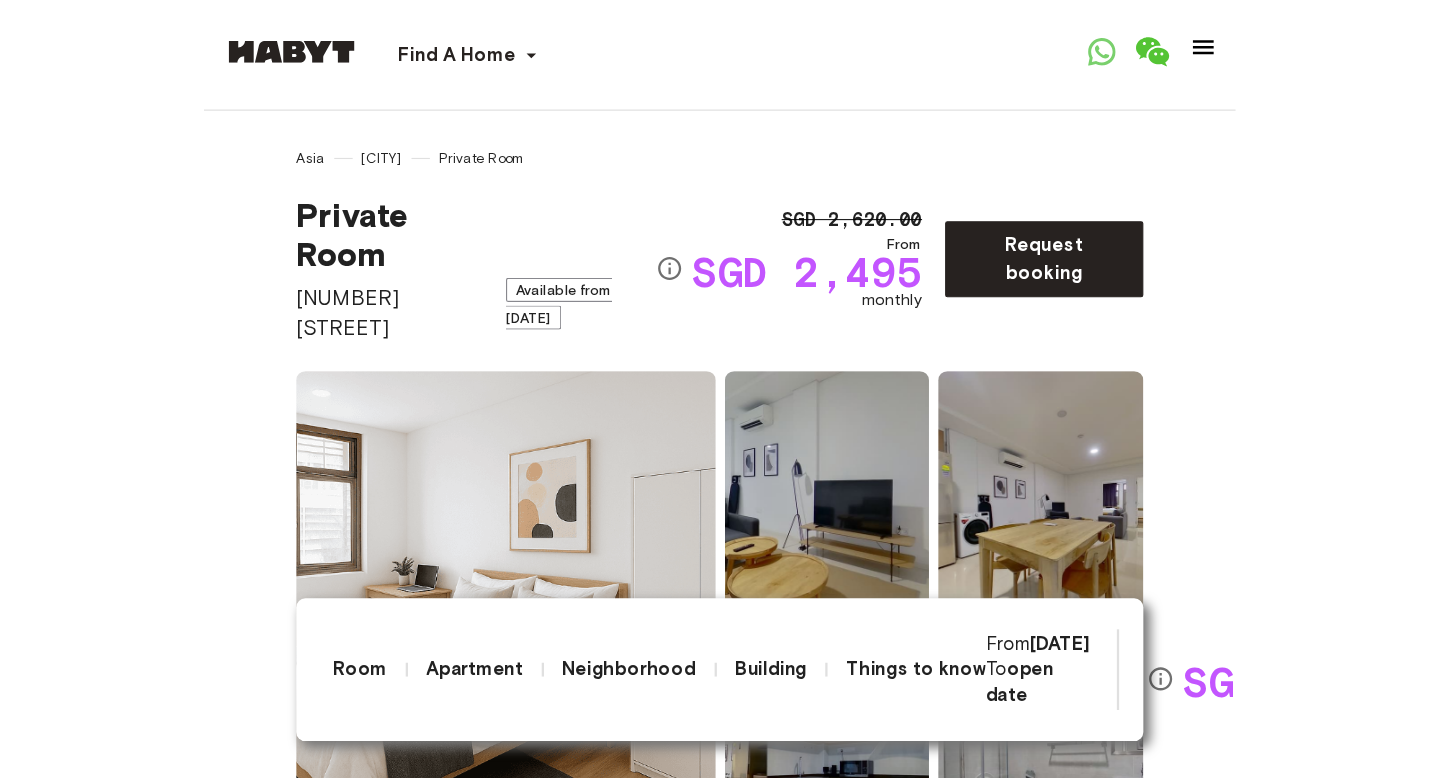 scroll, scrollTop: 438, scrollLeft: 0, axis: vertical 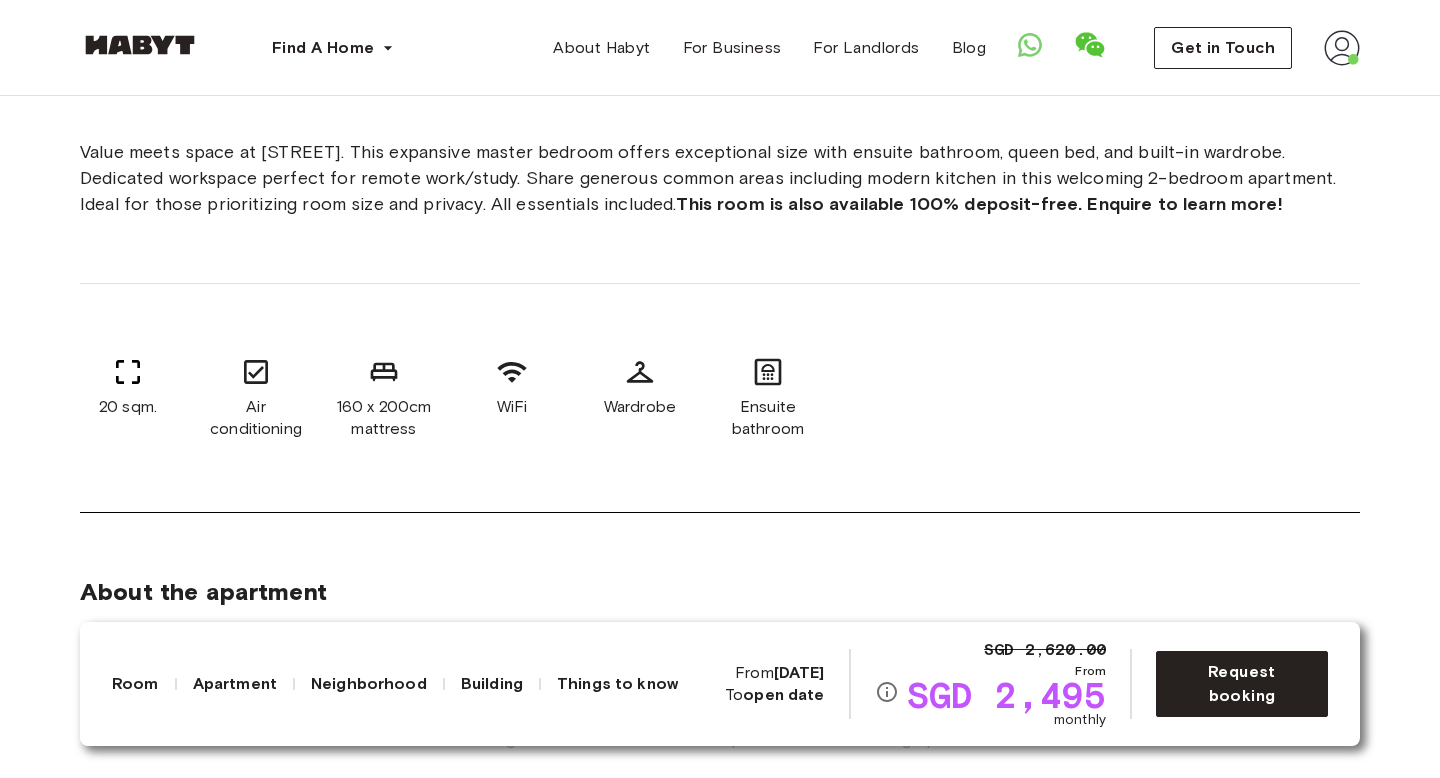 click on "20 sqm. Air conditioning 160 x 200cm mattress WiFi Wardrobe Ensuite bathroom" at bounding box center [720, 398] 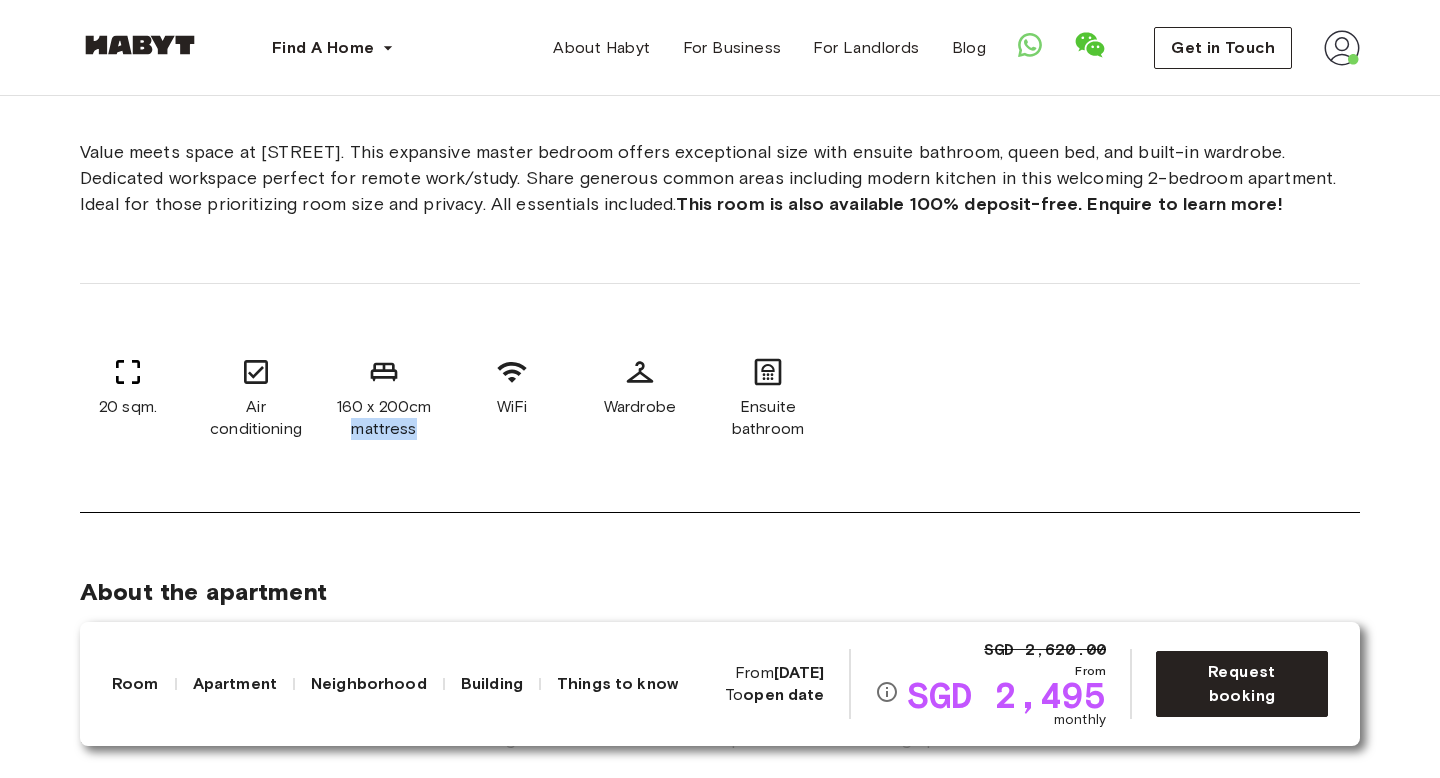 click on "160 x 200cm mattress" at bounding box center (384, 418) 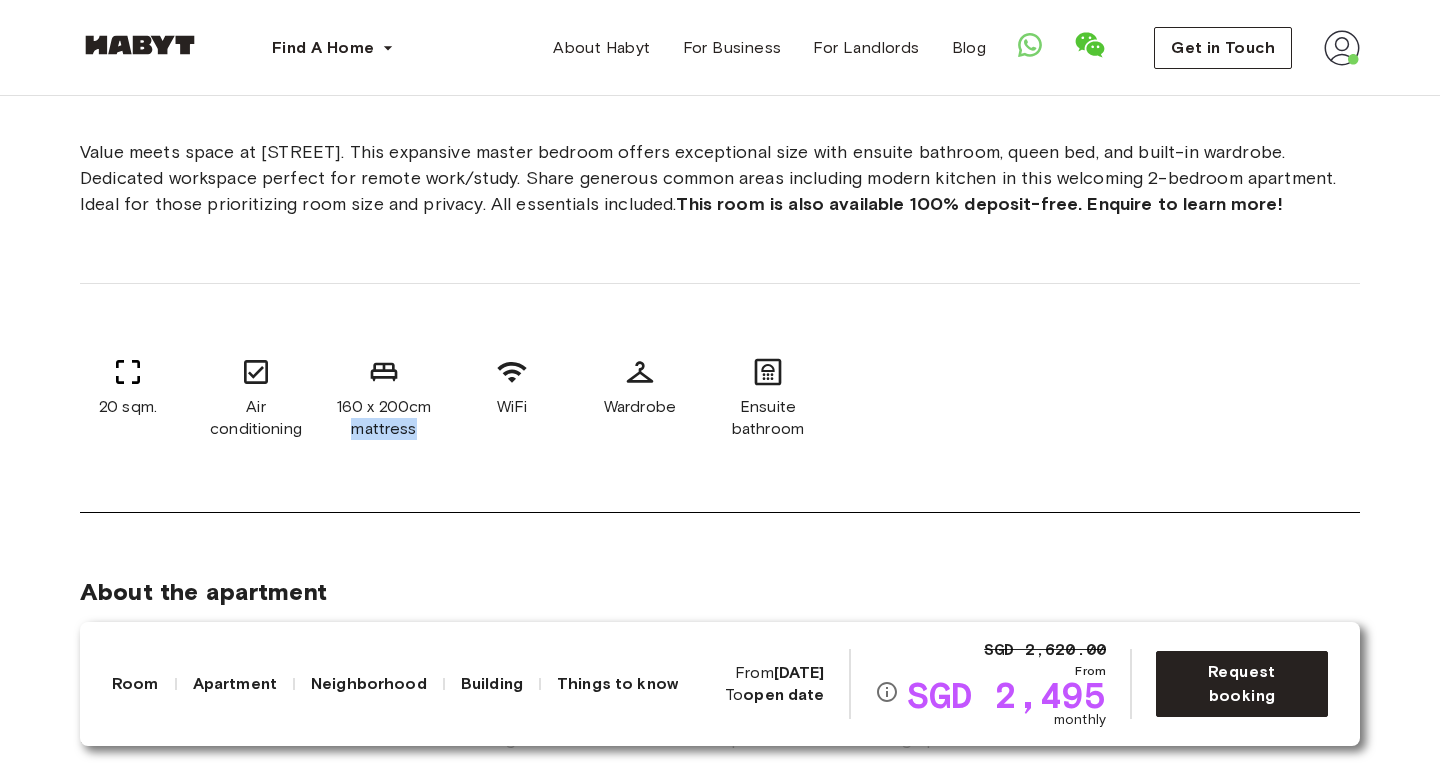 copy on "mattress" 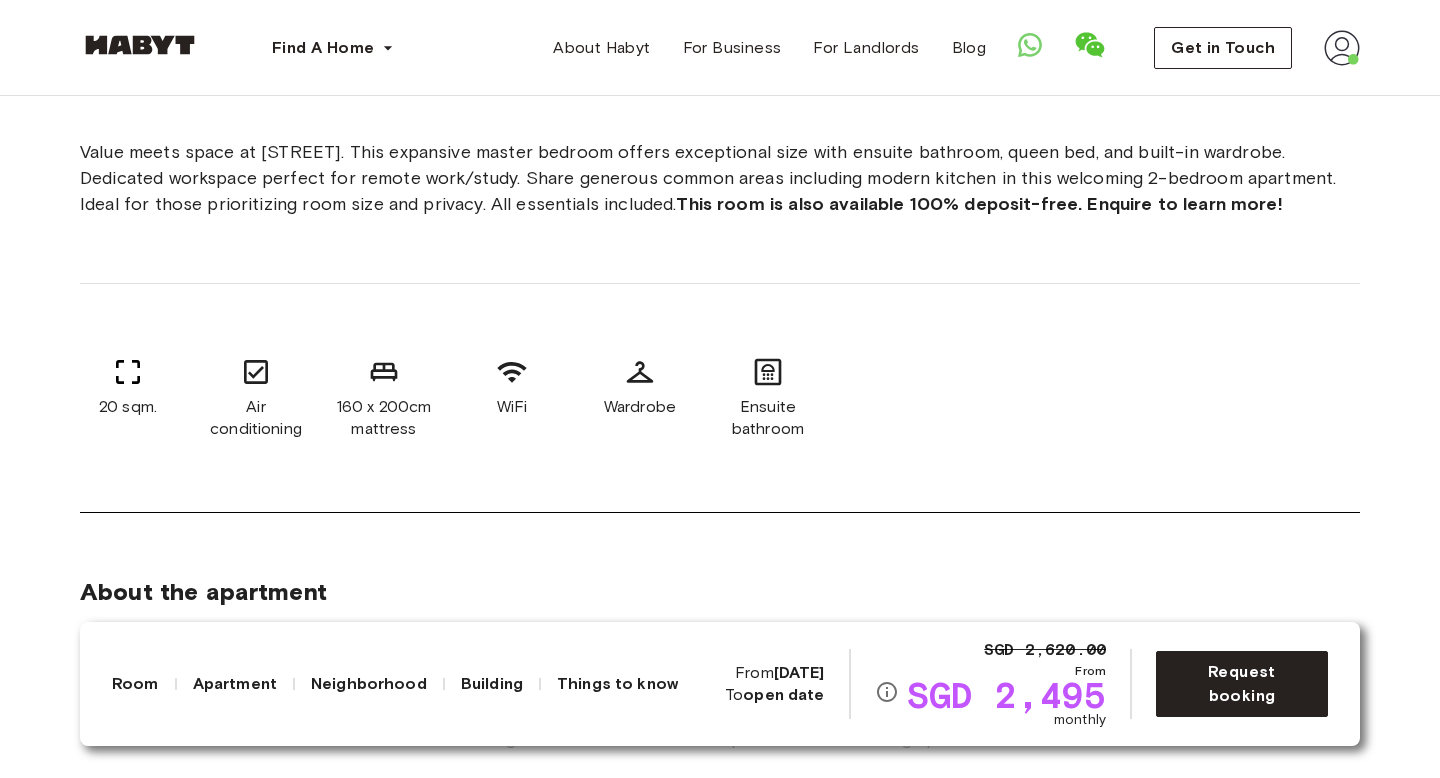 click on "Wardrobe" at bounding box center [640, 398] 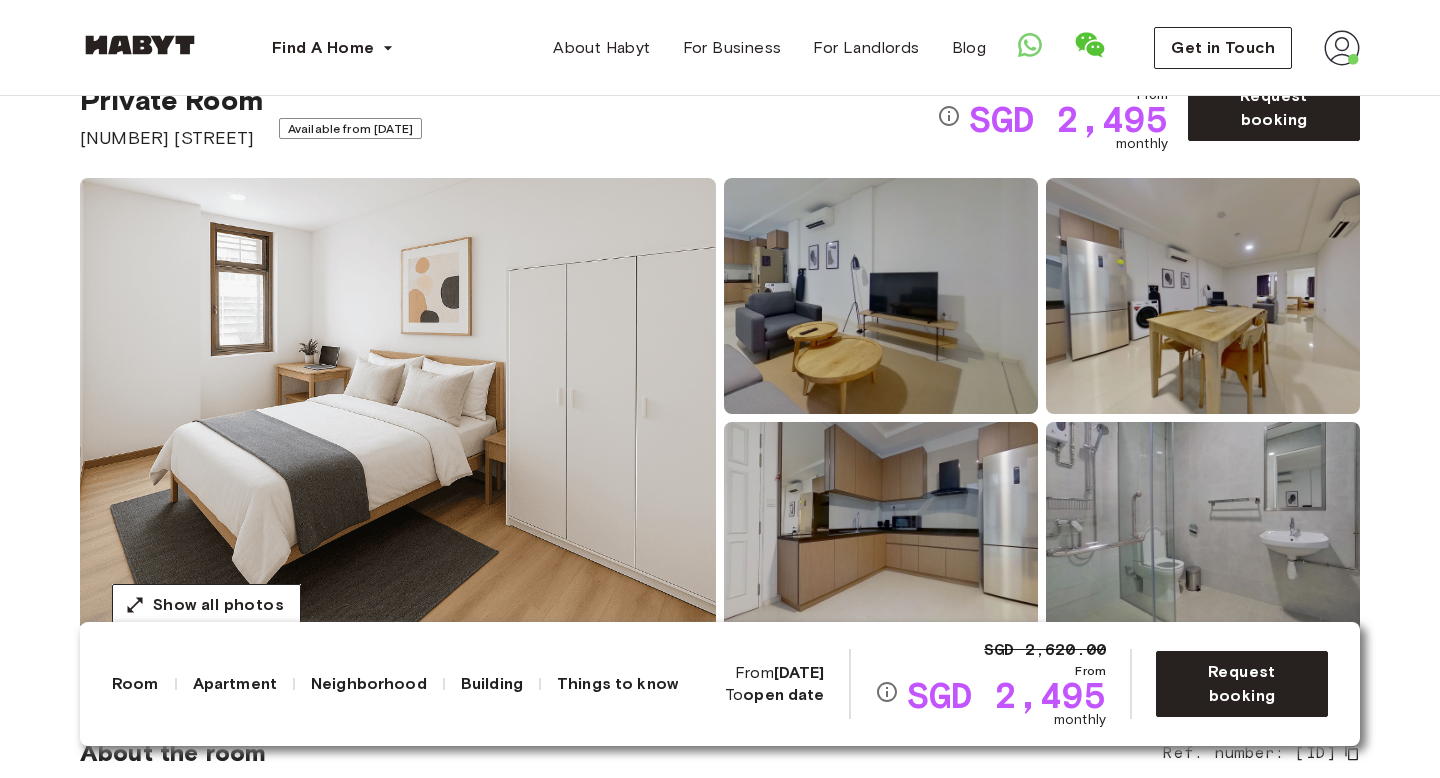 scroll, scrollTop: 0, scrollLeft: 0, axis: both 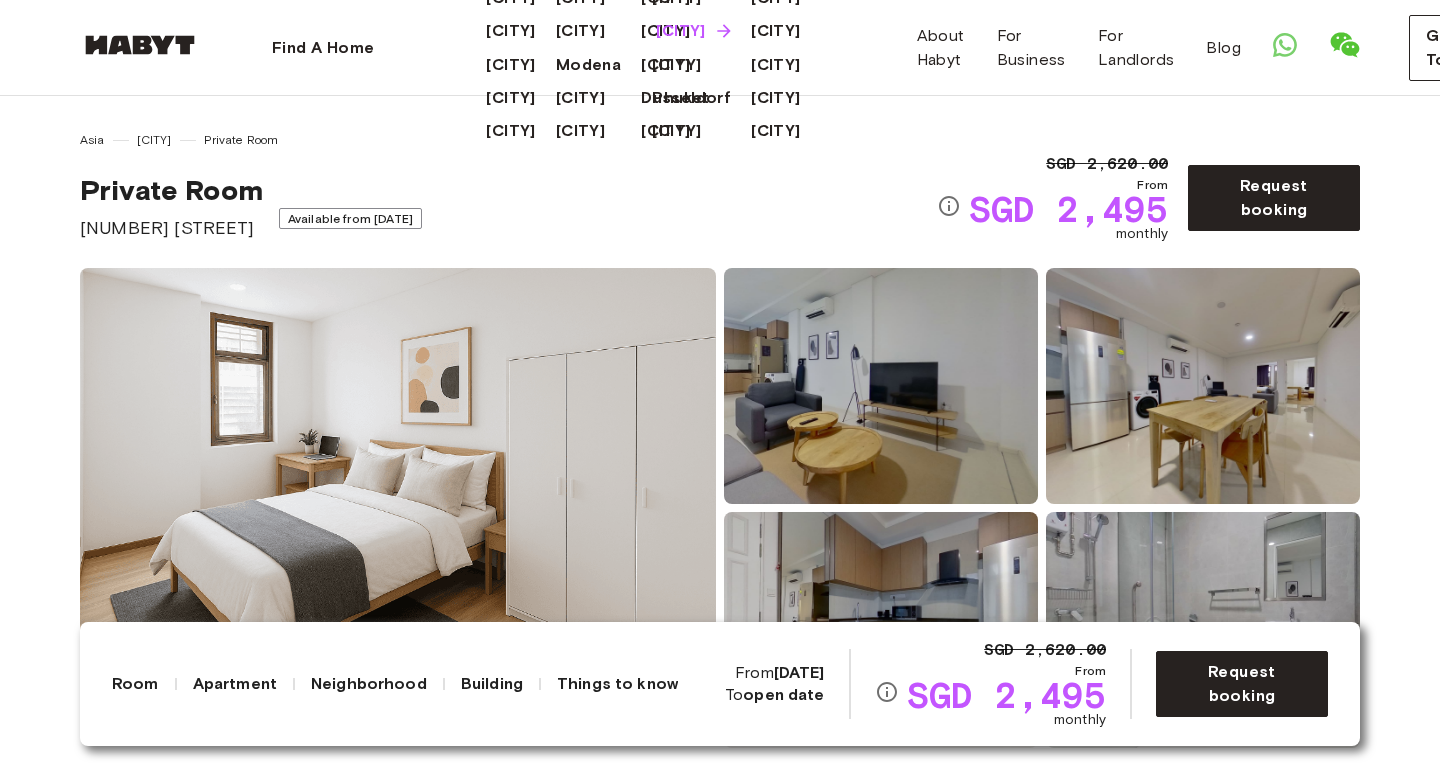 click on "[CITY]" at bounding box center [680, 31] 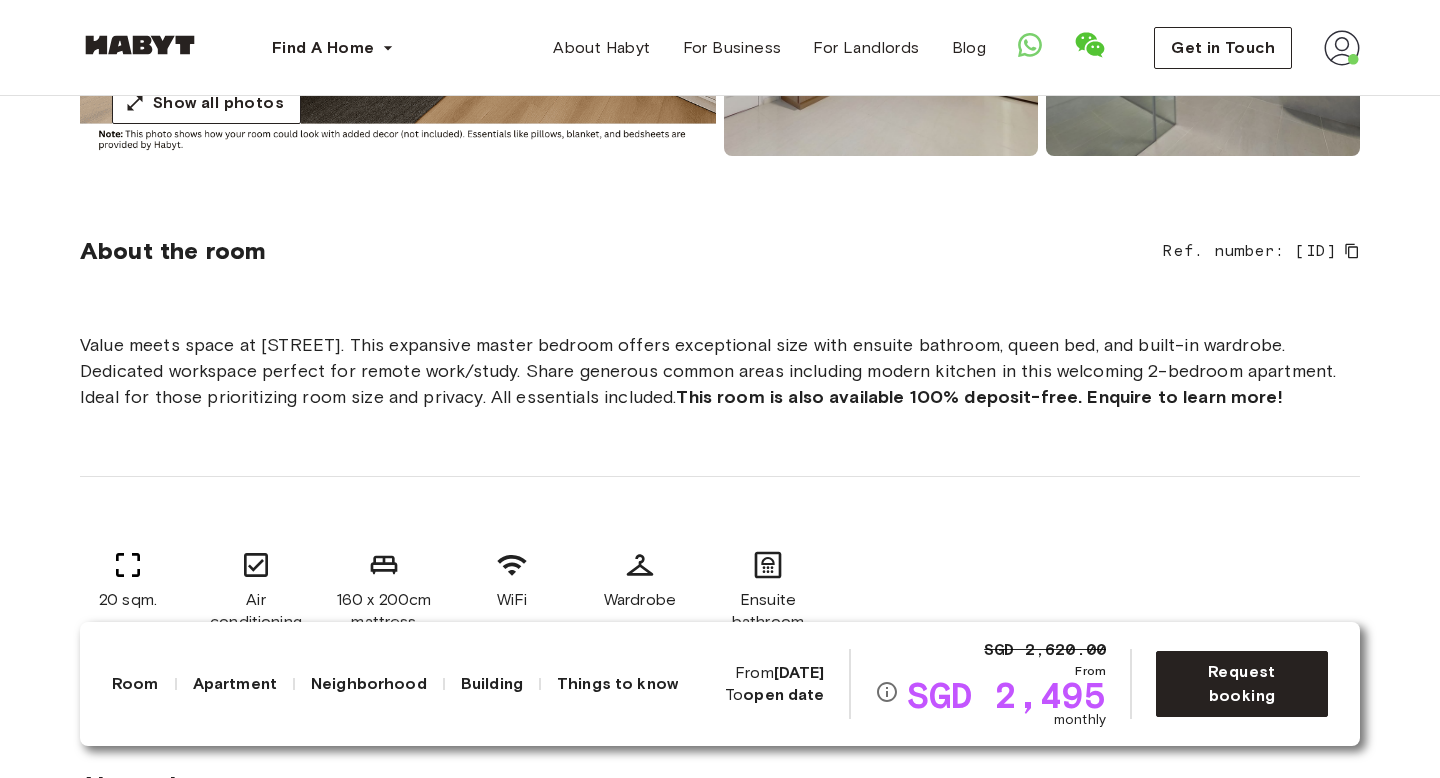 scroll, scrollTop: 788, scrollLeft: 0, axis: vertical 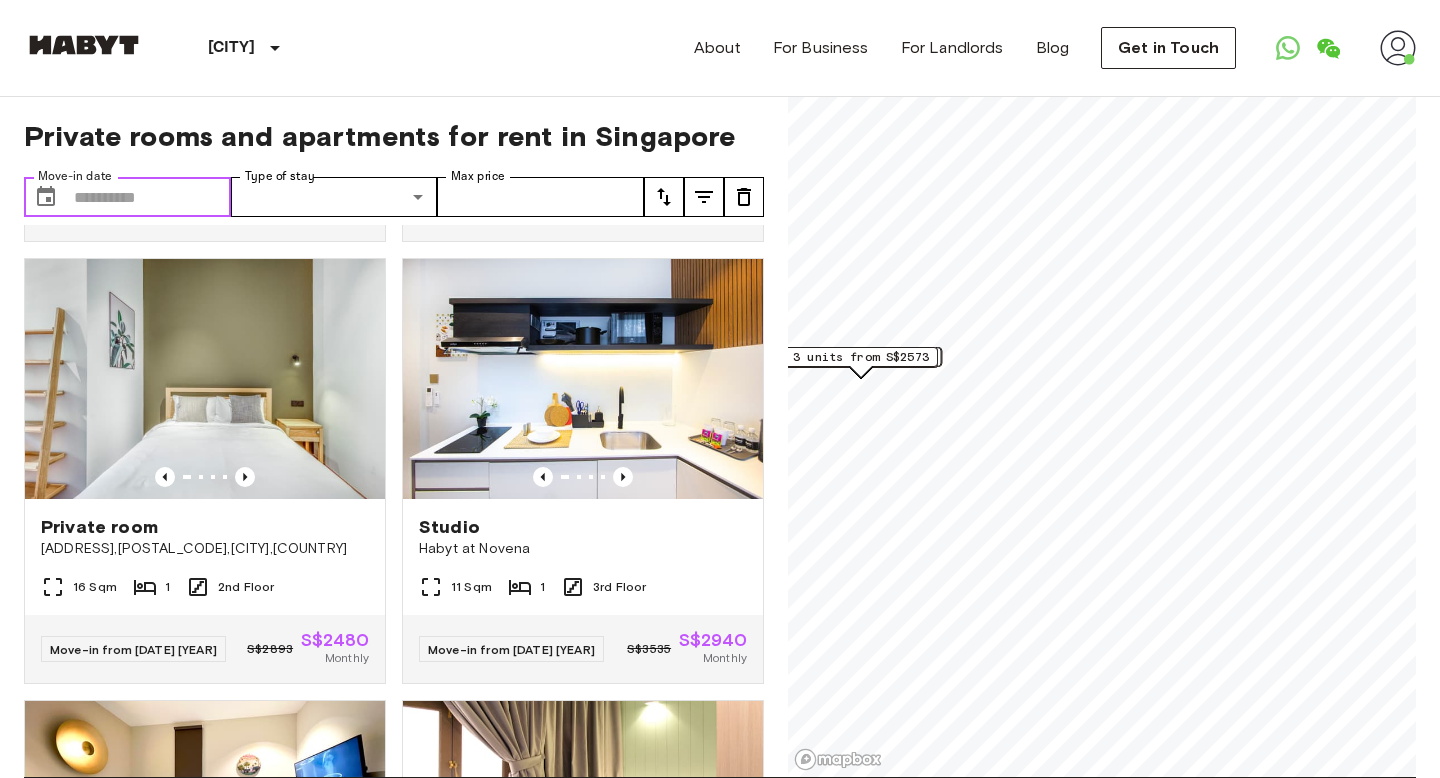 click on "Move-in date" at bounding box center (152, 197) 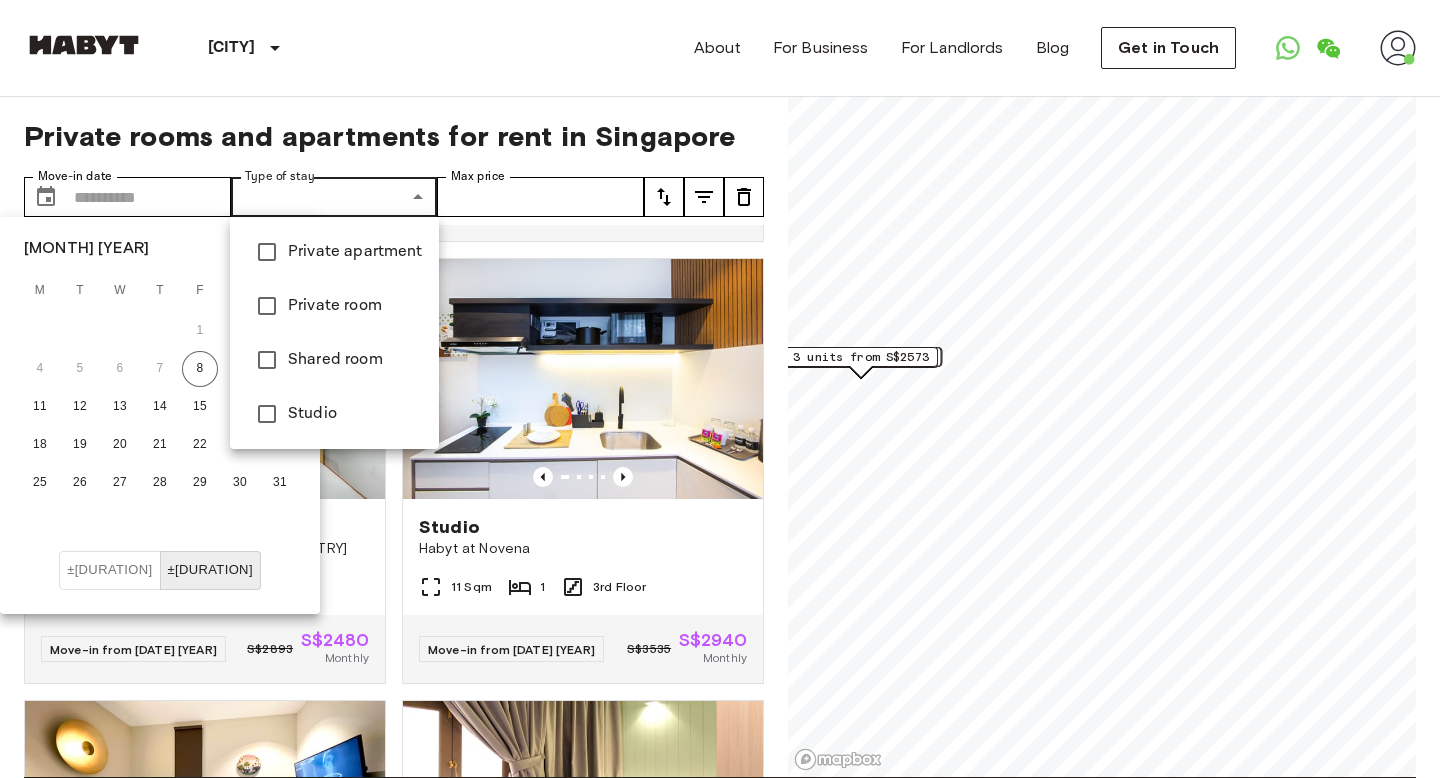 click on "Singapore Europe Amsterdam Berlin Brussels Cologne Dusseldorf Frankfurt Graz Hamburg Leipzig Lisbon Madrid Milan Modena Munich Paris Rotterdam Stuttgart The Hague Turin Asia Hong Kong Phuket Seoul Singapore Tokyo About For Business For Landlords Blog Get in Touch Private rooms and apartments for rent in Singapore Move-in date  Move-in date Type of stay  Share Type Max price Max price Private room [ADDRESS],[POSTAL_CODE],[CITY],[COUNTRY] [SQM] [ROOM_COUNT] [FLOOR] Move-in from [DATE] [YEAR] [PRICE] [PRICE] Monthly Private room [ADDRESS], [POSTAL_CODE], [CITY], [COUNTRY] [SQM] [ROOM_COUNT] [FLOOR] Move-in from [DATE] [YEAR] [PRICE] [PRICE] Monthly Private room [ADDRESS], [POSTAL_CODE], [CITY], [COUNTRY] [SQM] [ROOM_COUNT] [FLOOR] Move-in from [DATE] [YEAR] [PRICE] Monthly Private room [ADDRESS], [POSTAL_CODE], [CITY], [COUNTRY] [SQM] [ROOM_COUNT] [FLOOR] Move-in from [DATE] [YEAR] [PRICE] Monthly Private room [ADDRESS],[POSTAL_CODE],[CITY],[COUNTRY] [SQM] [ROOM_COUNT] [FLOOR] Move-in from [DATE] [YEAR] [PRICE] [PRICE] Monthly Studio [SQM] [ROOM_COUNT]" at bounding box center [720, 1992] 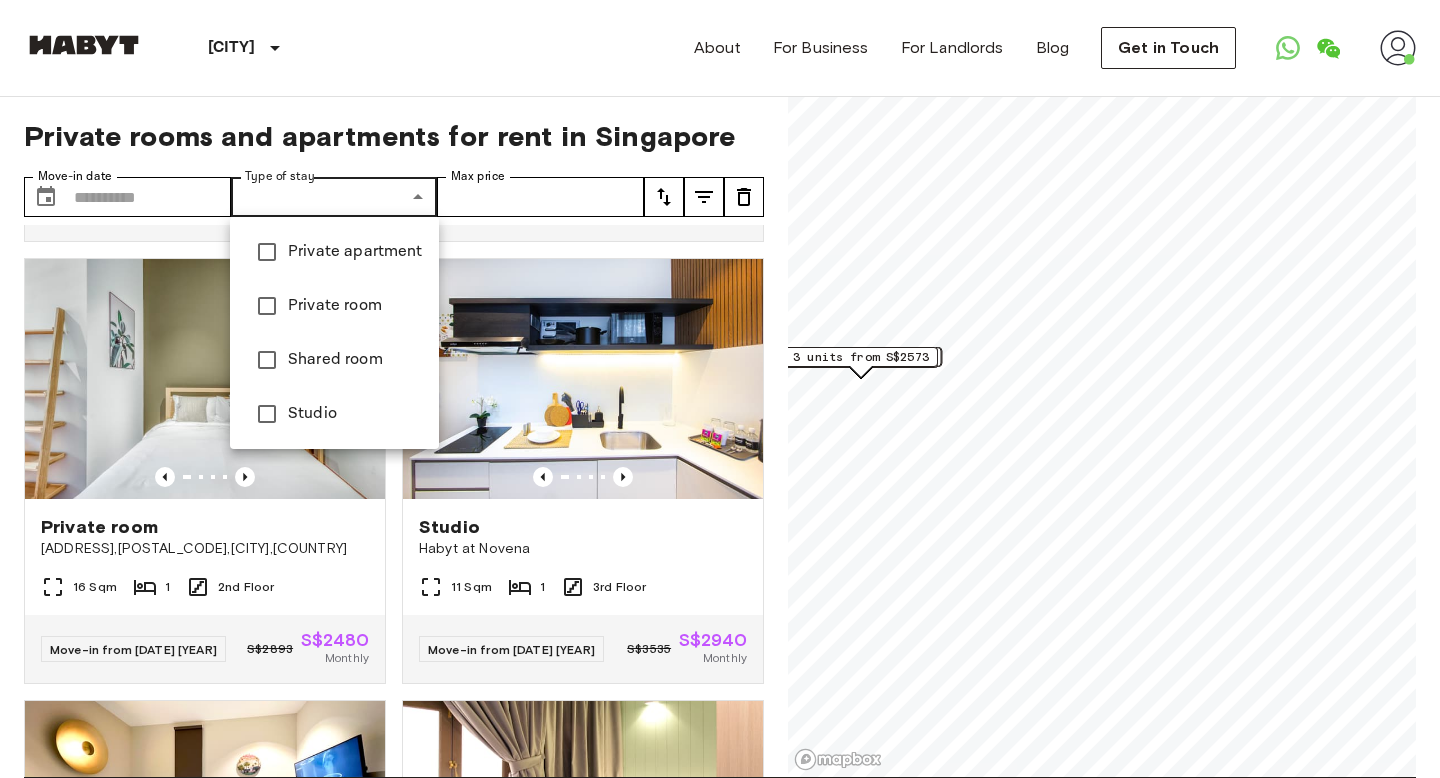 click on "Private room" at bounding box center [355, 306] 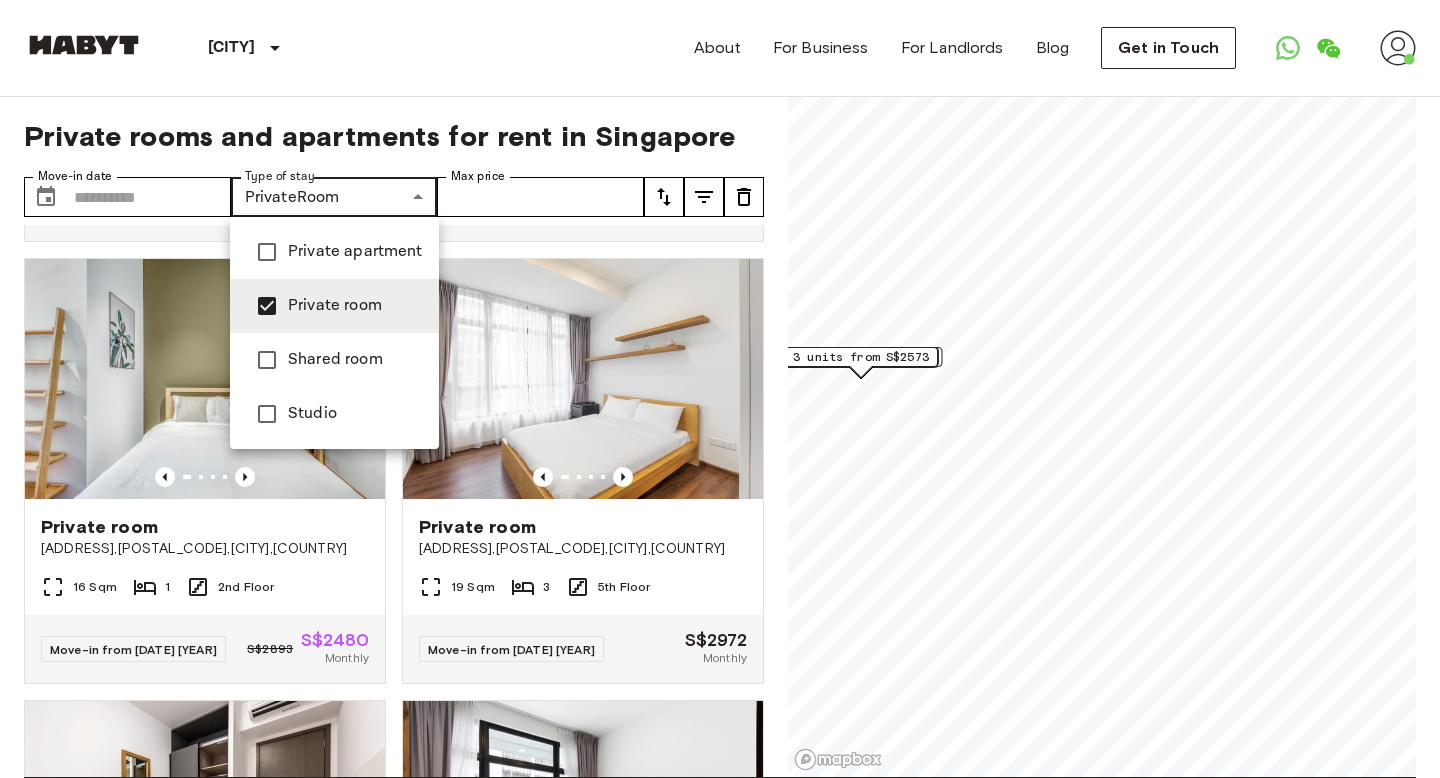 click at bounding box center (720, 389) 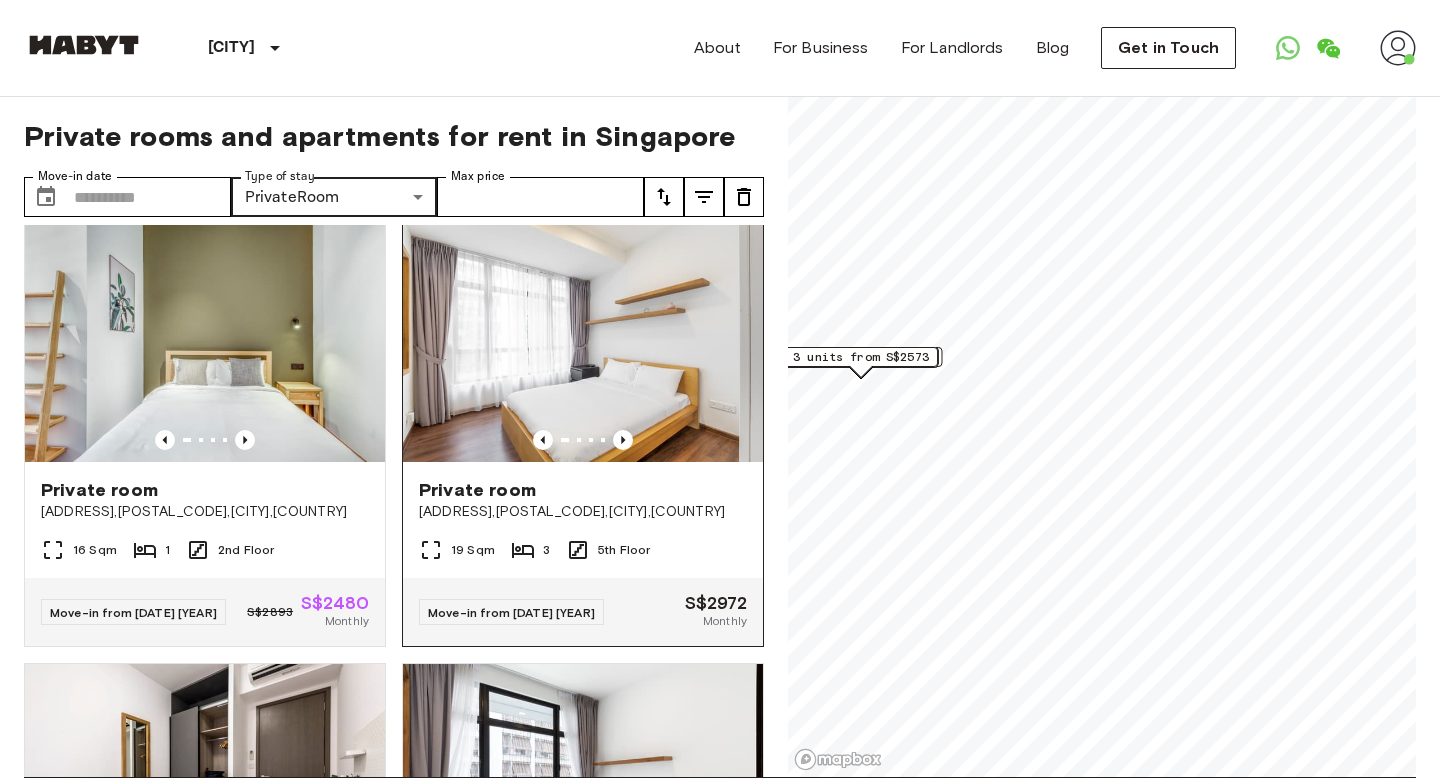 scroll, scrollTop: 897, scrollLeft: 0, axis: vertical 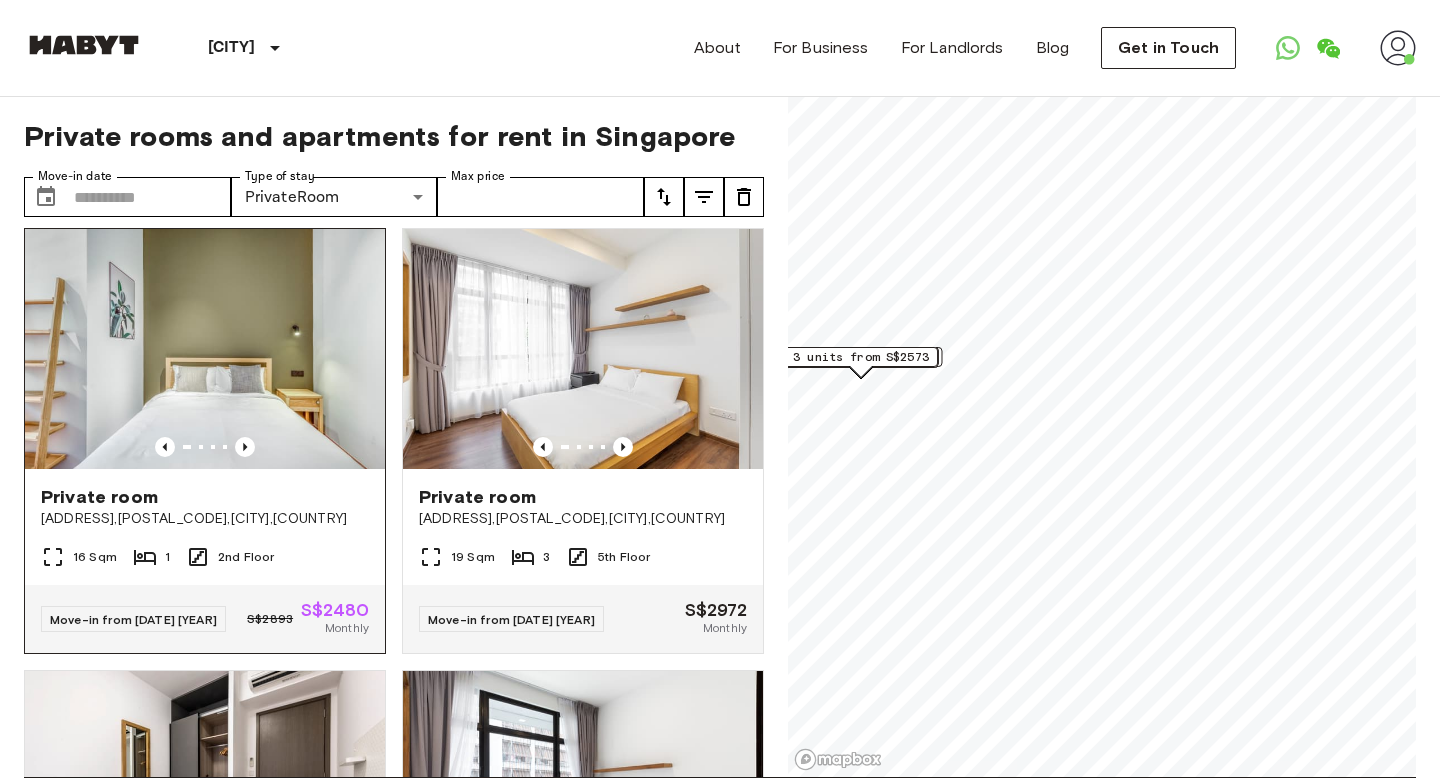 click on "[ADDRESS],[POSTAL_CODE],[CITY],[COUNTRY]" at bounding box center [205, 519] 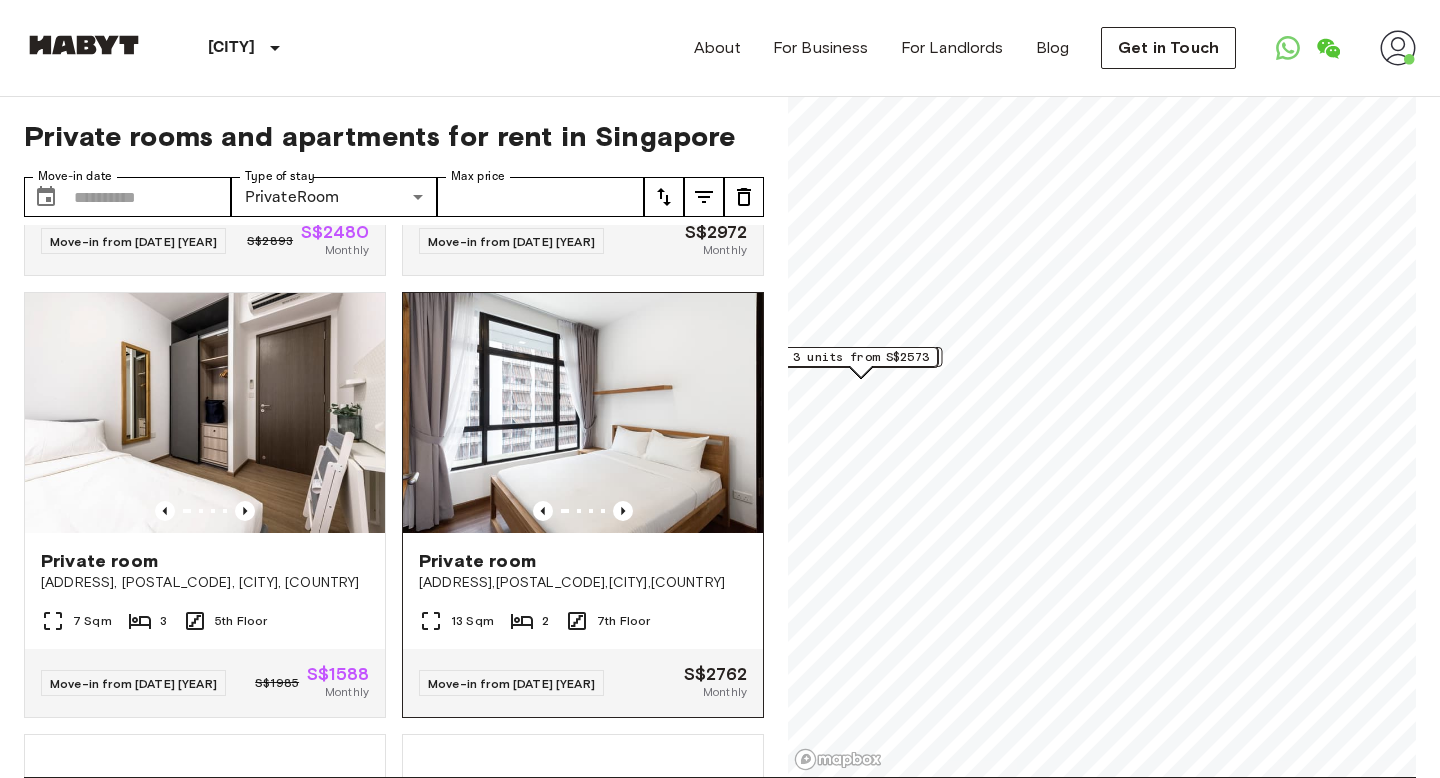 scroll, scrollTop: 1303, scrollLeft: 0, axis: vertical 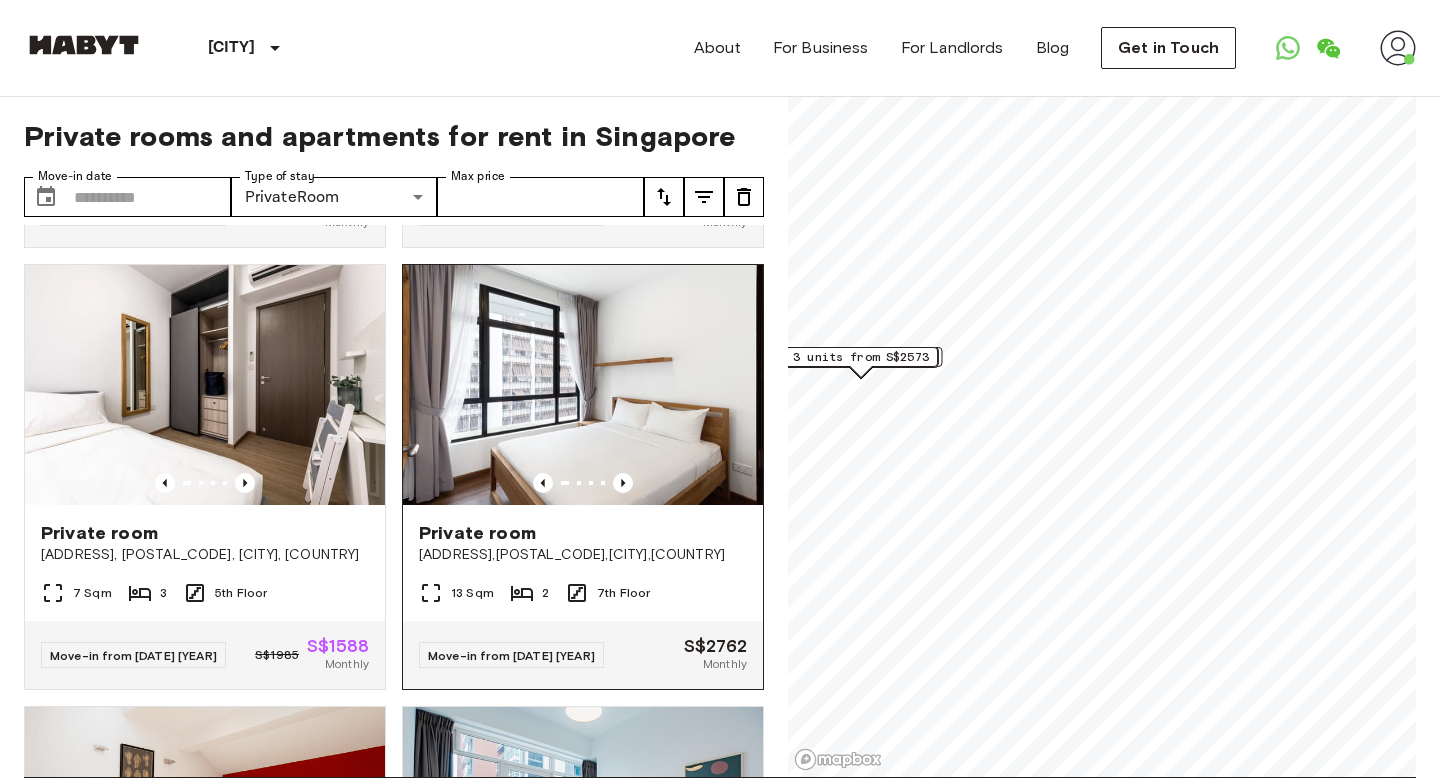 click on "Private room" at bounding box center (477, 533) 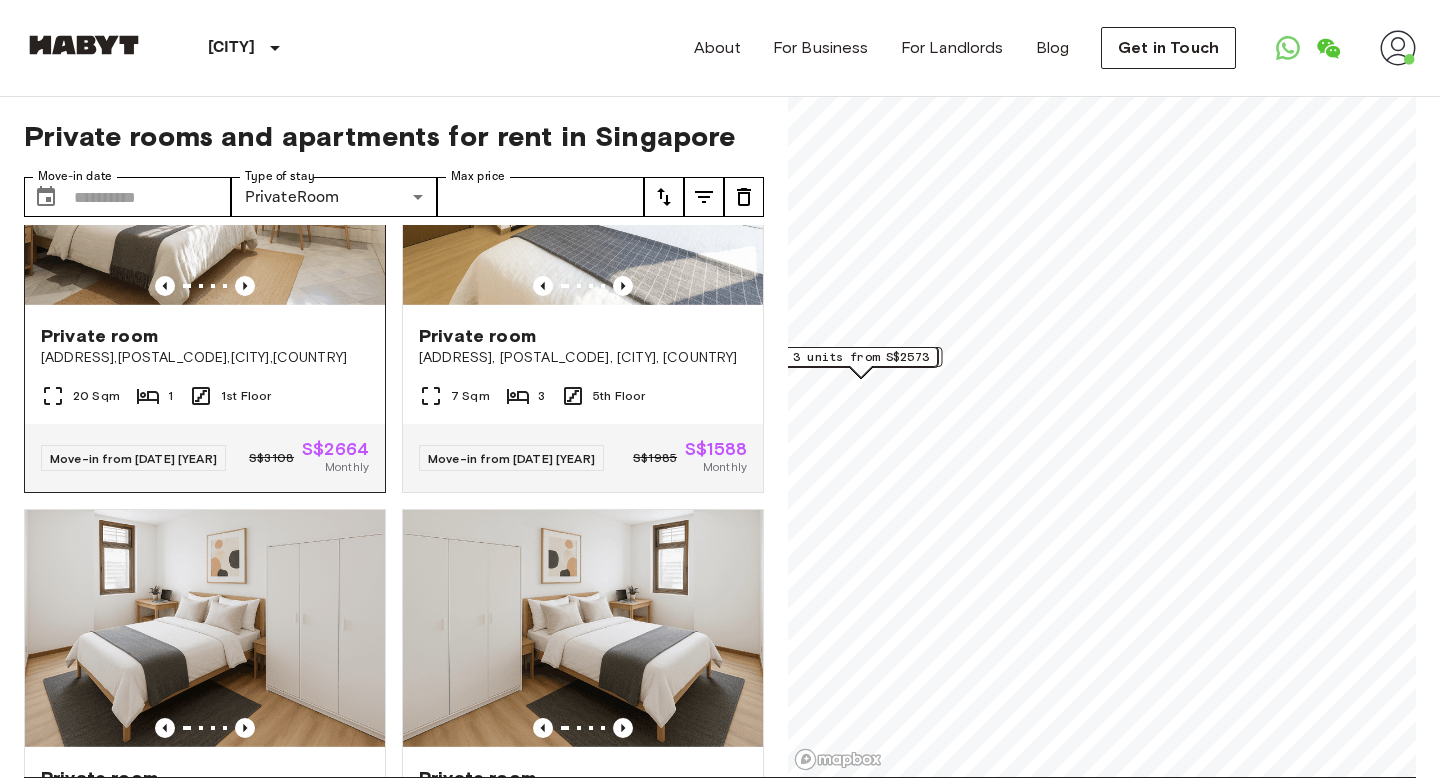 scroll, scrollTop: 0, scrollLeft: 0, axis: both 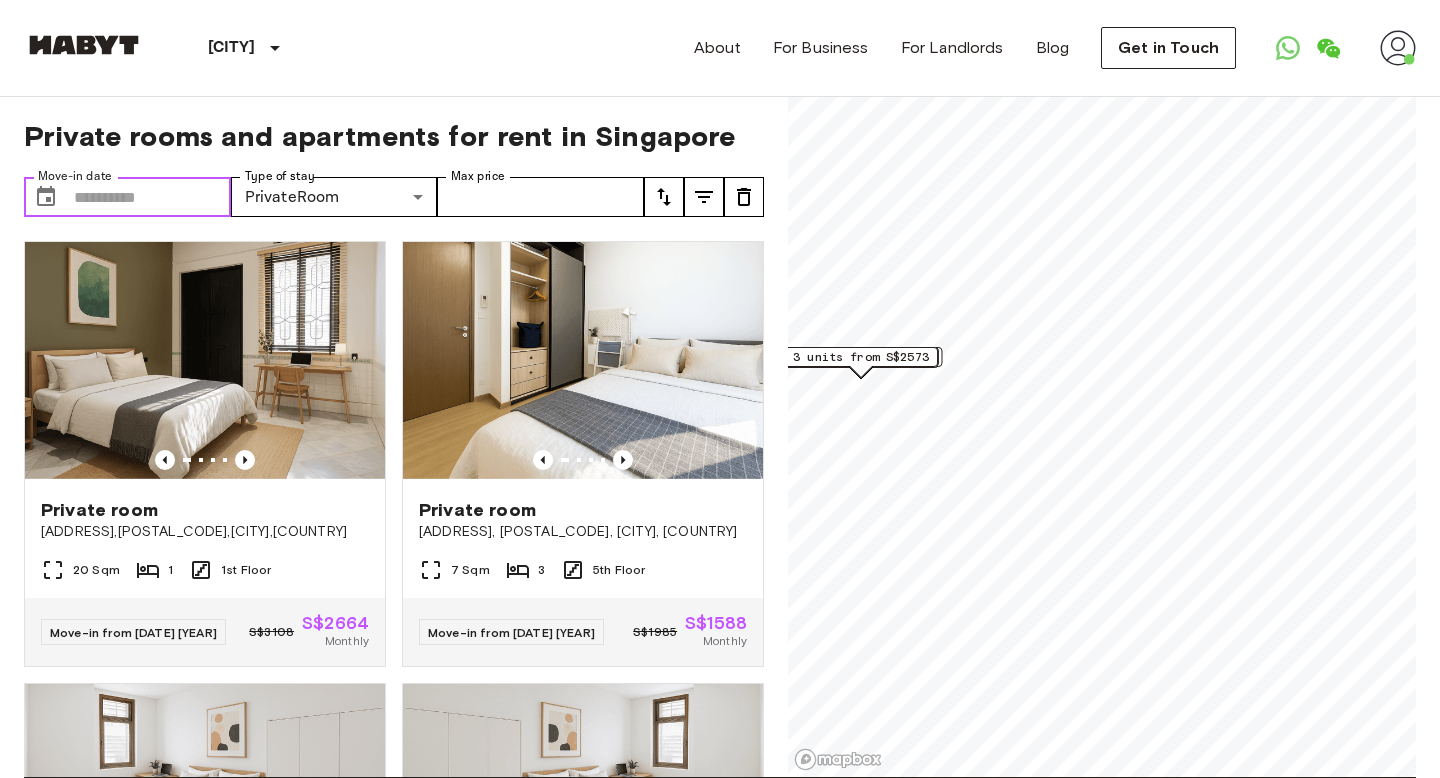 click on "Move-in date" at bounding box center [152, 197] 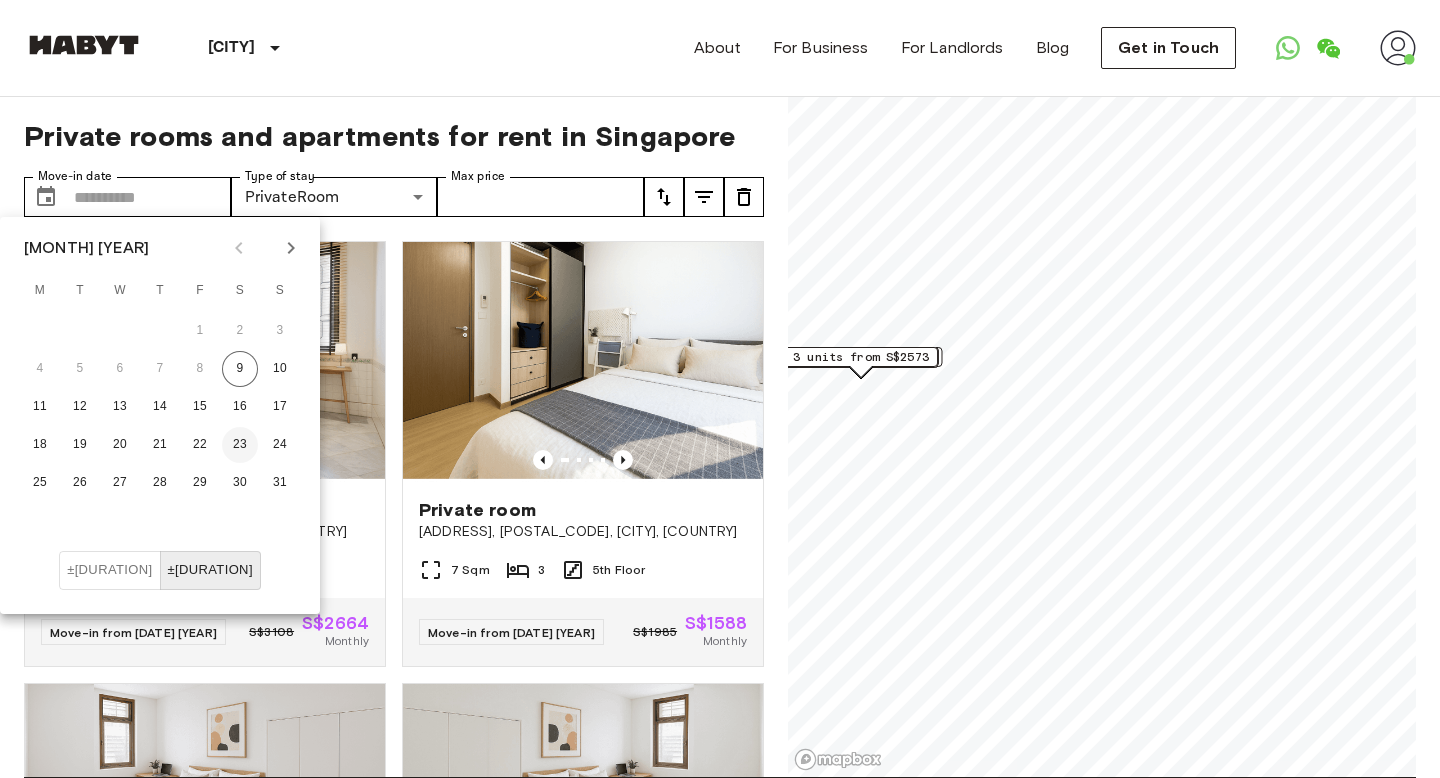 click on "23" at bounding box center (240, 445) 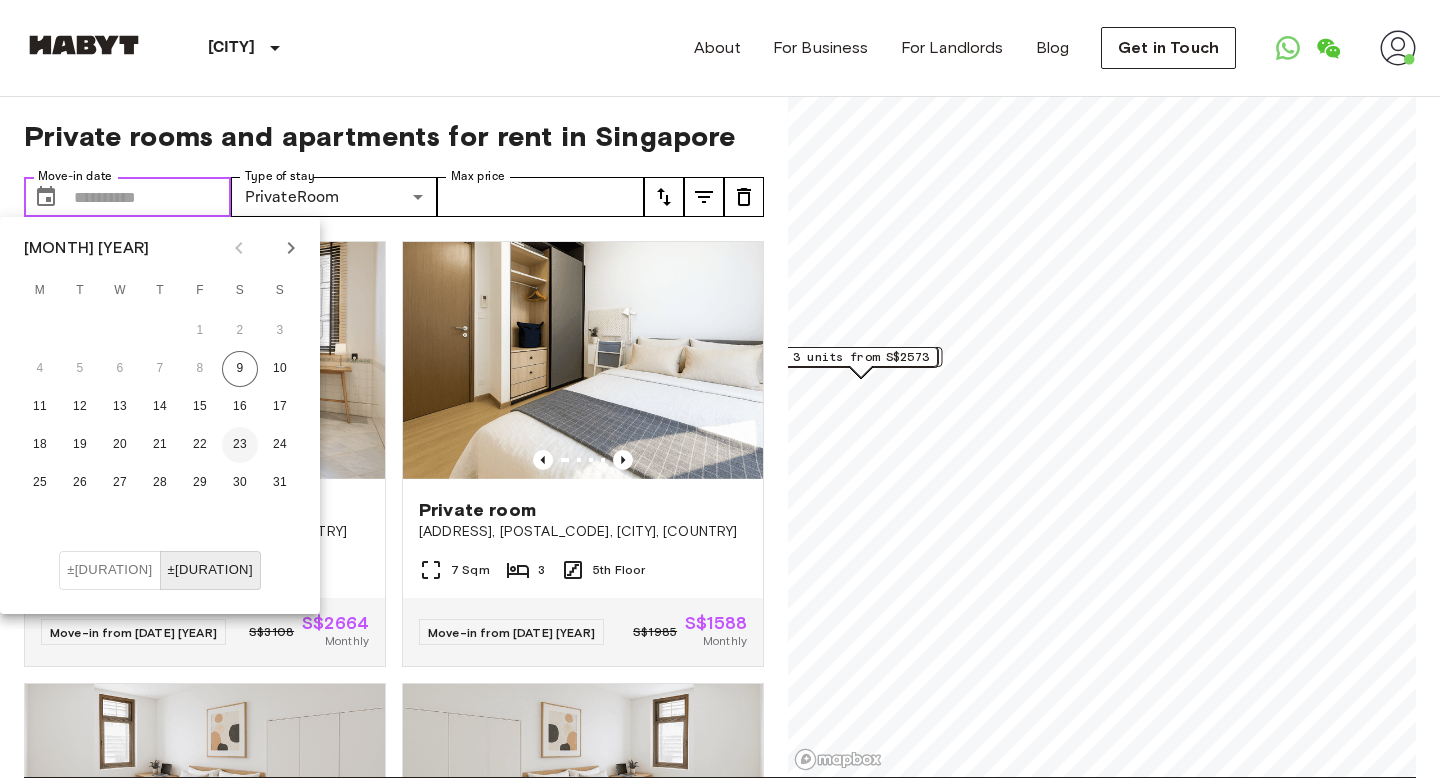 type on "**********" 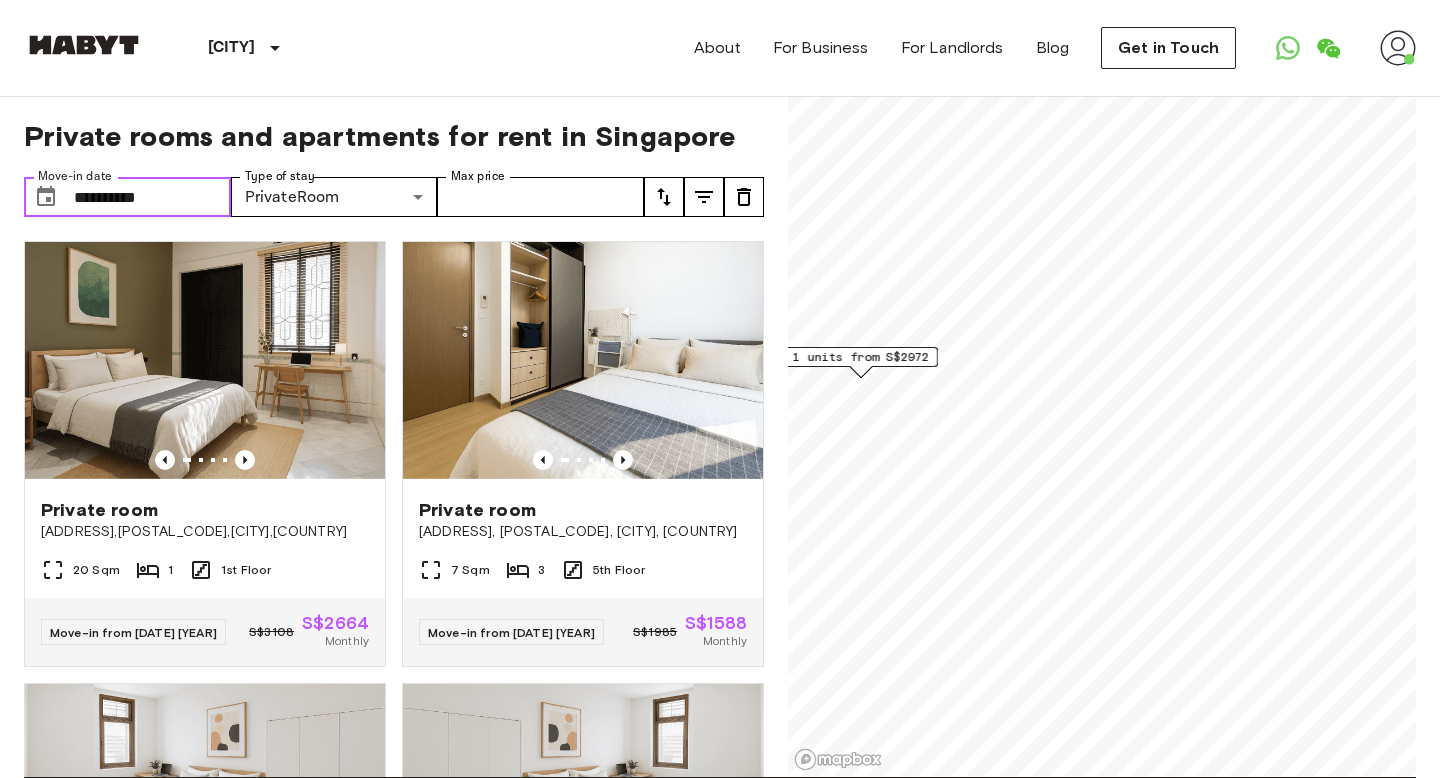 click on "**********" at bounding box center (152, 197) 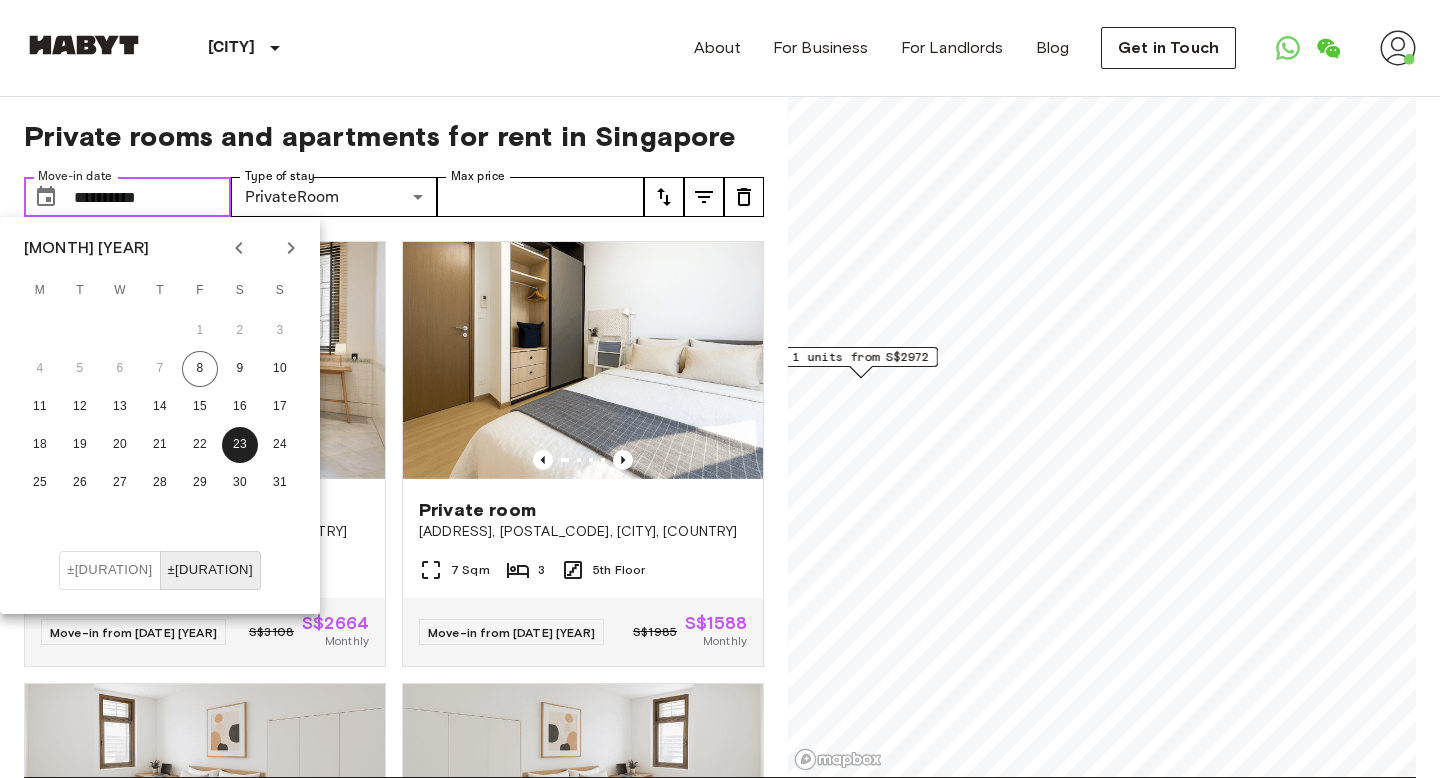 click on "**********" at bounding box center [152, 197] 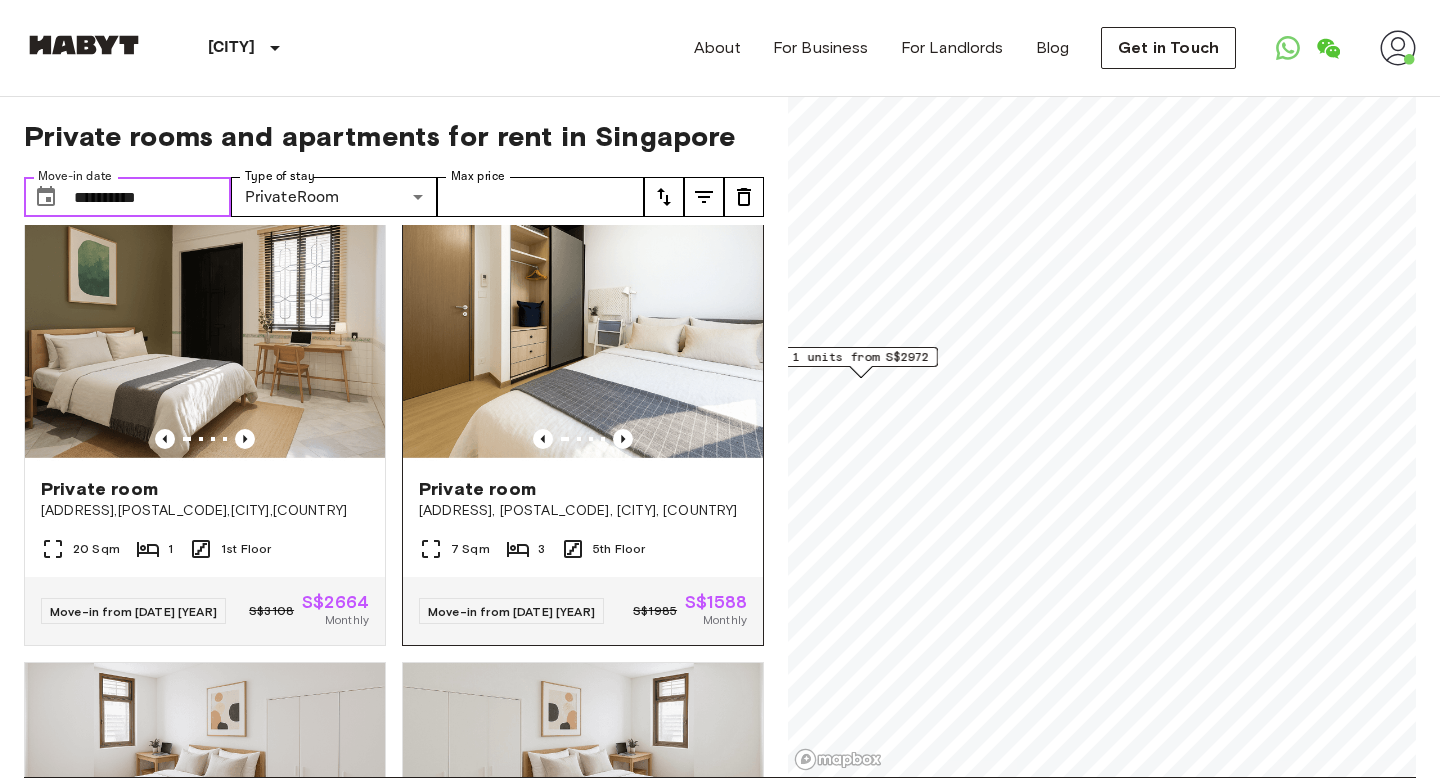 scroll, scrollTop: 0, scrollLeft: 0, axis: both 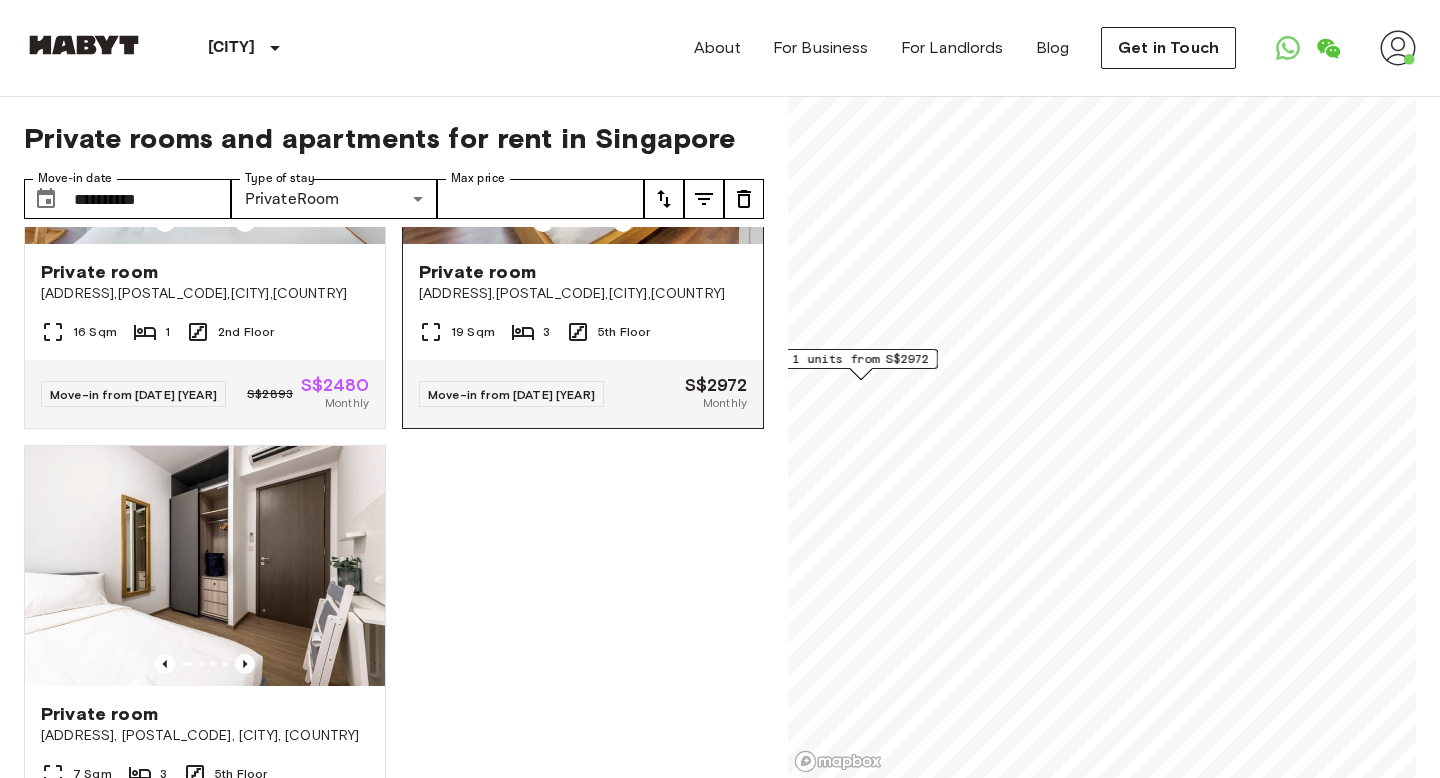 click on "[ADDRESS],[POSTAL_CODE],[CITY],[COUNTRY]" at bounding box center (583, 294) 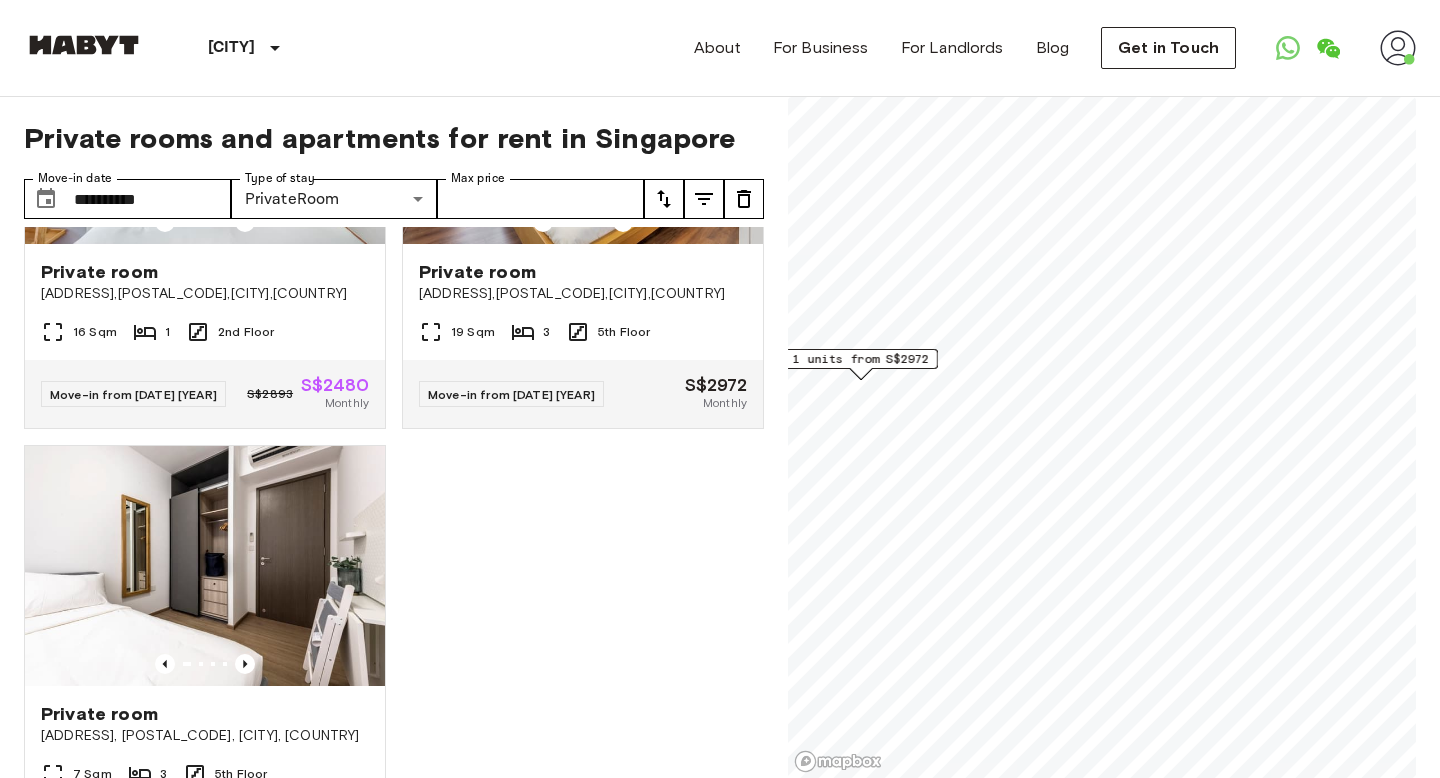 scroll, scrollTop: 1256, scrollLeft: 0, axis: vertical 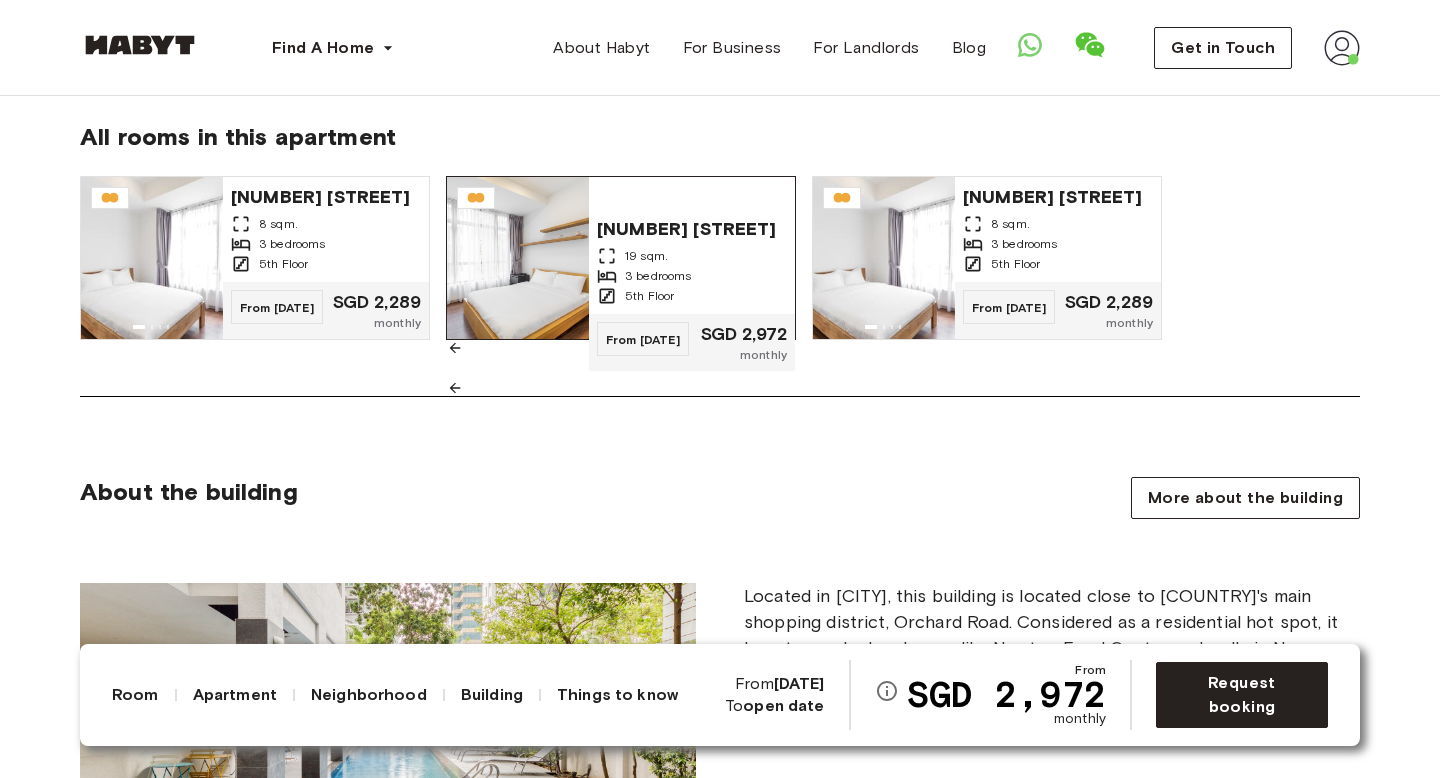 click 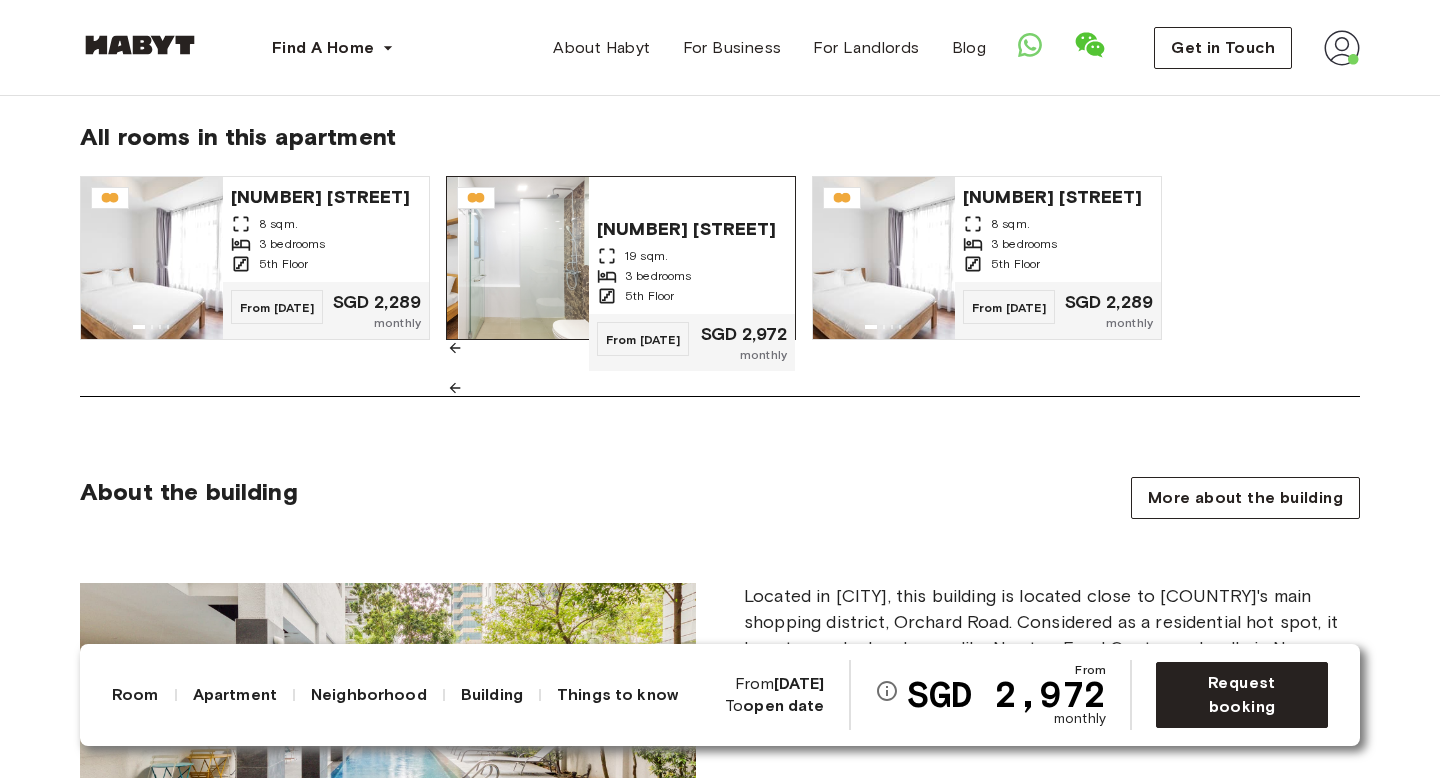 click 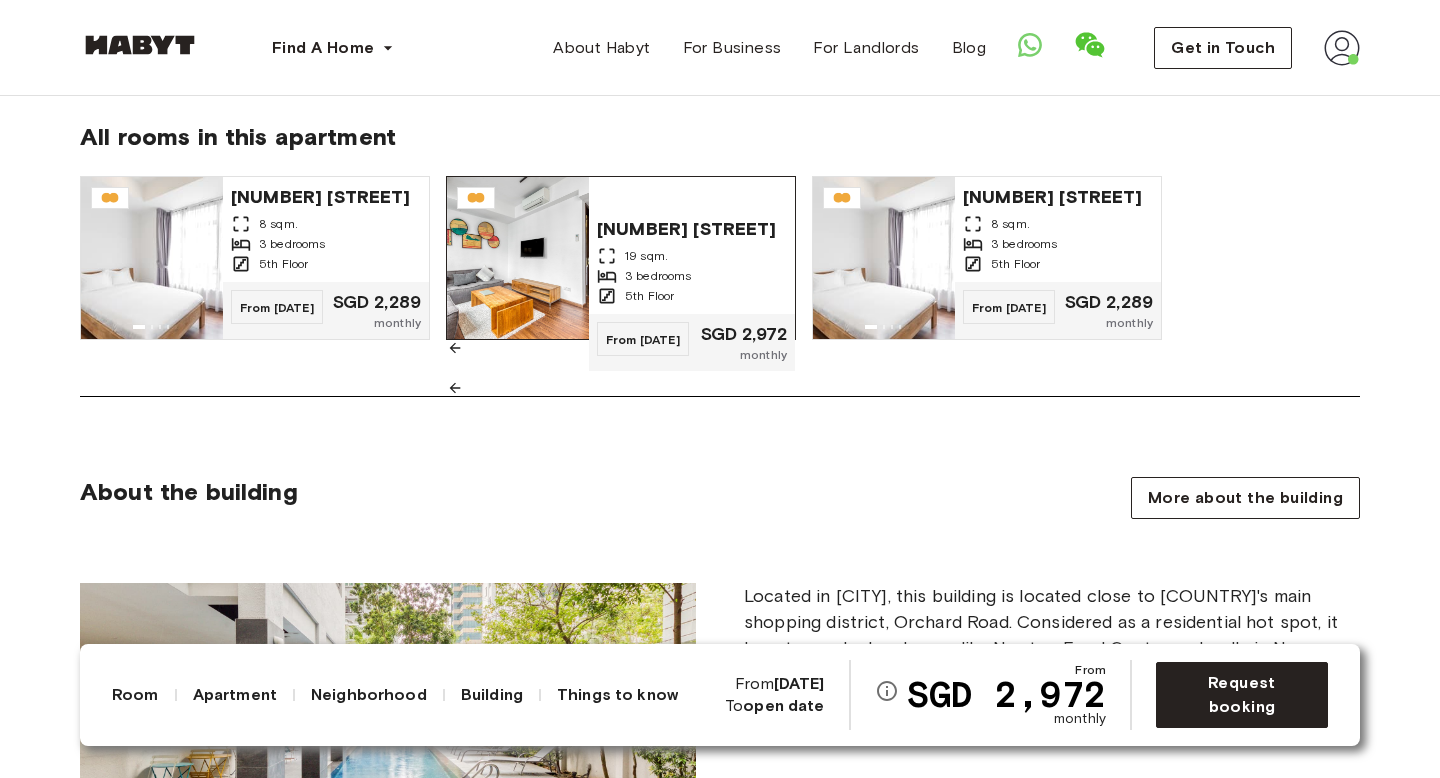 click on "6 Sarkies Rd 19 sqm. 3 bedrooms 5th Floor" at bounding box center [692, 261] 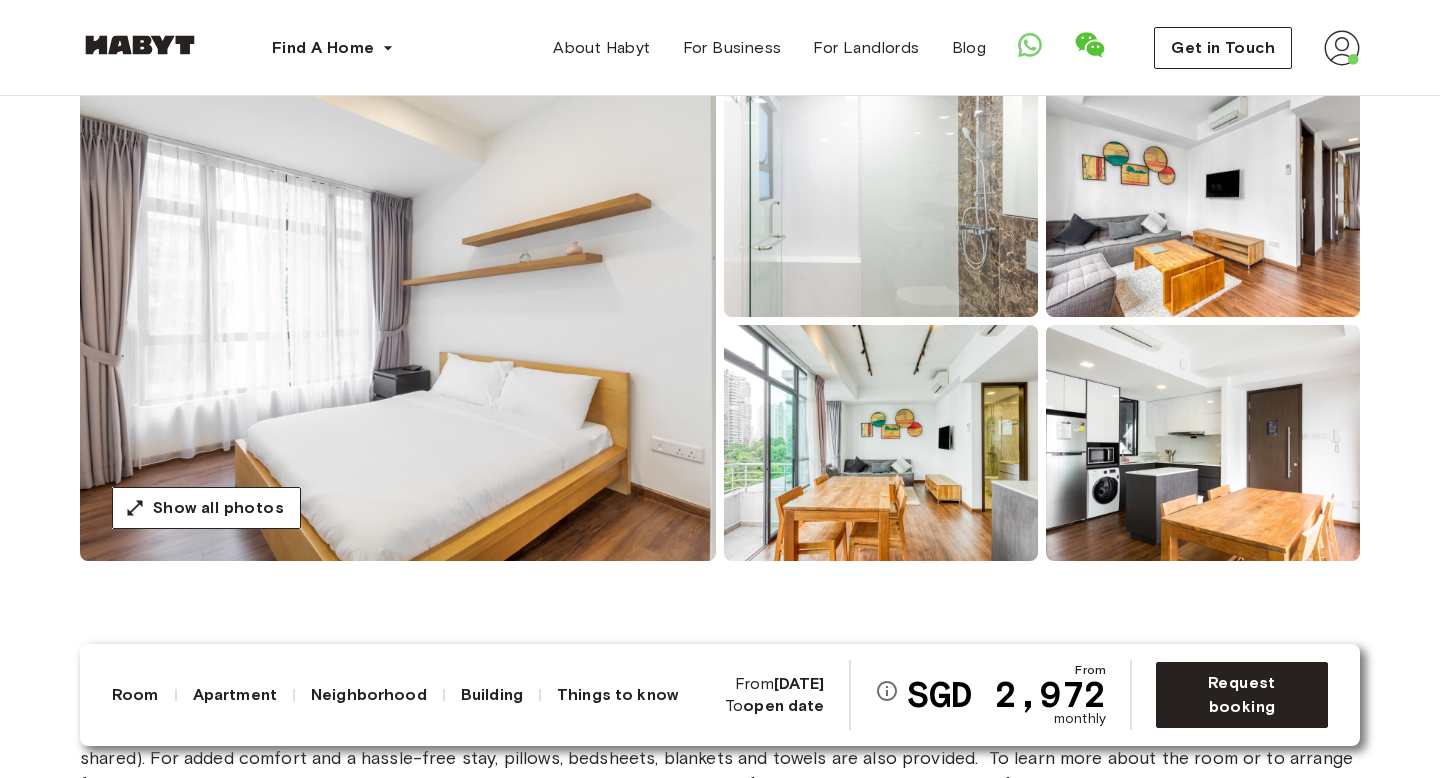 scroll, scrollTop: 0, scrollLeft: 0, axis: both 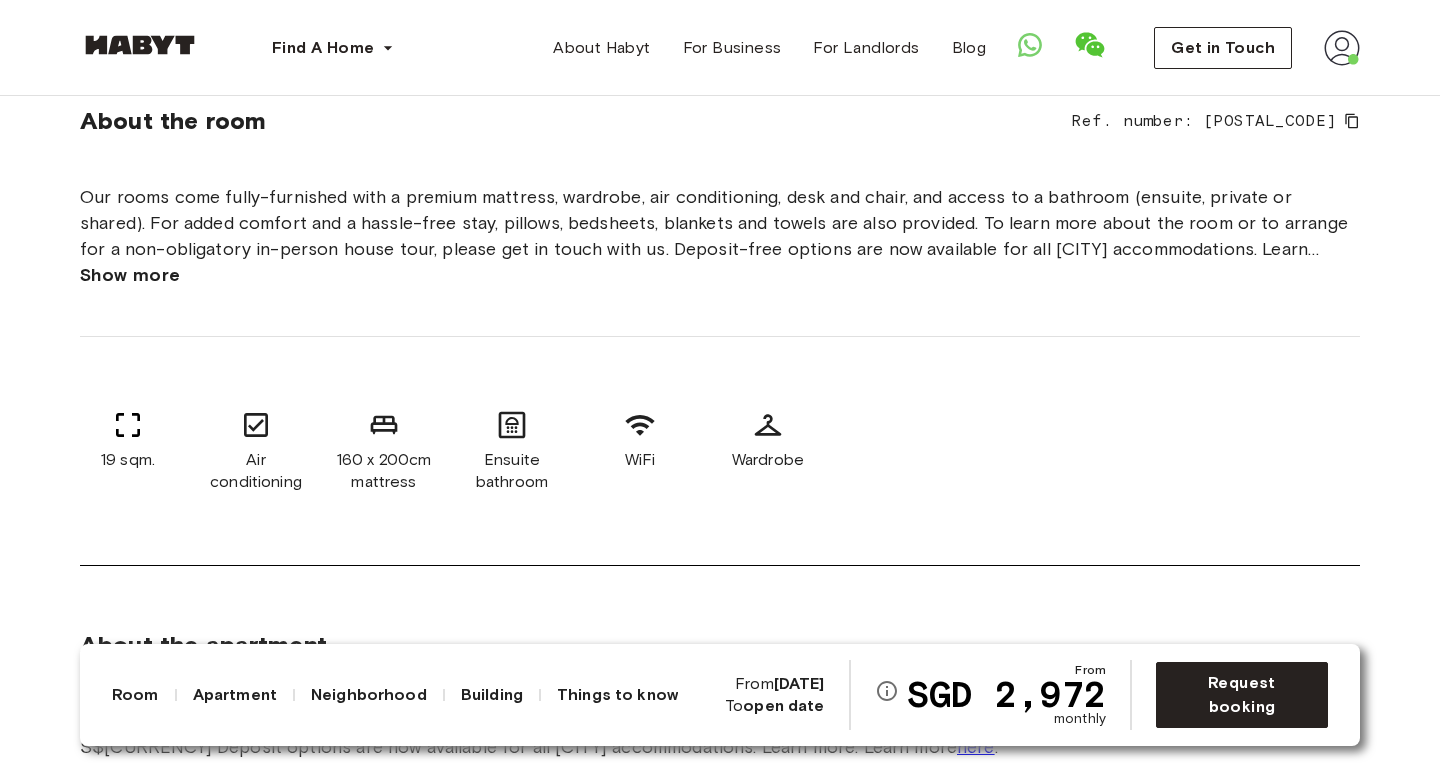 click on "Show more" at bounding box center (130, 275) 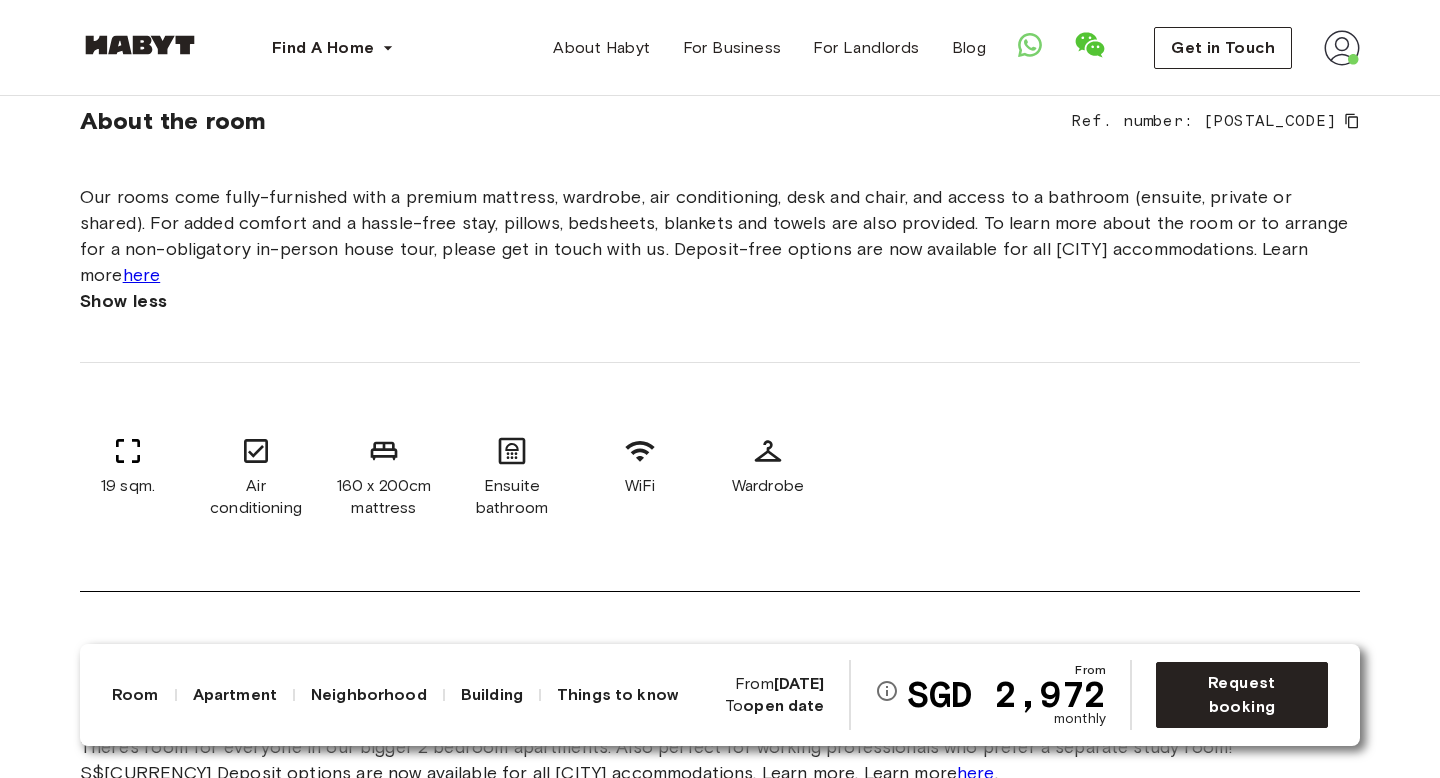 click on "Our rooms come fully-furnished with a premium mattress, wardrobe, air conditioning, desk and chair, and access to a bathroom (ensuite, private or shared). For added comfort and a hassle-free stay, pillows, bedsheets, blankets and towels are also provided.  To learn more about the room or to arrange for a non-obligatory in-person house tour, please get in touch with us.  Deposit-free options are now available for all Singapore accommodations. Learn more  here" at bounding box center (720, 236) 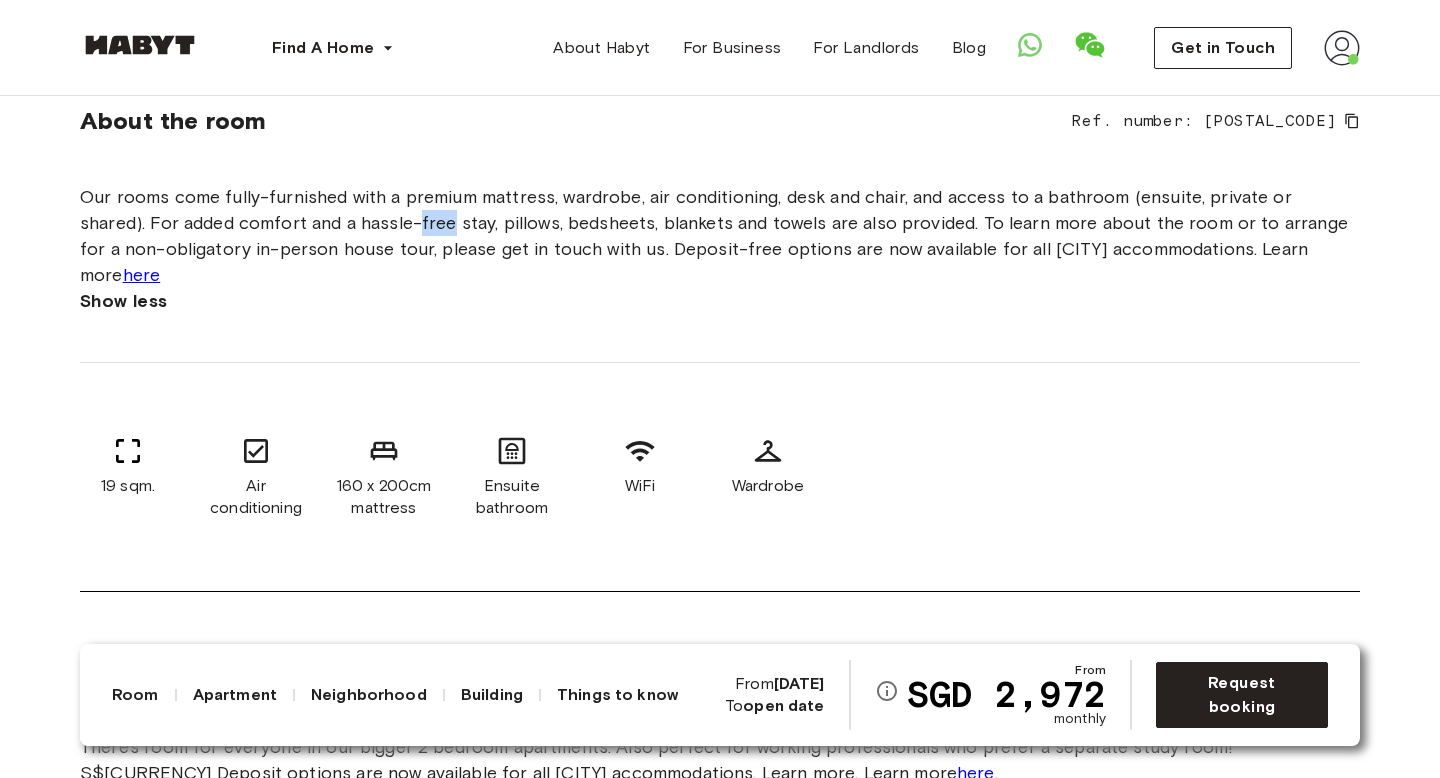 click on "Our rooms come fully-furnished with a premium mattress, wardrobe, air conditioning, desk and chair, and access to a bathroom (ensuite, private or shared). For added comfort and a hassle-free stay, pillows, bedsheets, blankets and towels are also provided.  To learn more about the room or to arrange for a non-obligatory in-person house tour, please get in touch with us.  Deposit-free options are now available for all Singapore accommodations. Learn more  here" at bounding box center (720, 236) 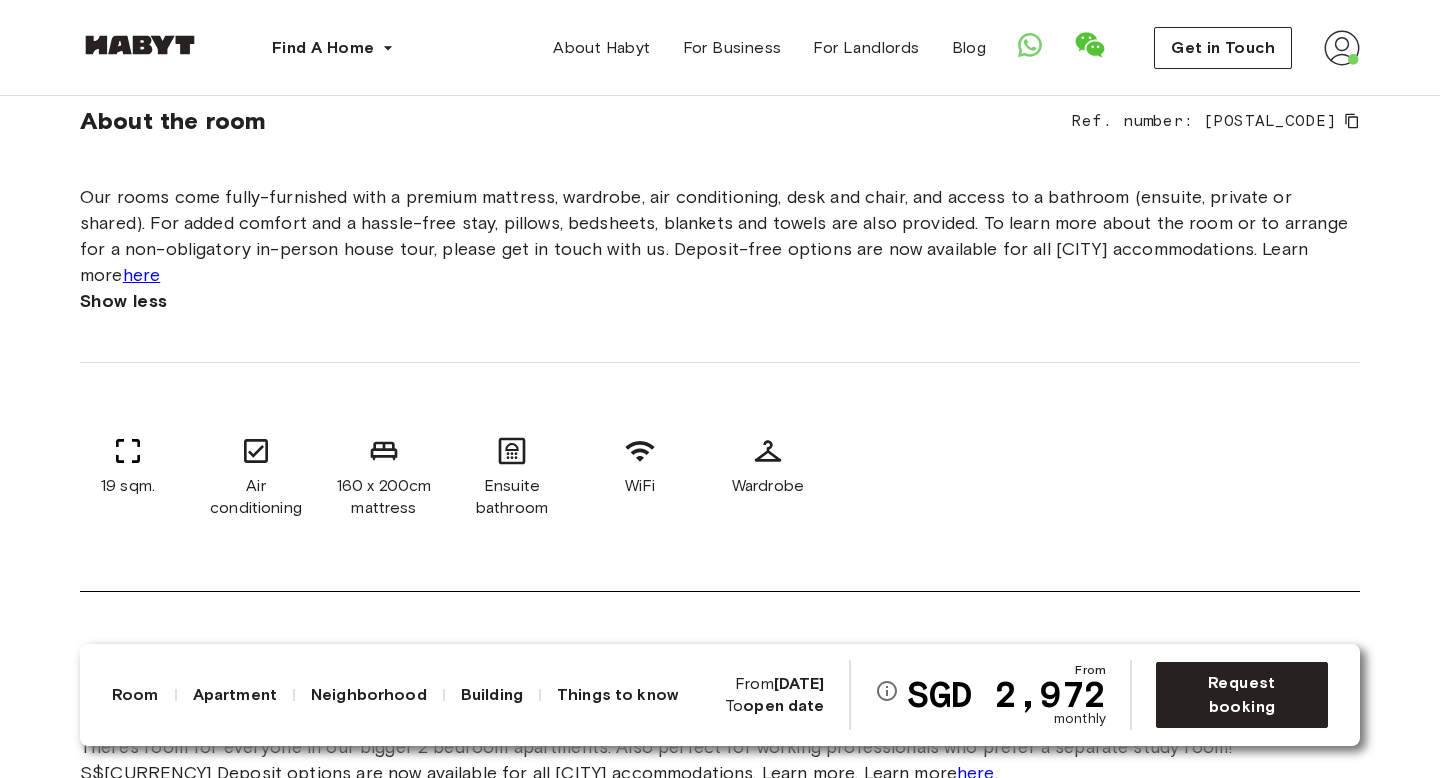 click on "Our rooms come fully-furnished with a premium mattress, wardrobe, air conditioning, desk and chair, and access to a bathroom (ensuite, private or shared). For added comfort and a hassle-free stay, pillows, bedsheets, blankets and towels are also provided.  To learn more about the room or to arrange for a non-obligatory in-person house tour, please get in touch with us.  Deposit-free options are now available for all Singapore accommodations. Learn more  here" at bounding box center [720, 236] 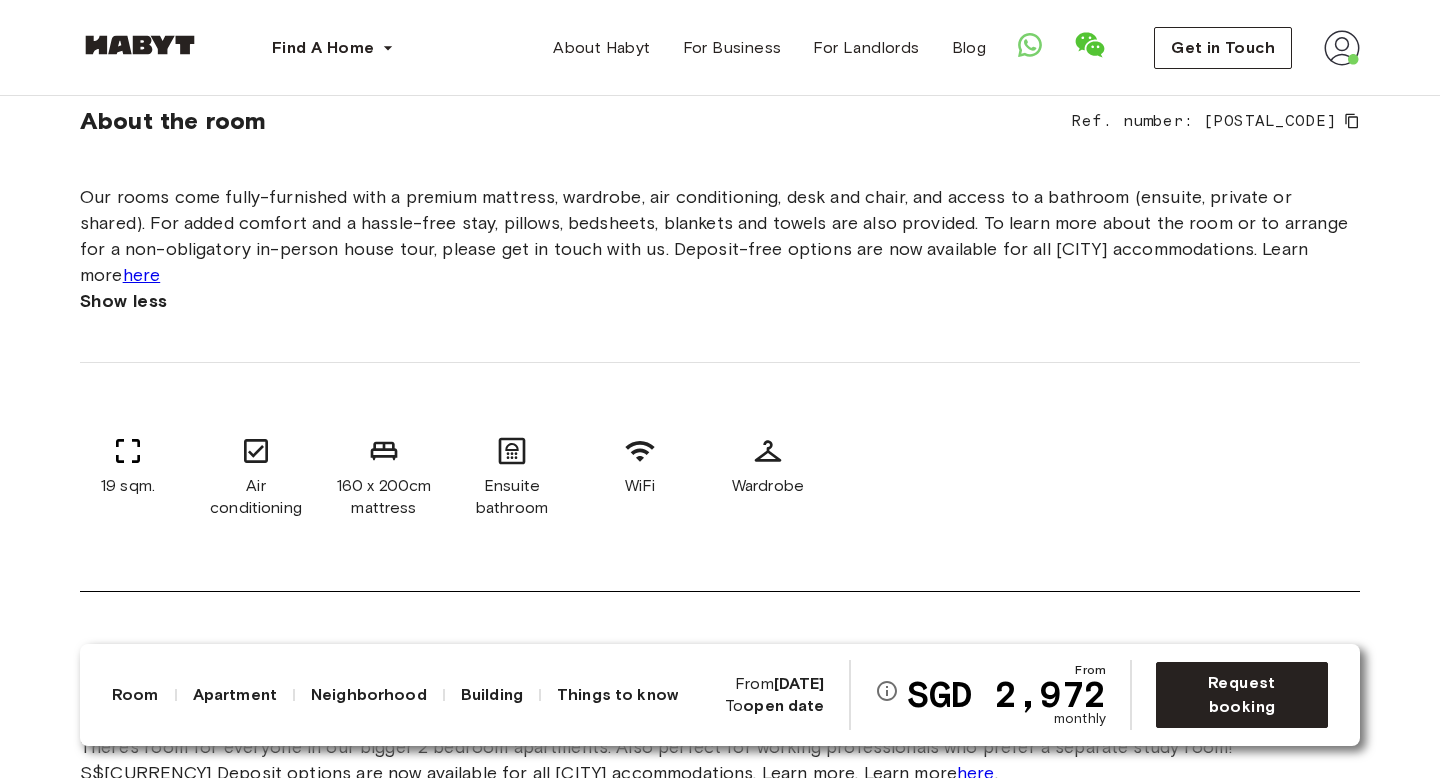 click on "Our rooms come fully-furnished with a premium mattress, wardrobe, air conditioning, desk and chair, and access to a bathroom (ensuite, private or shared). For added comfort and a hassle-free stay, pillows, bedsheets, blankets and towels are also provided.  To learn more about the room or to arrange for a non-obligatory in-person house tour, please get in touch with us.  Deposit-free options are now available for all Singapore accommodations. Learn more  here" at bounding box center [720, 236] 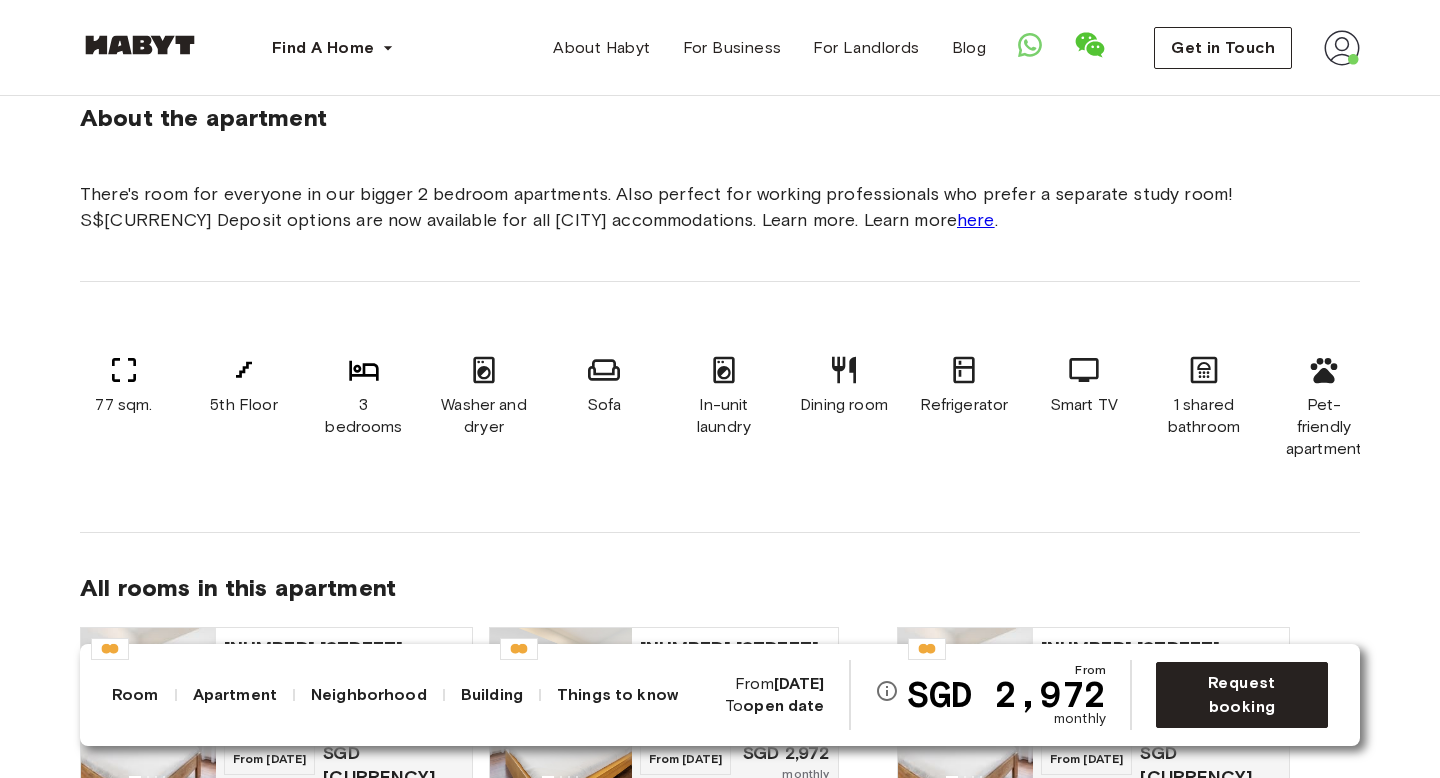 scroll, scrollTop: 1316, scrollLeft: 0, axis: vertical 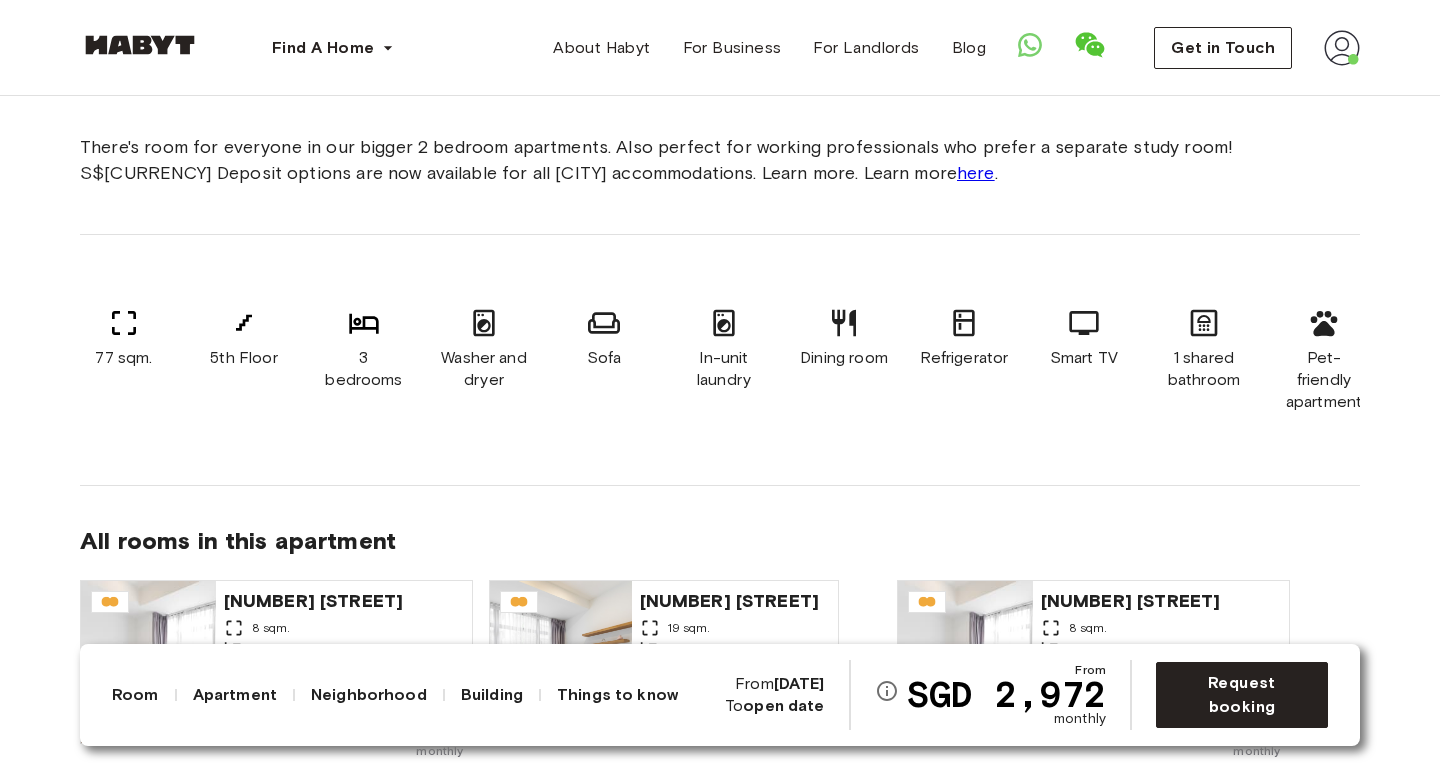 click on "In-unit laundry" at bounding box center (724, 369) 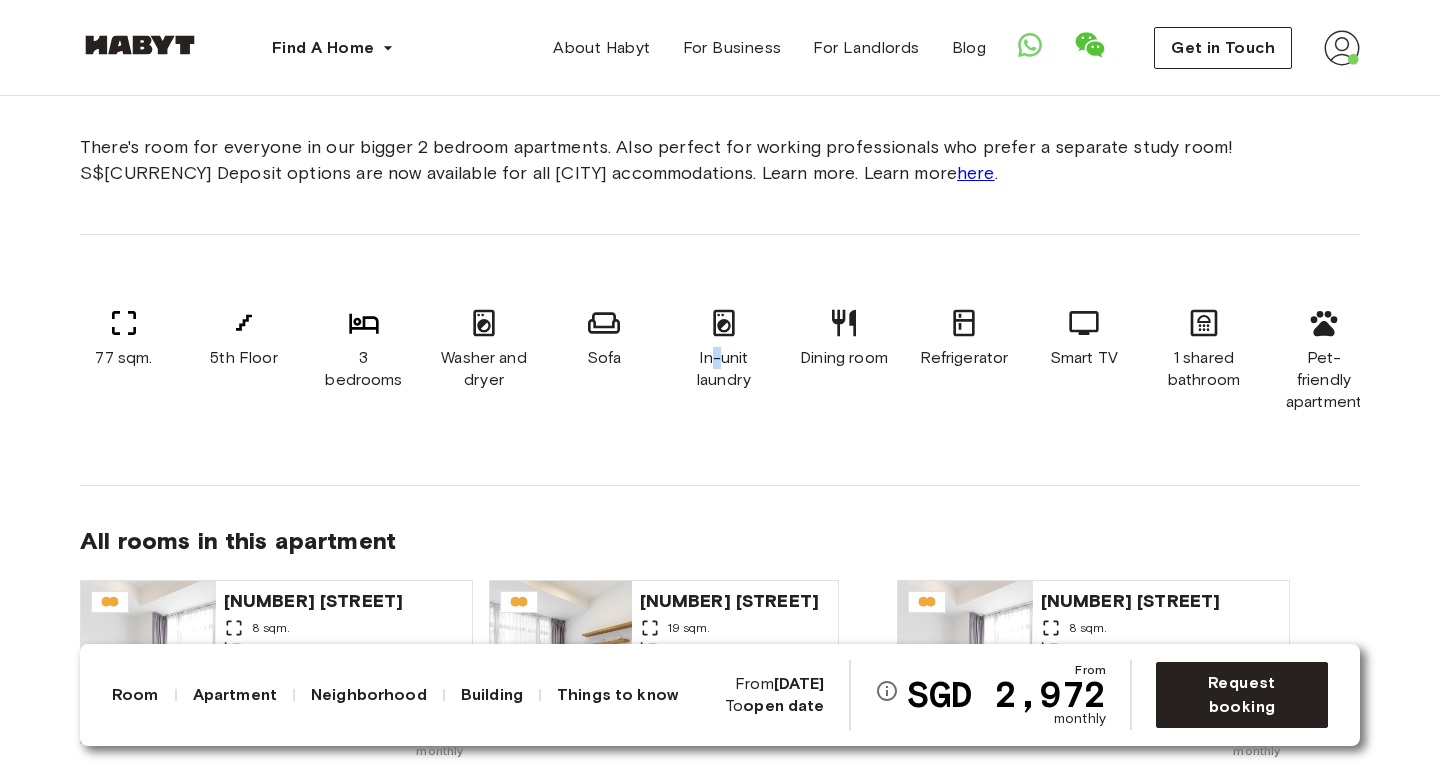 click on "In-unit laundry" at bounding box center [724, 369] 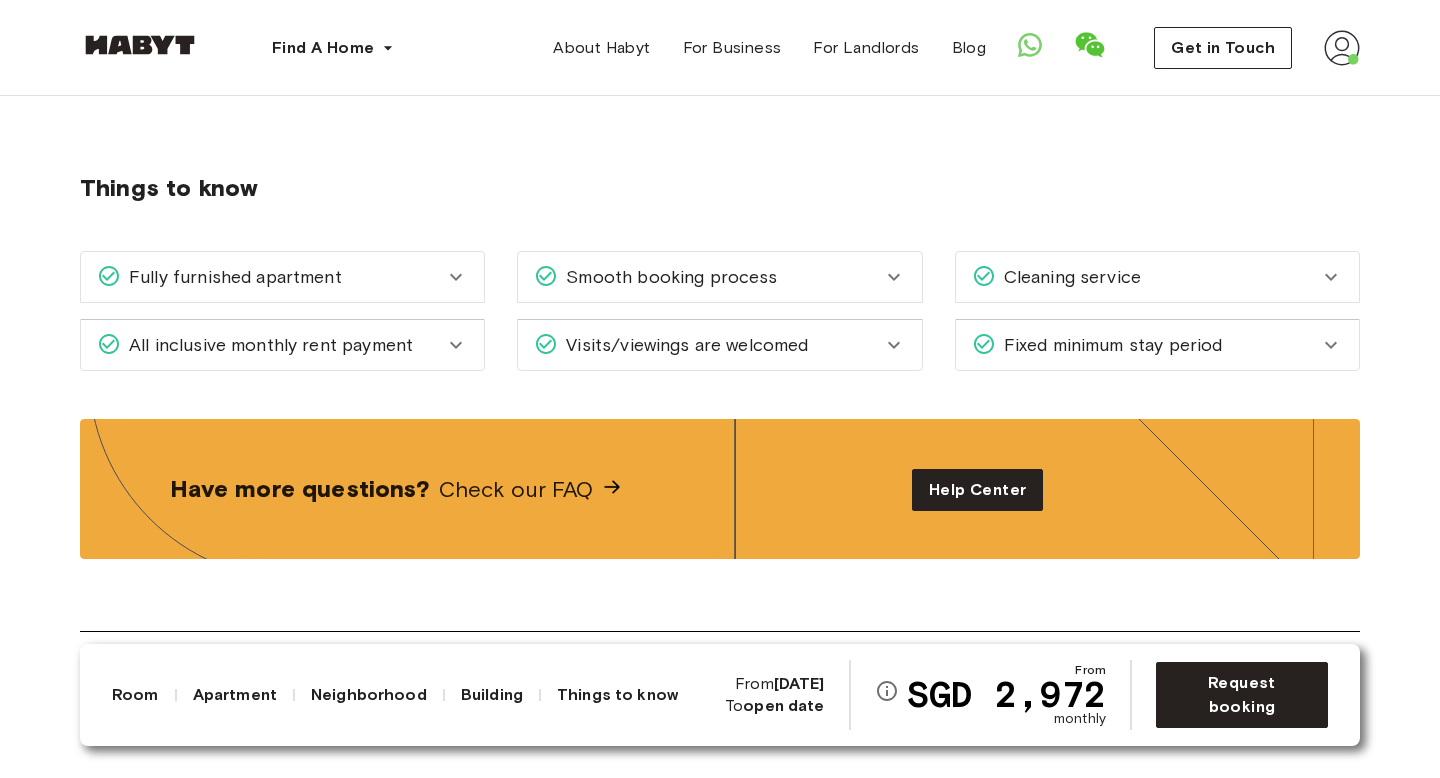 scroll, scrollTop: 3216, scrollLeft: 0, axis: vertical 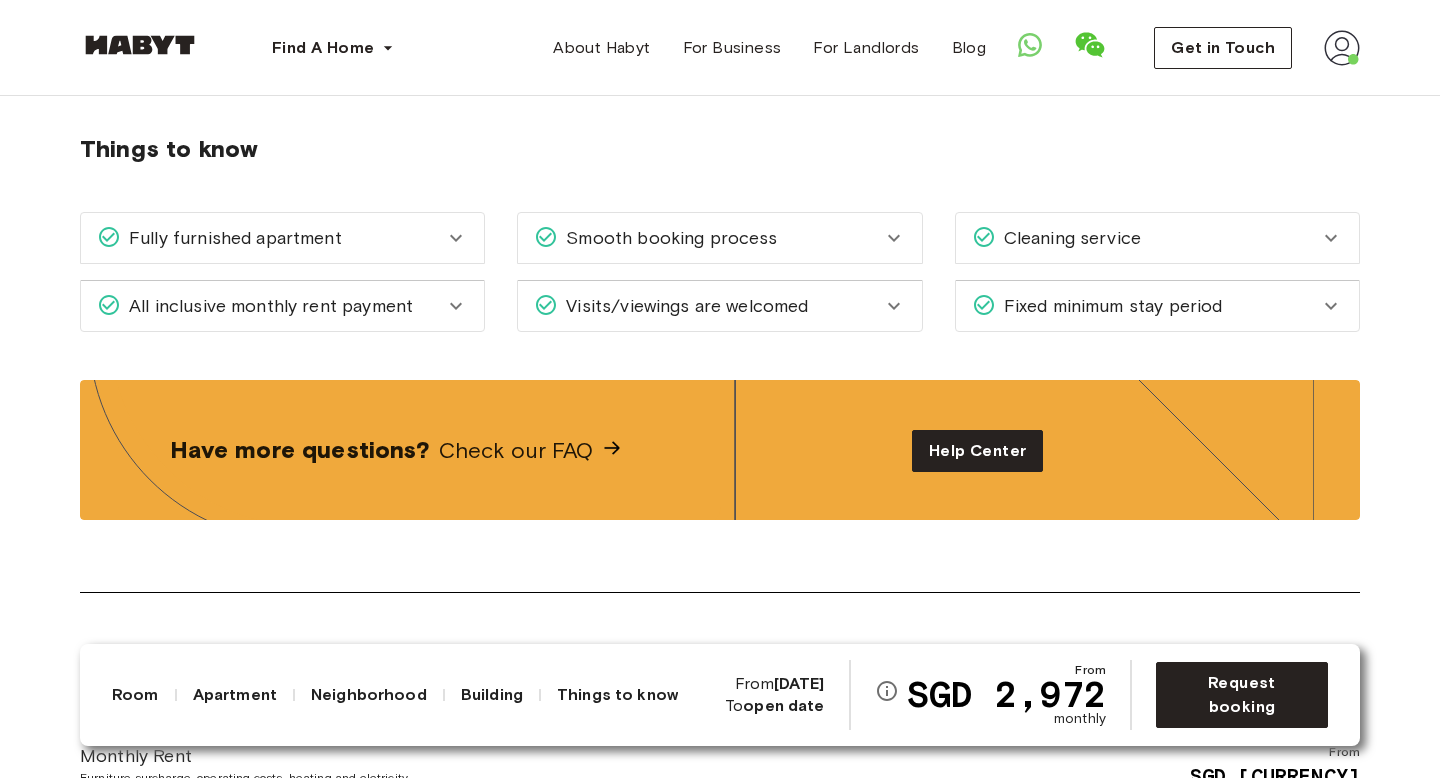 click on "Cleaning service" at bounding box center (1157, 238) 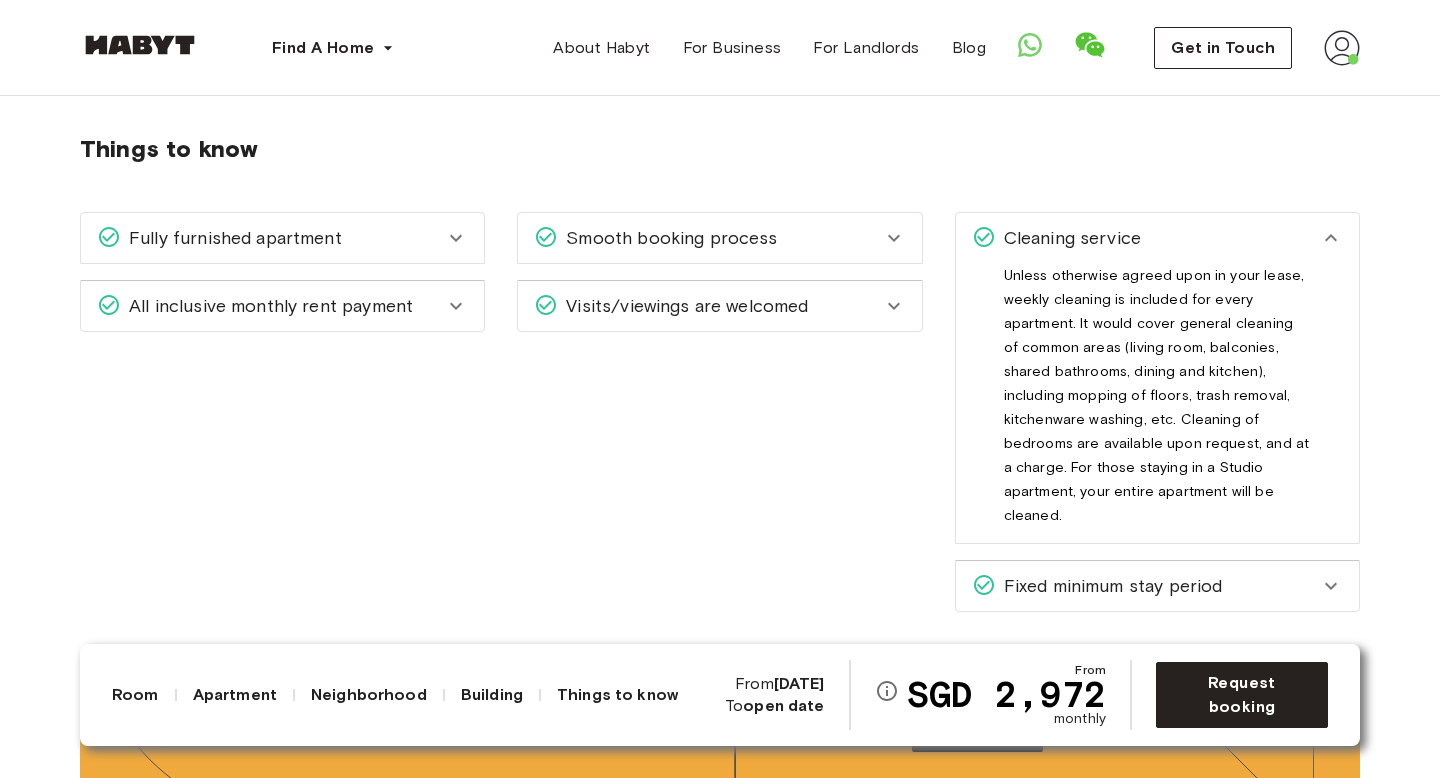 click on "Unless otherwise agreed upon in your lease, weekly cleaning is included for every apartment. It would cover general cleaning of common areas (living room, balconies, shared bathrooms, dining and kitchen), including mopping of floors, trash removal, kitchenware washing, etc. Cleaning of bedrooms are available upon request, and at a charge. For those staying in a Studio apartment, your entire apartment will be cleaned." at bounding box center [1156, 403] 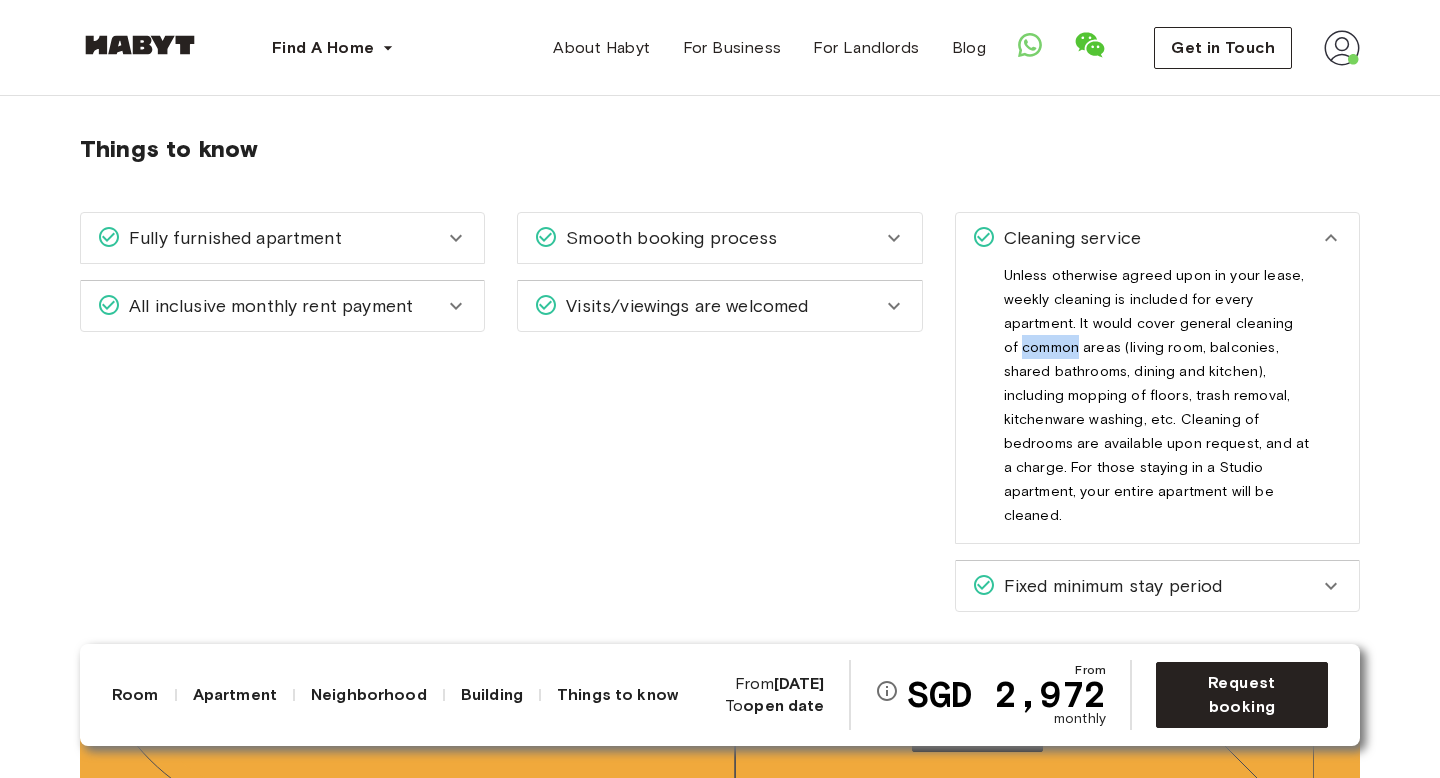 click on "Unless otherwise agreed upon in your lease, weekly cleaning is included for every apartment. It would cover general cleaning of common areas (living room, balconies, shared bathrooms, dining and kitchen), including mopping of floors, trash removal, kitchenware washing, etc. Cleaning of bedrooms are available upon request, and at a charge. For those staying in a Studio apartment, your entire apartment will be cleaned." at bounding box center (1156, 403) 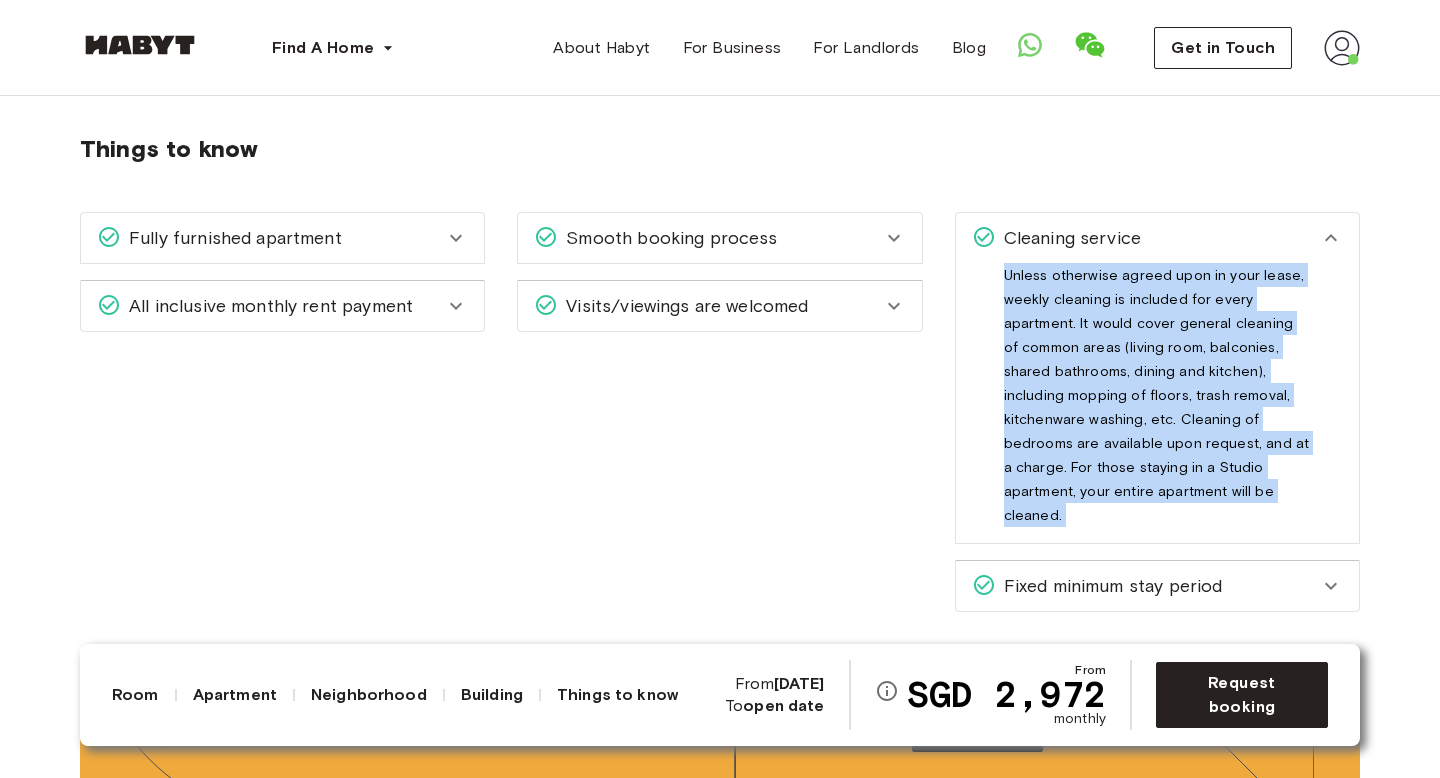 click on "Unless otherwise agreed upon in your lease, weekly cleaning is included for every apartment. It would cover general cleaning of common areas (living room, balconies, shared bathrooms, dining and kitchen), including mopping of floors, trash removal, kitchenware washing, etc. Cleaning of bedrooms are available upon request, and at a charge. For those staying in a Studio apartment, your entire apartment will be cleaned." at bounding box center (1156, 403) 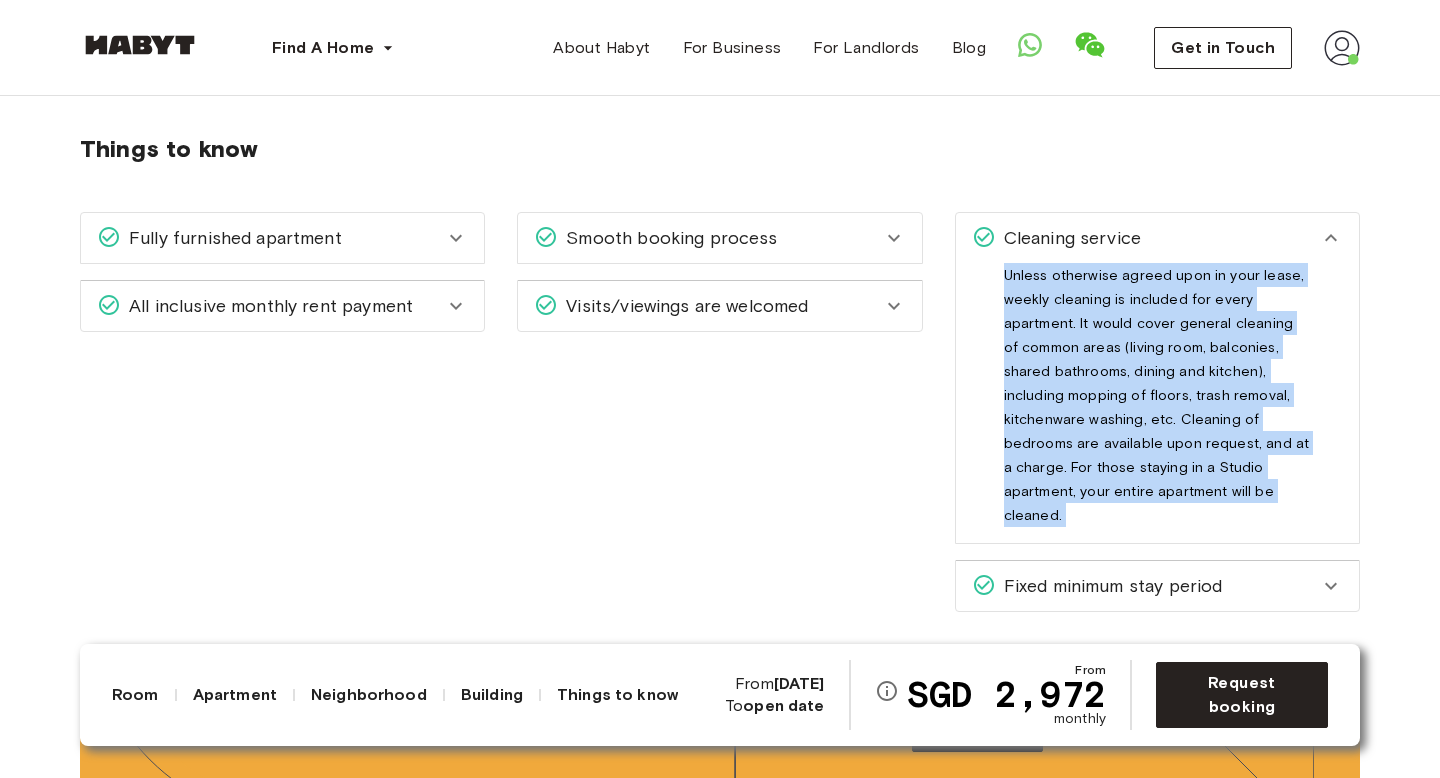 click on "Unless otherwise agreed upon in your lease, weekly cleaning is included for every apartment. It would cover general cleaning of common areas (living room, balconies, shared bathrooms, dining and kitchen), including mopping of floors, trash removal, kitchenware washing, etc. Cleaning of bedrooms are available upon request, and at a charge. For those staying in a Studio apartment, your entire apartment will be cleaned." at bounding box center [1156, 403] 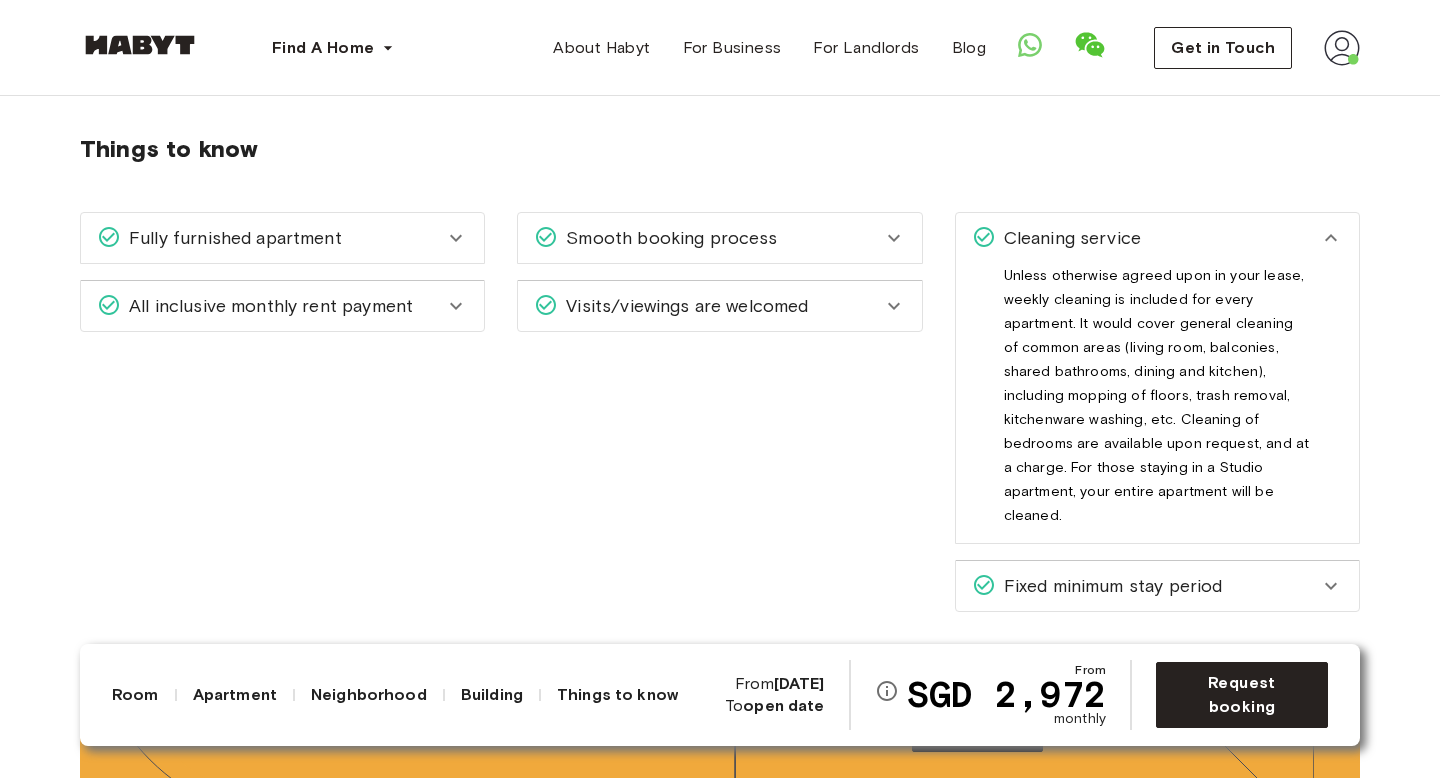 click on "Unless otherwise agreed upon in your lease, weekly cleaning is included for every apartment. It would cover general cleaning of common areas (living room, balconies, shared bathrooms, dining and kitchen), including mopping of floors, trash removal, kitchenware washing, etc. Cleaning of bedrooms are available upon request, and at a charge. For those staying in a Studio apartment, your entire apartment will be cleaned." at bounding box center [1157, 395] 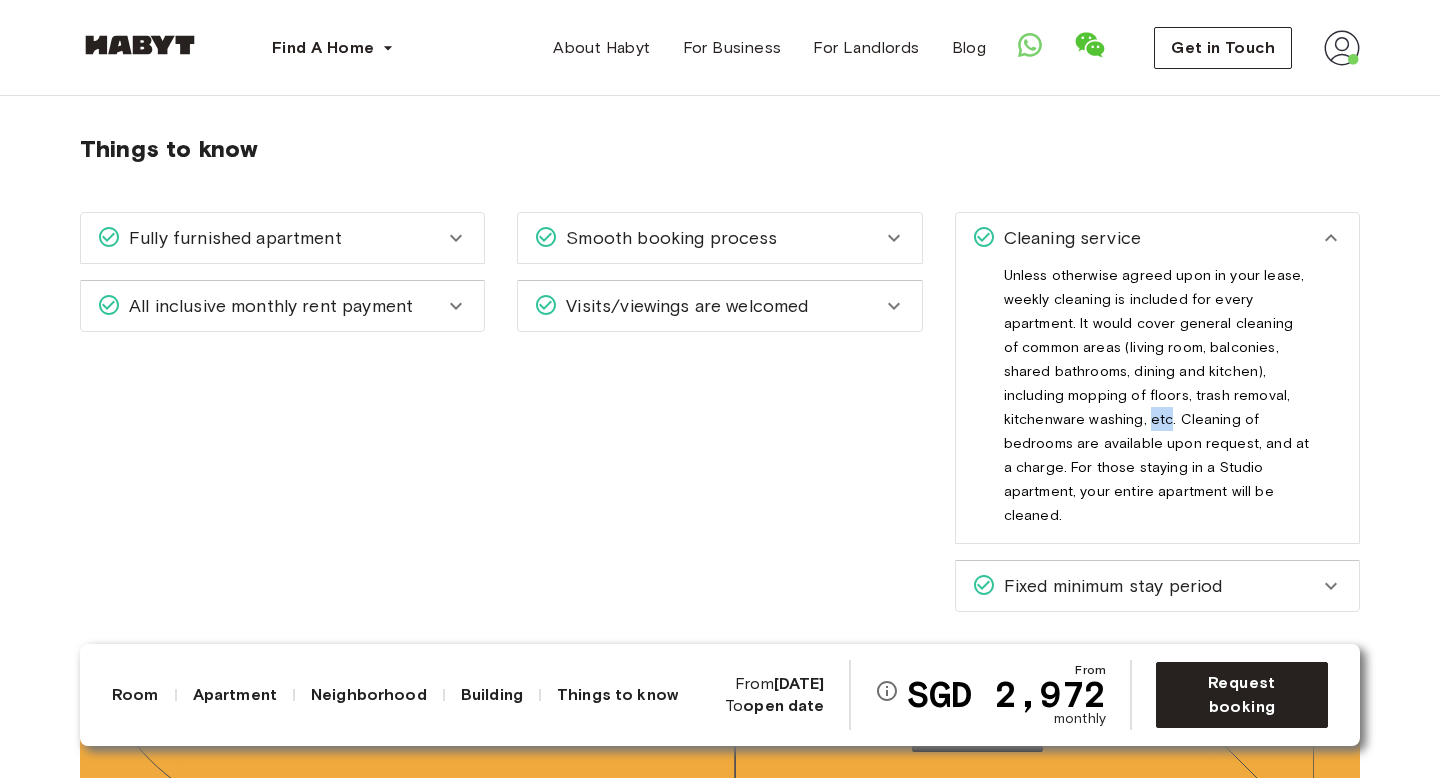 click on "Unless otherwise agreed upon in your lease, weekly cleaning is included for every apartment. It would cover general cleaning of common areas (living room, balconies, shared bathrooms, dining and kitchen), including mopping of floors, trash removal, kitchenware washing, etc. Cleaning of bedrooms are available upon request, and at a charge. For those staying in a Studio apartment, your entire apartment will be cleaned." at bounding box center [1157, 395] 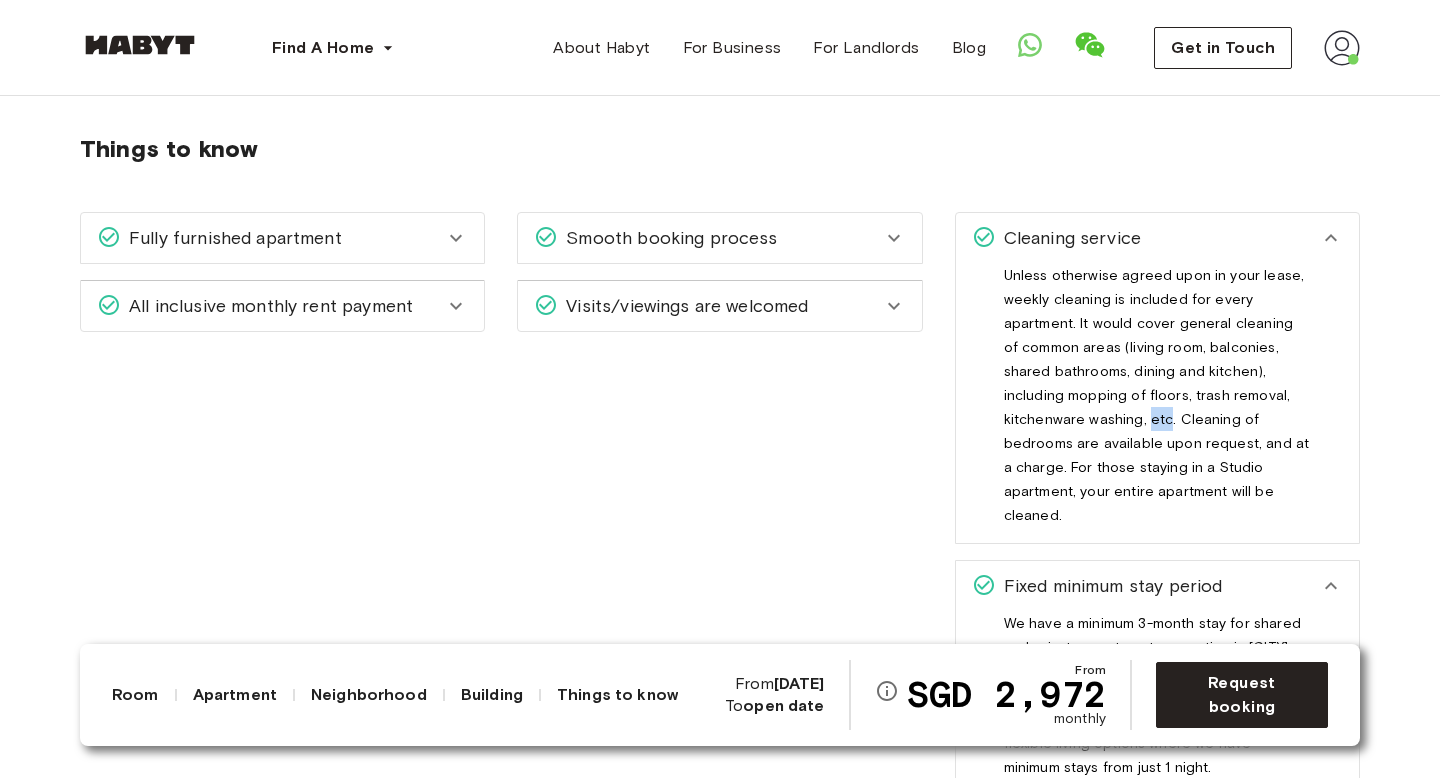 scroll, scrollTop: 3423, scrollLeft: 0, axis: vertical 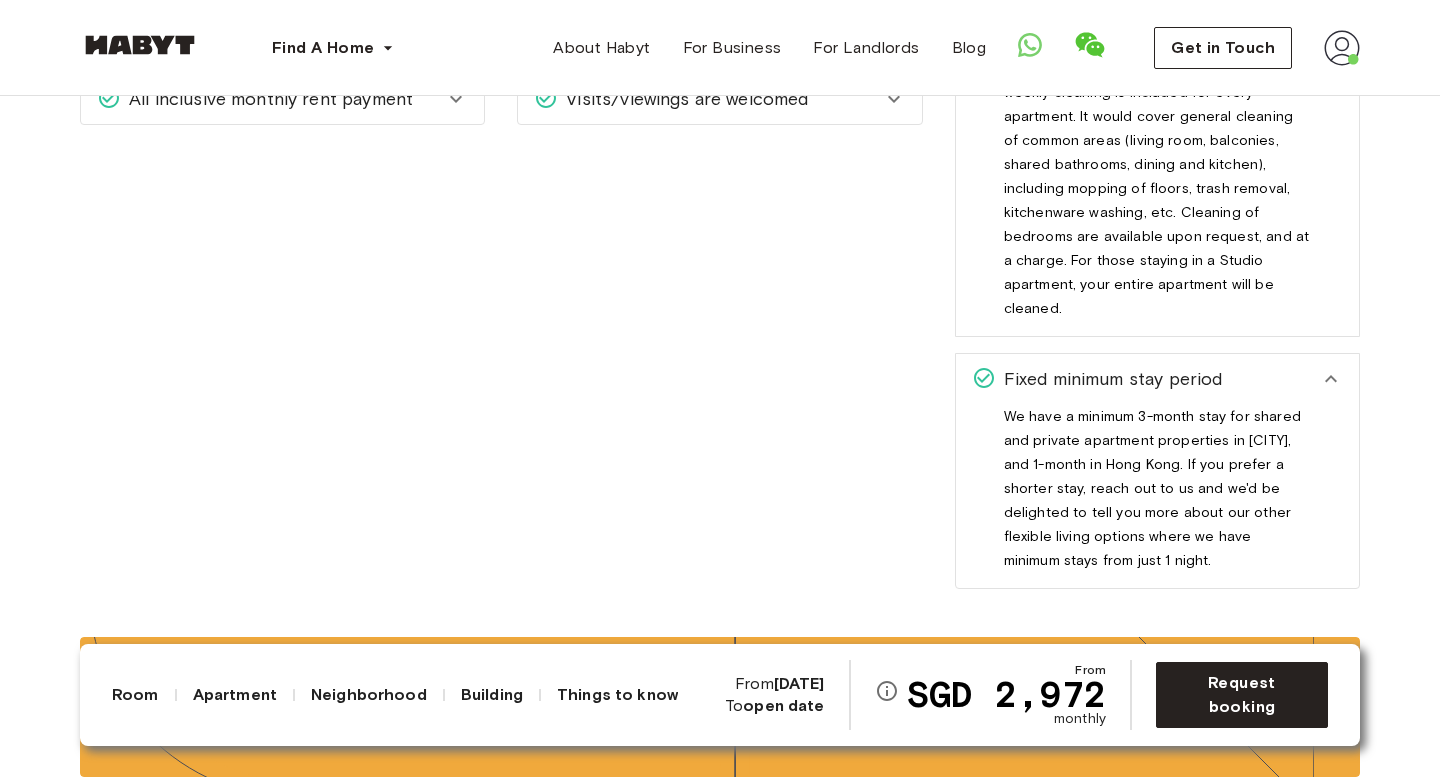 click on "We have a minimum 3-month stay for shared and private apartment properties in Singapore, and 1-month in Hong Kong. If you prefer a shorter stay, reach out to us and we'd be delighted to tell you more about our other flexible living options where we have minimum stays from just 1 night." at bounding box center [1152, 496] 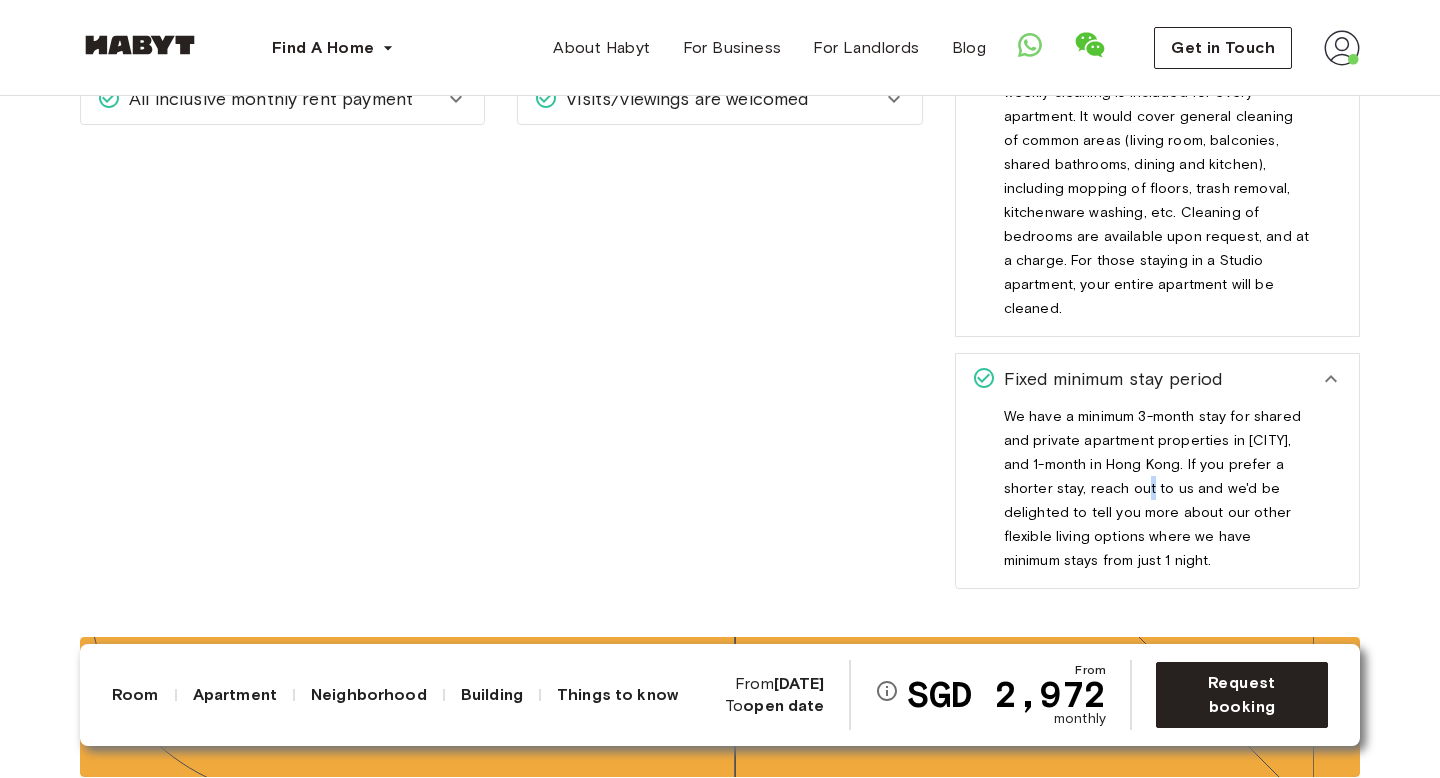 click on "We have a minimum 3-month stay for shared and private apartment properties in Singapore, and 1-month in Hong Kong. If you prefer a shorter stay, reach out to us and we'd be delighted to tell you more about our other flexible living options where we have minimum stays from just 1 night." at bounding box center [1152, 496] 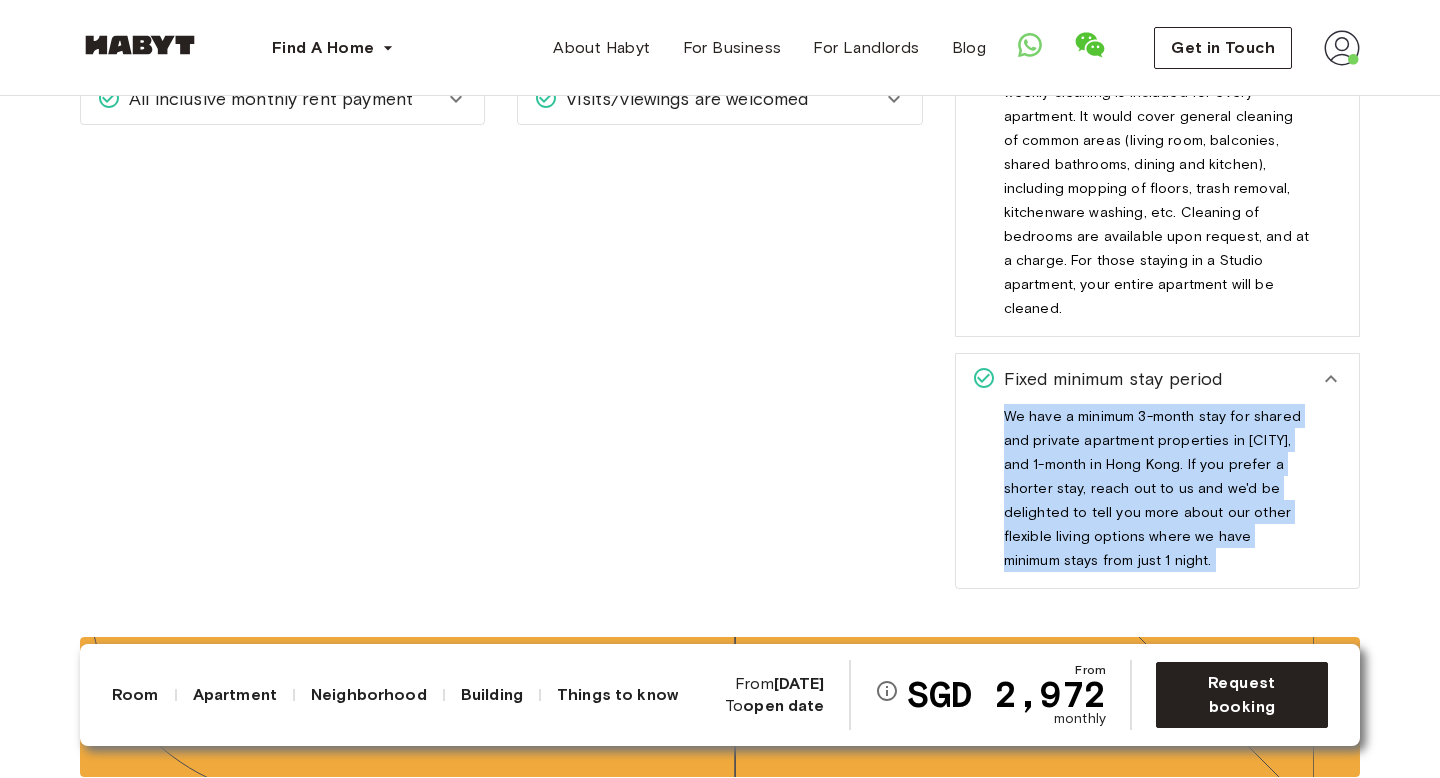 click on "We have a minimum 3-month stay for shared and private apartment properties in Singapore, and 1-month in Hong Kong. If you prefer a shorter stay, reach out to us and we'd be delighted to tell you more about our other flexible living options where we have minimum stays from just 1 night." at bounding box center (1152, 496) 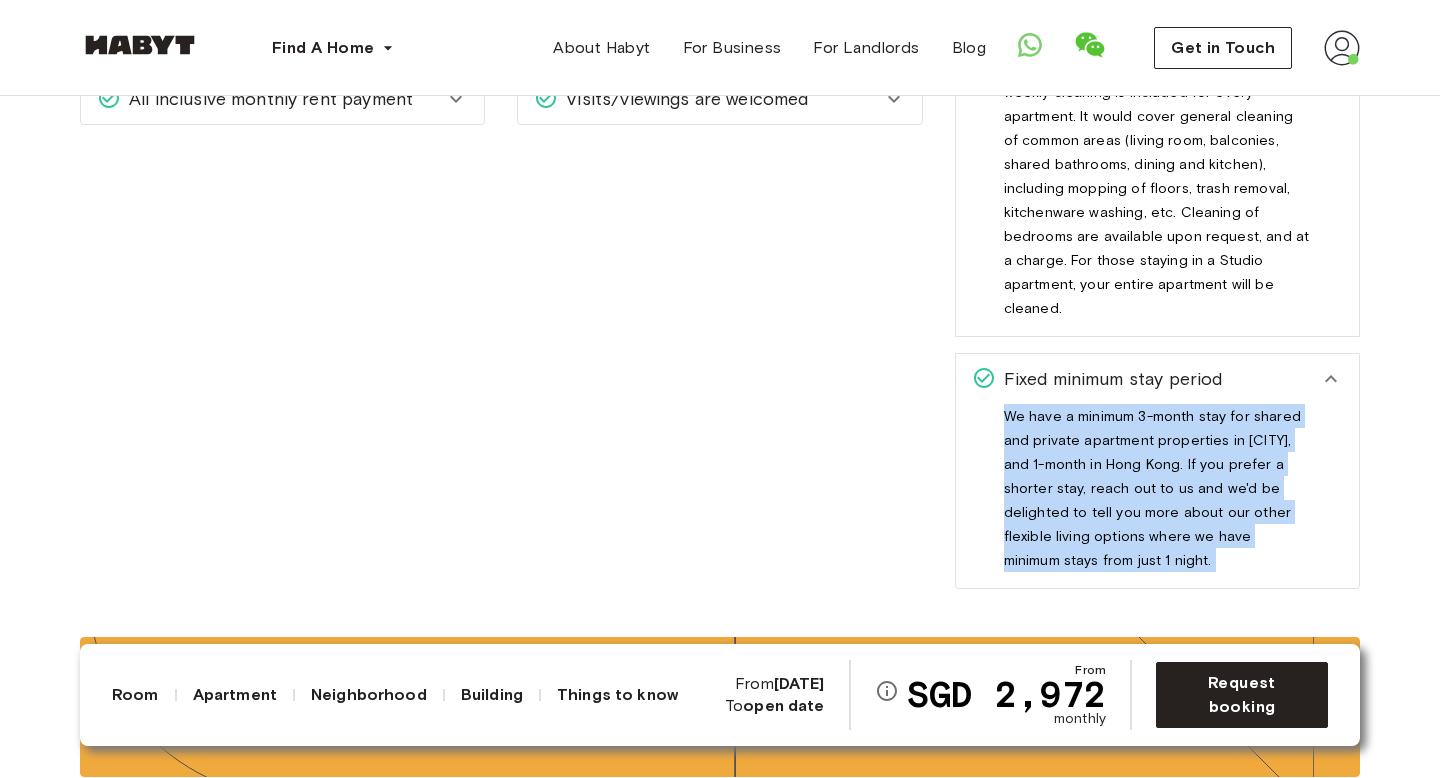 click on "Smooth booking process With Habyt you can count on a hassle free booking process. After sending your application, our team will reach out to you providing all the support needed. You will then be able to sign all contracts and set your payment method fully online through your personal Habyt profile. Visits/viewings are welcomed We welcome visits and viewings. We know choosing a home is a big decision to make, which is why all our viewings are obligation-free." at bounding box center [703, 285] 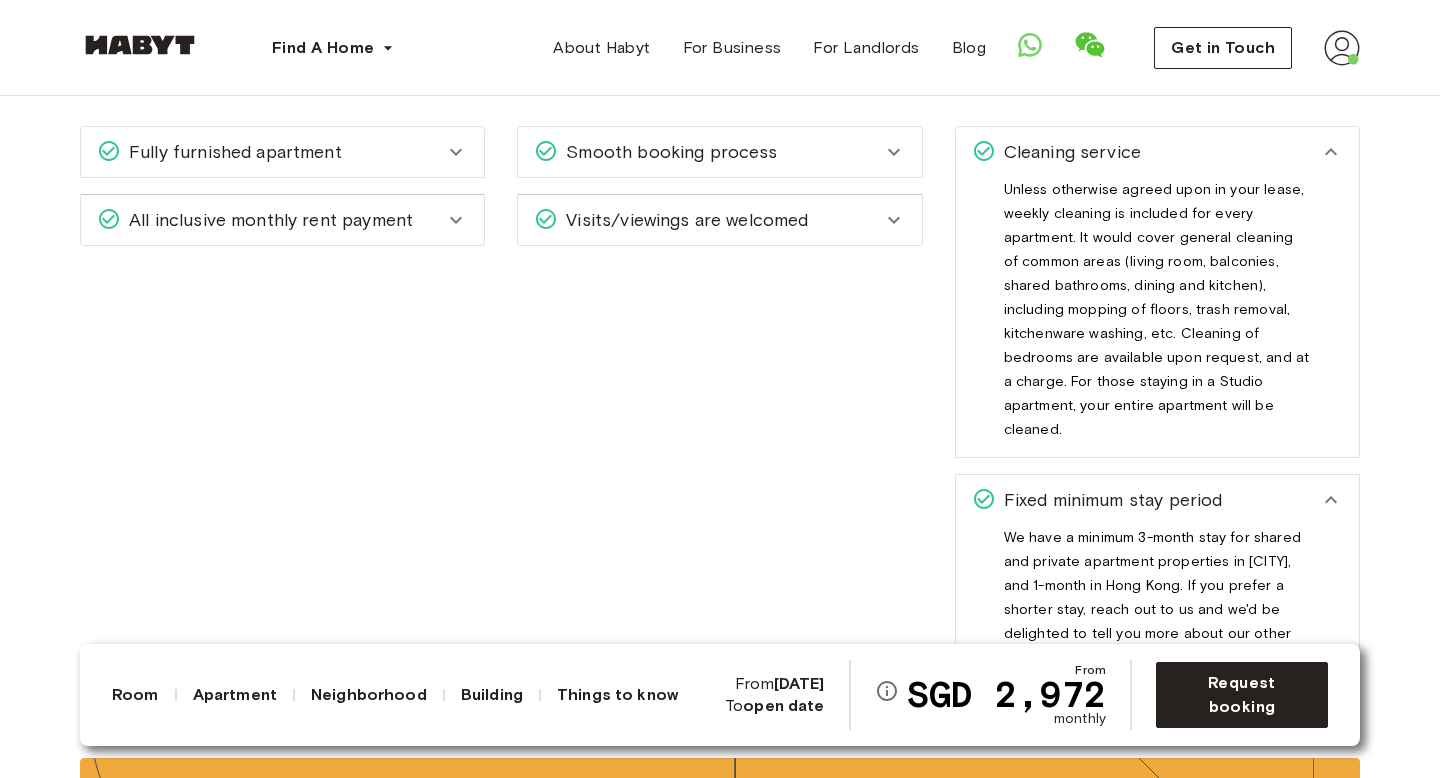 scroll, scrollTop: 3287, scrollLeft: 0, axis: vertical 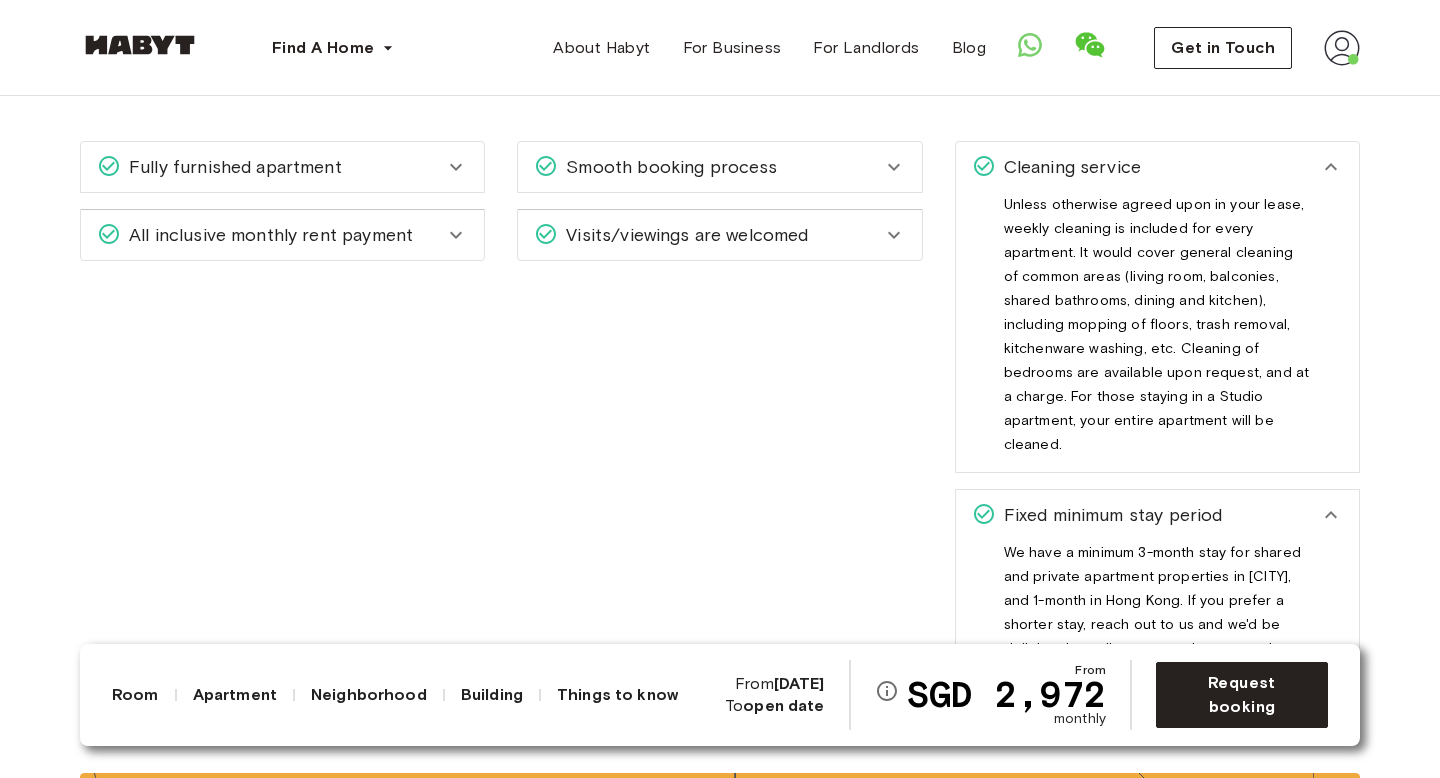 click on "Visits/viewings are welcomed" at bounding box center (683, 235) 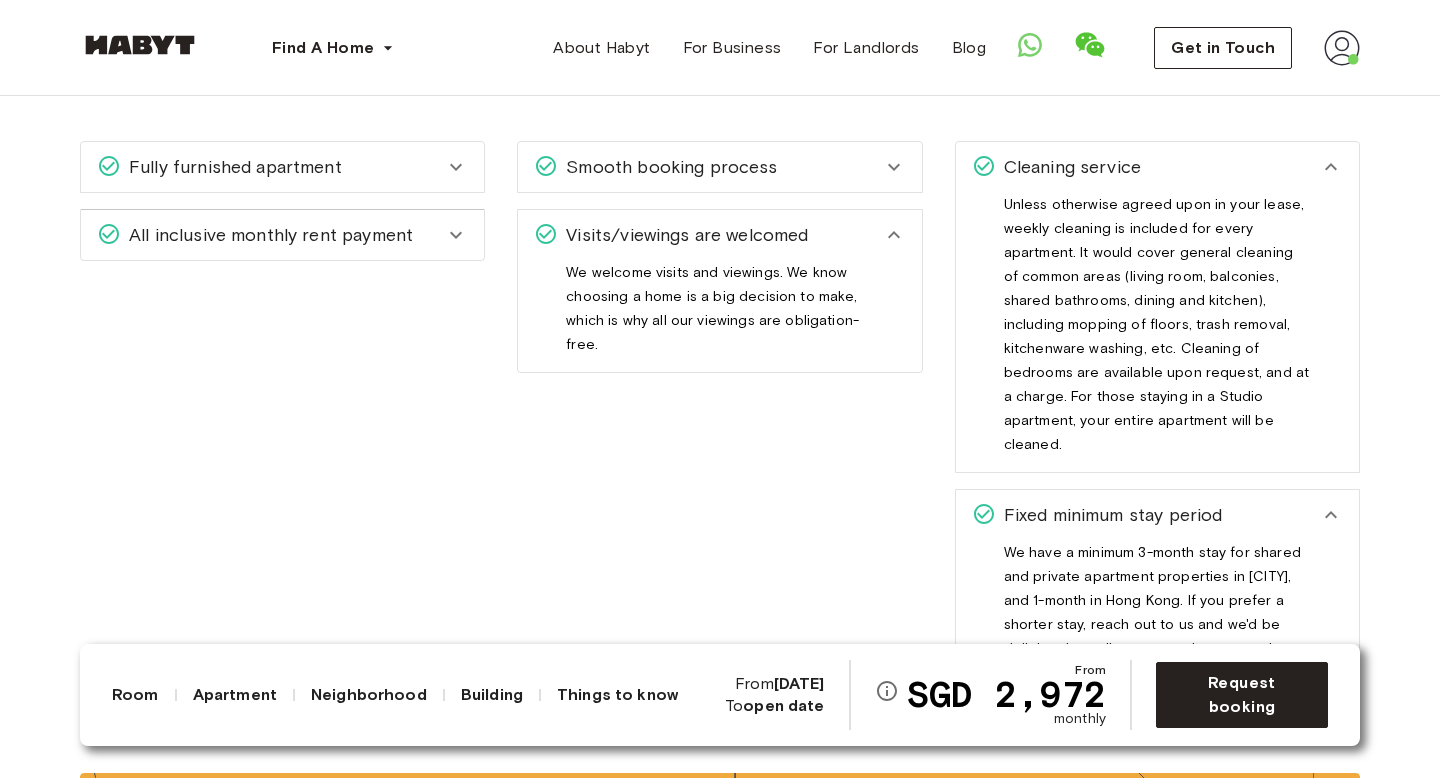 click on "We welcome visits and viewings. We know choosing a home is a big decision to make, which is why all our viewings are obligation-free." at bounding box center (719, 308) 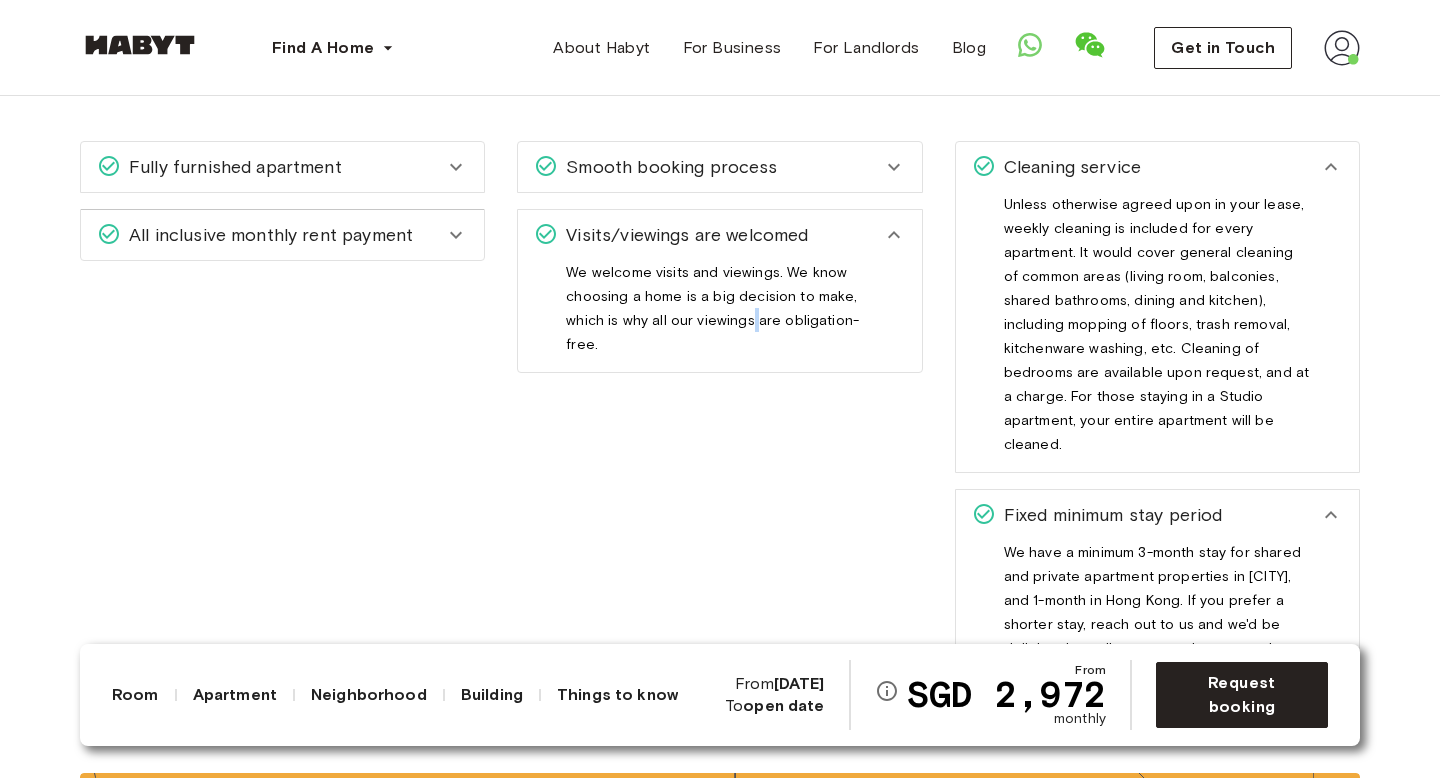 click on "We welcome visits and viewings. We know choosing a home is a big decision to make, which is why all our viewings are obligation-free." at bounding box center [719, 308] 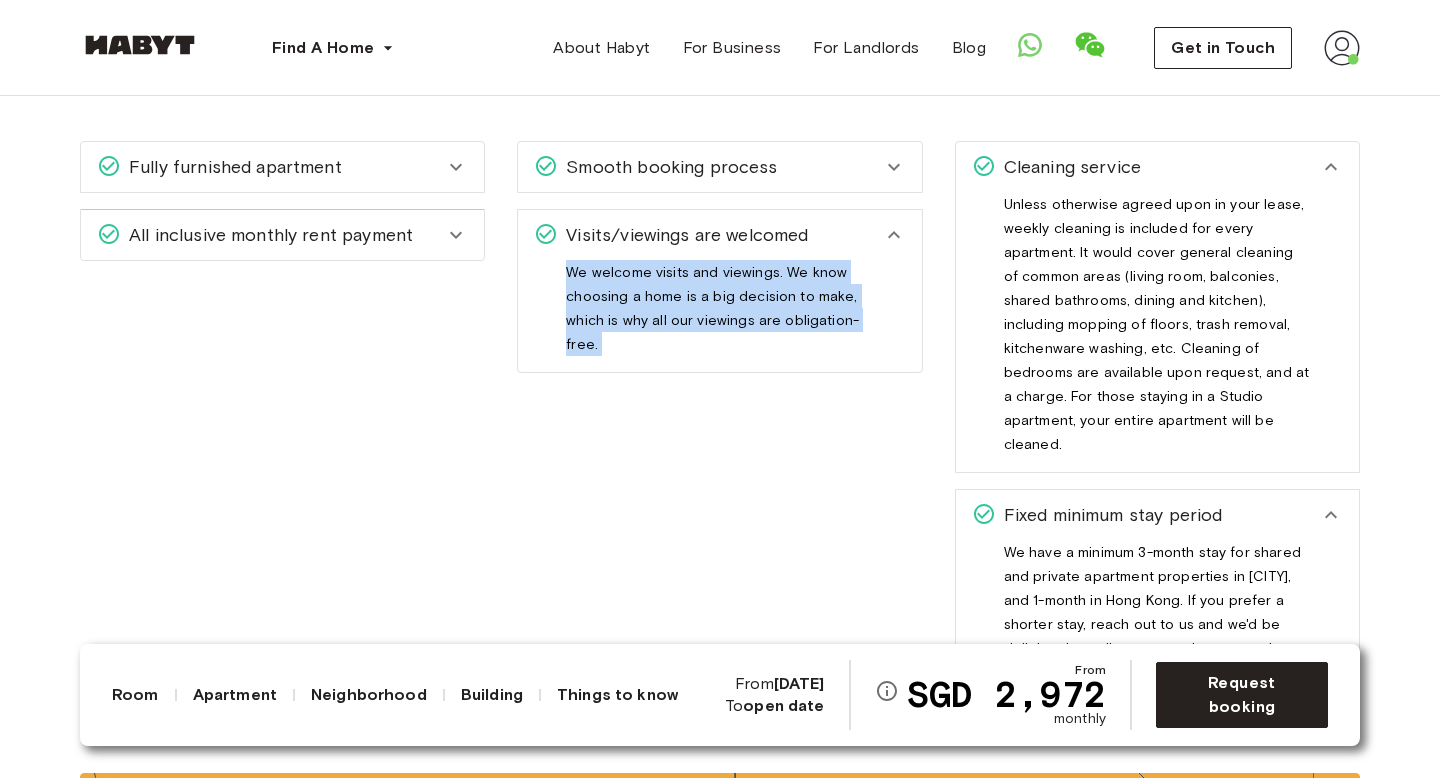 click on "We welcome visits and viewings. We know choosing a home is a big decision to make, which is why all our viewings are obligation-free." at bounding box center [719, 308] 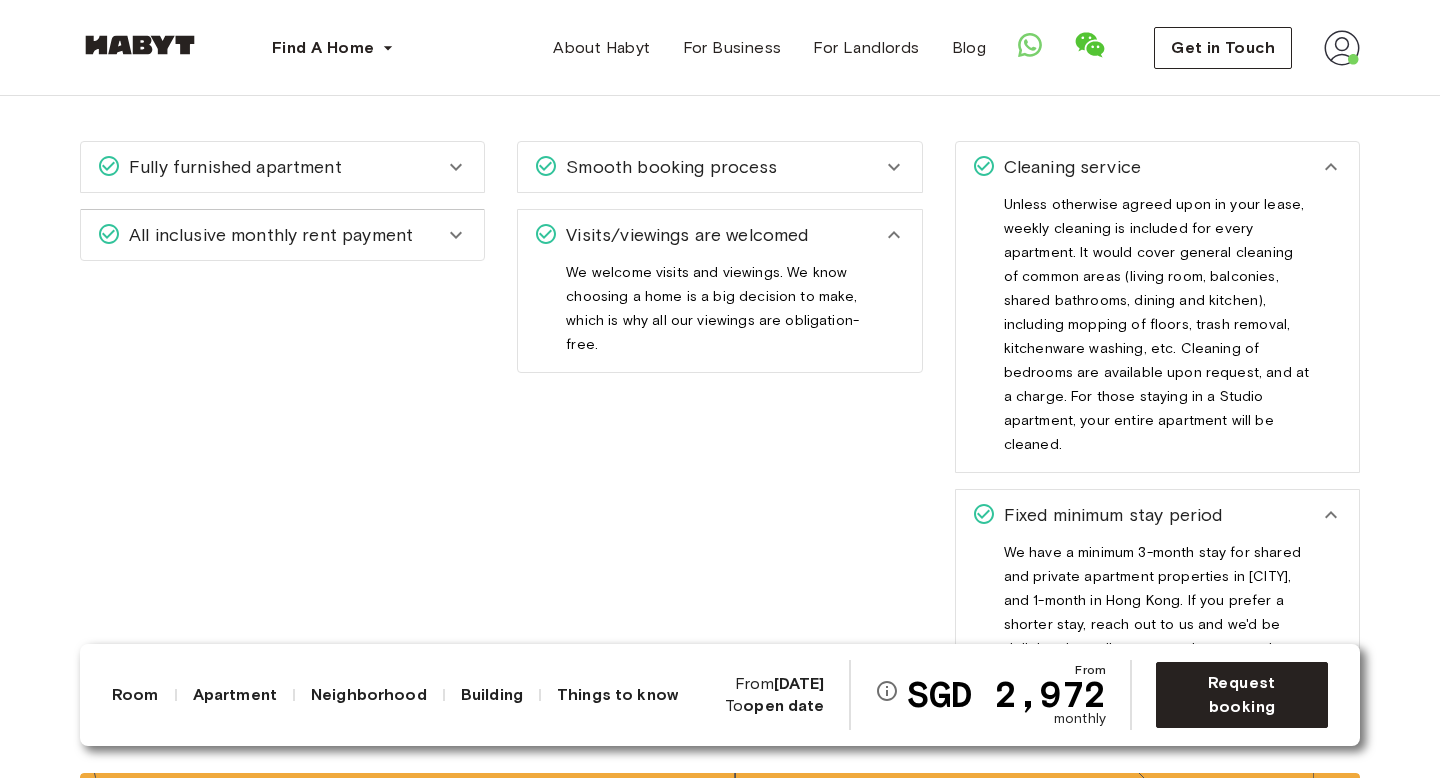 click on "Smooth booking process" at bounding box center [667, 167] 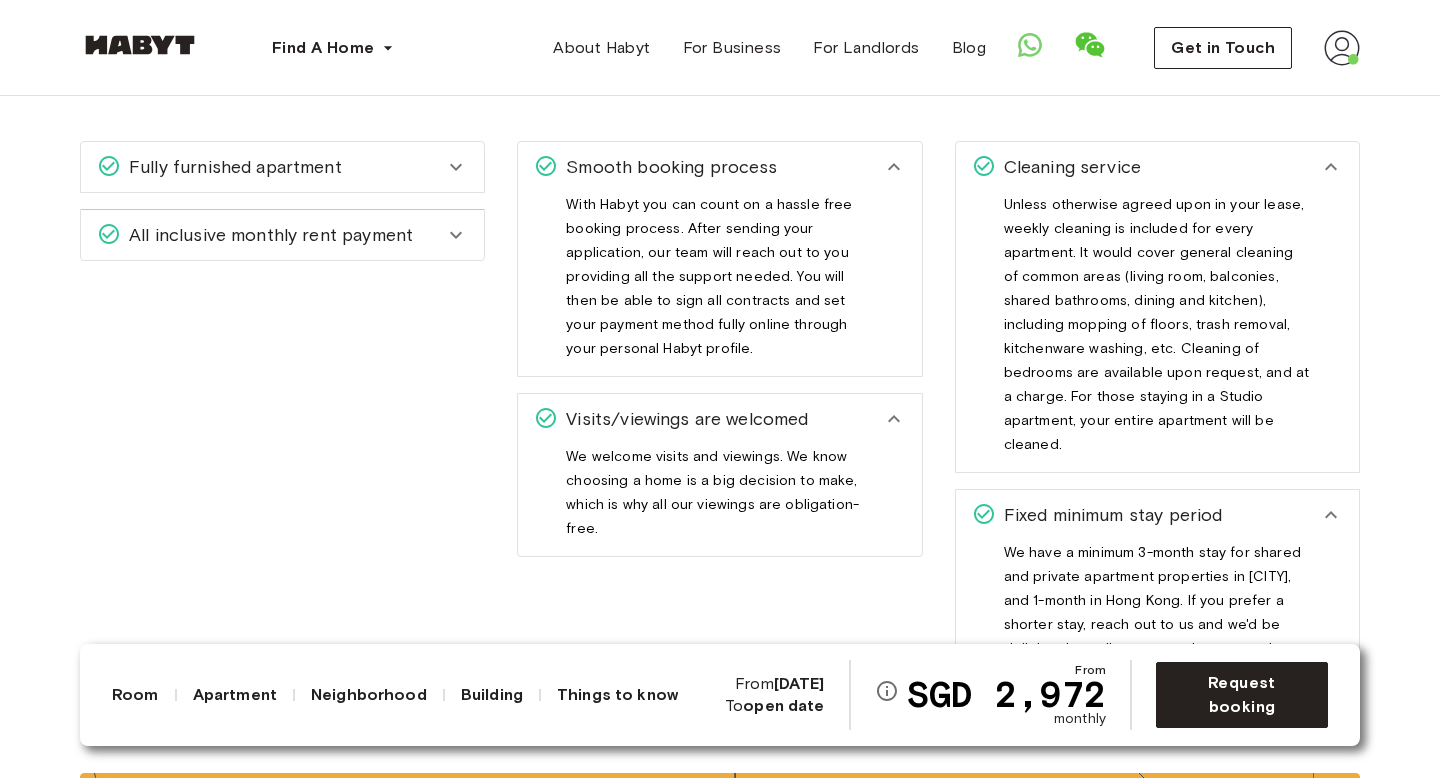click on "With Habyt you can count on a hassle free booking process. After sending your application, our team will reach out to you providing all the support needed. You will then be able to sign all contracts and set your payment method fully online through your personal Habyt profile." at bounding box center (709, 284) 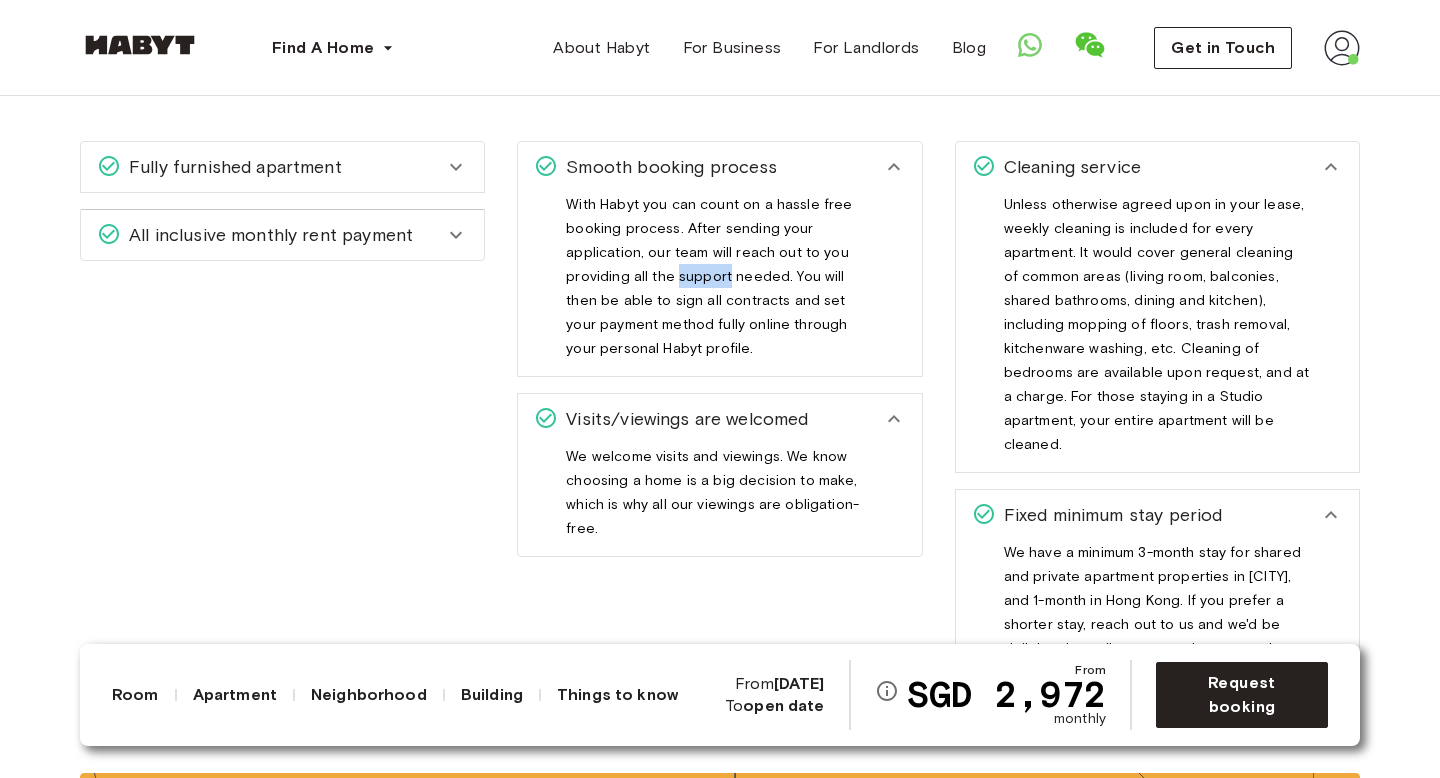 click on "With Habyt you can count on a hassle free booking process. After sending your application, our team will reach out to you providing all the support needed. You will then be able to sign all contracts and set your payment method fully online through your personal Habyt profile." at bounding box center [709, 284] 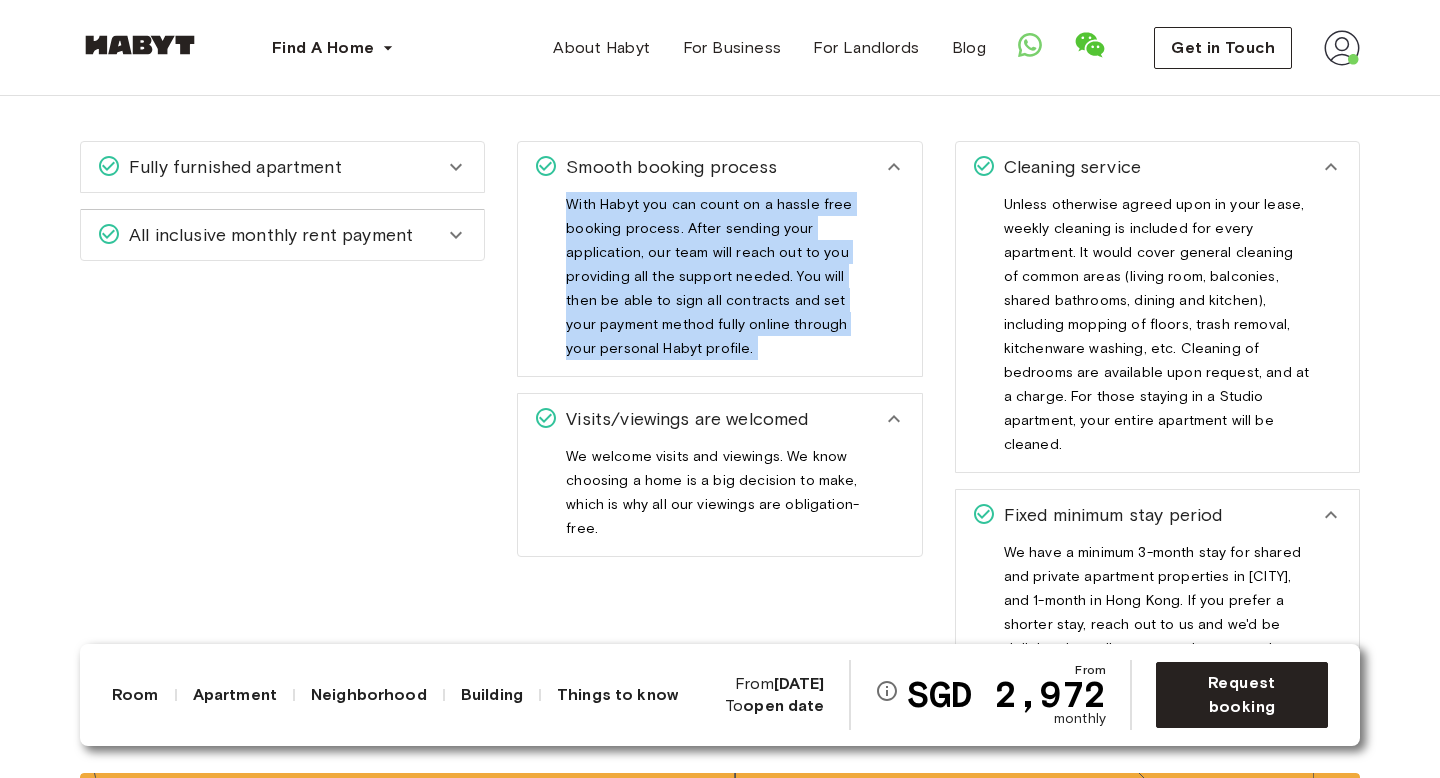 click on "With Habyt you can count on a hassle free booking process. After sending your application, our team will reach out to you providing all the support needed. You will then be able to sign all contracts and set your payment method fully online through your personal Habyt profile." at bounding box center (709, 284) 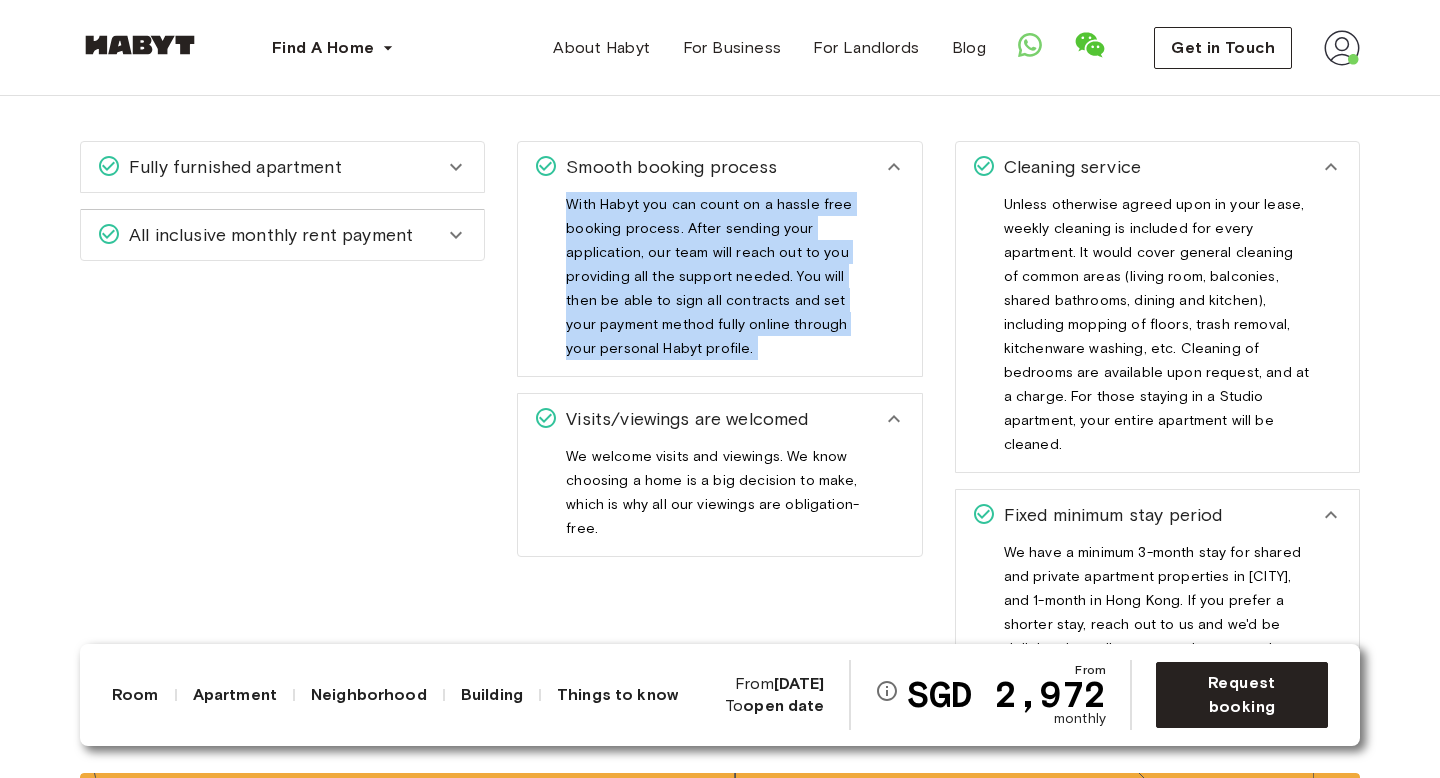 click on "All inclusive monthly rent payment" at bounding box center (267, 235) 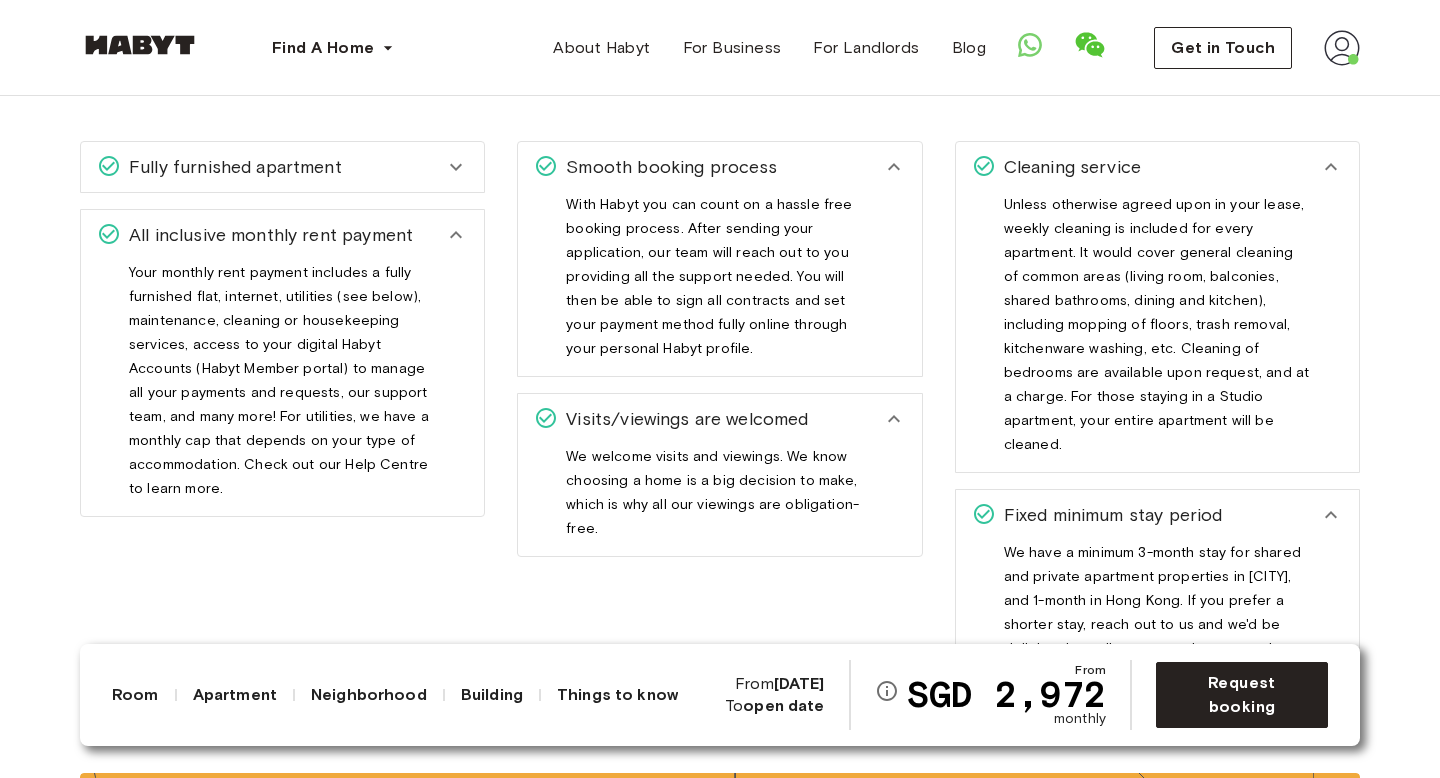 click on "Your monthly rent payment includes a fully furnished flat, internet, utilities (see below), maintenance, cleaning or housekeeping services, access to your digital Habyt Accounts (Habyt Member portal) to manage all your payments and requests, our support team, and many more! For utilities, we have a monthly cap that depends on your type of accommodation. Check out our Help Centre to learn more." at bounding box center [279, 388] 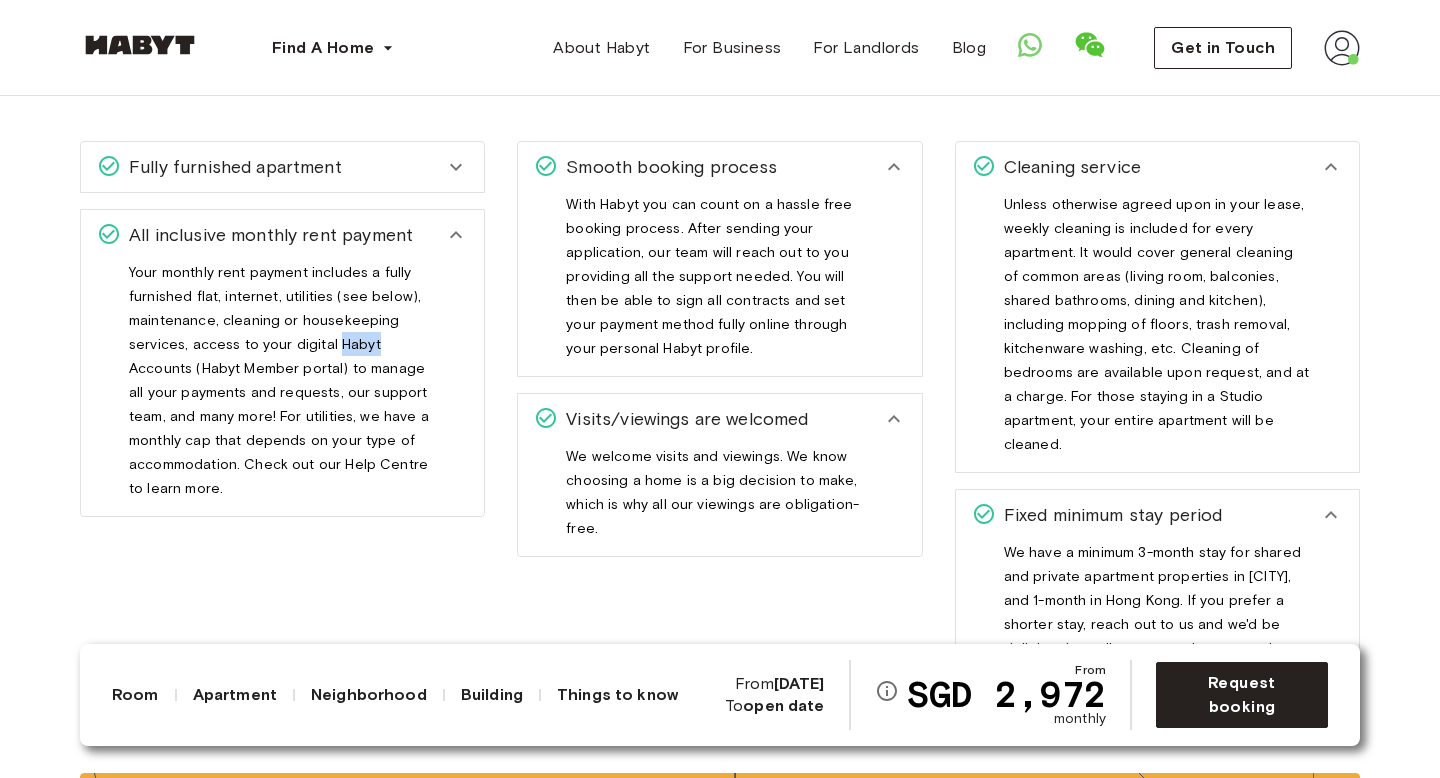 click on "Your monthly rent payment includes a fully furnished flat, internet, utilities (see below), maintenance, cleaning or housekeeping services, access to your digital Habyt Accounts (Habyt Member portal) to manage all your payments and requests, our support team, and many more! For utilities, we have a monthly cap that depends on your type of accommodation. Check out our Help Centre to learn more." at bounding box center [279, 388] 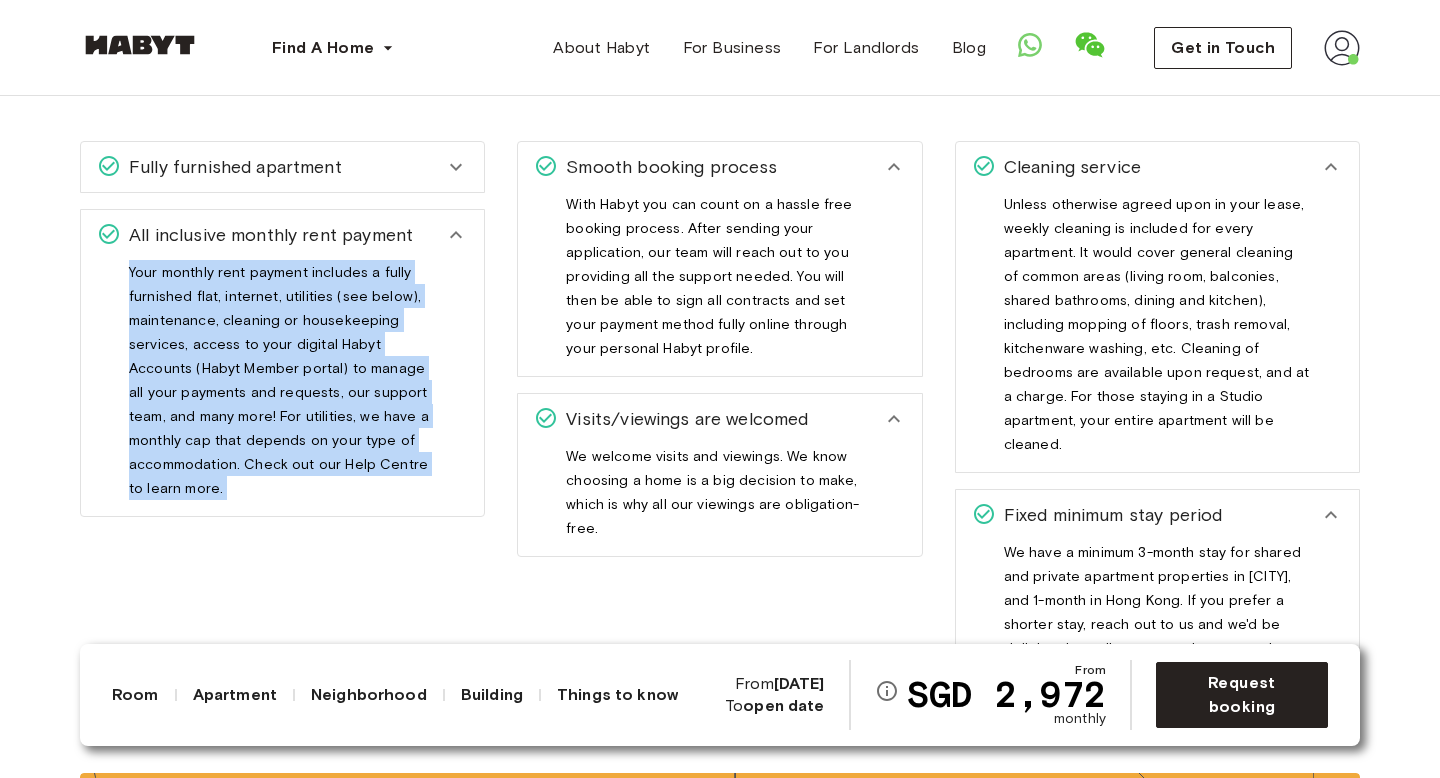 click on "Your monthly rent payment includes a fully furnished flat, internet, utilities (see below), maintenance, cleaning or housekeeping services, access to your digital Habyt Accounts (Habyt Member portal) to manage all your payments and requests, our support team, and many more! For utilities, we have a monthly cap that depends on your type of accommodation. Check out our Help Centre to learn more." at bounding box center (279, 388) 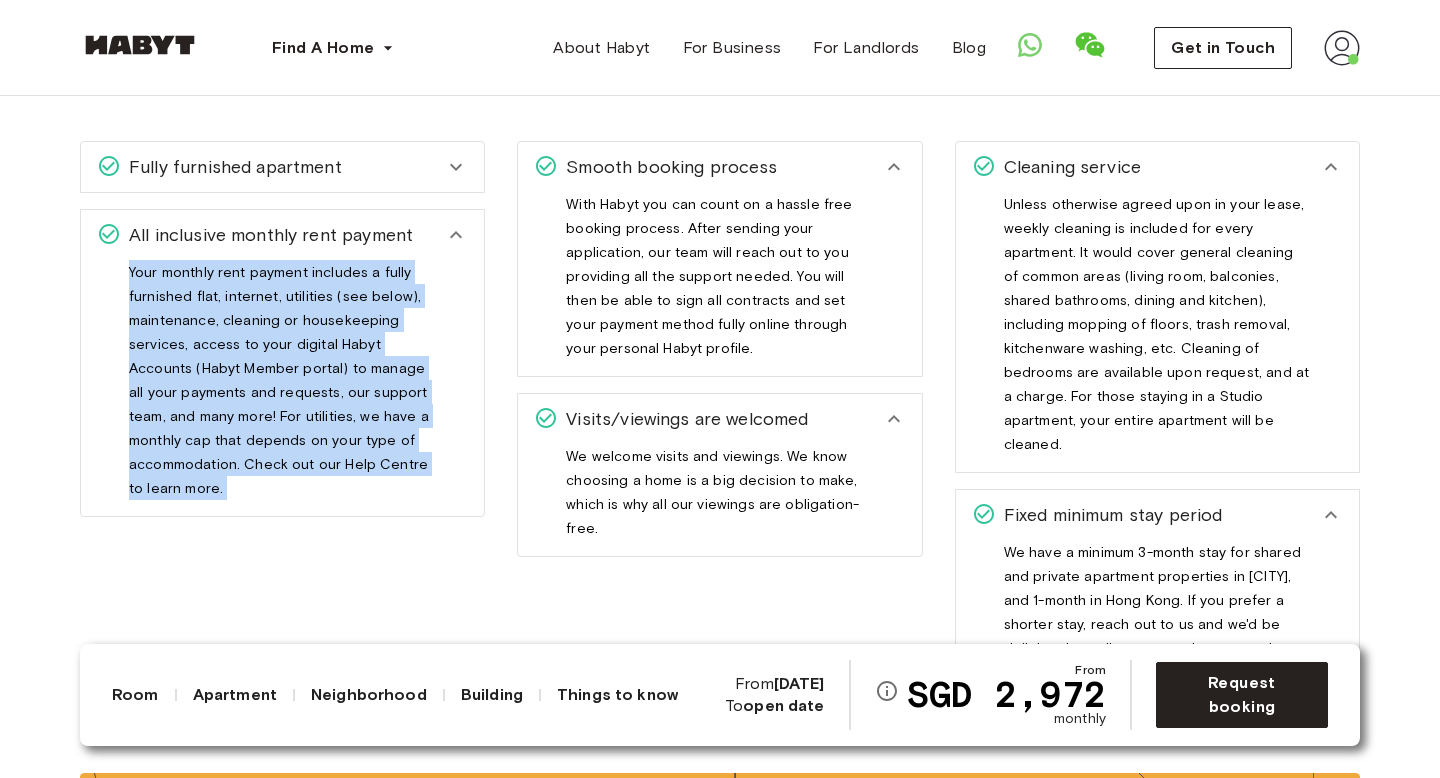 click on "Fully furnished apartment" at bounding box center (270, 167) 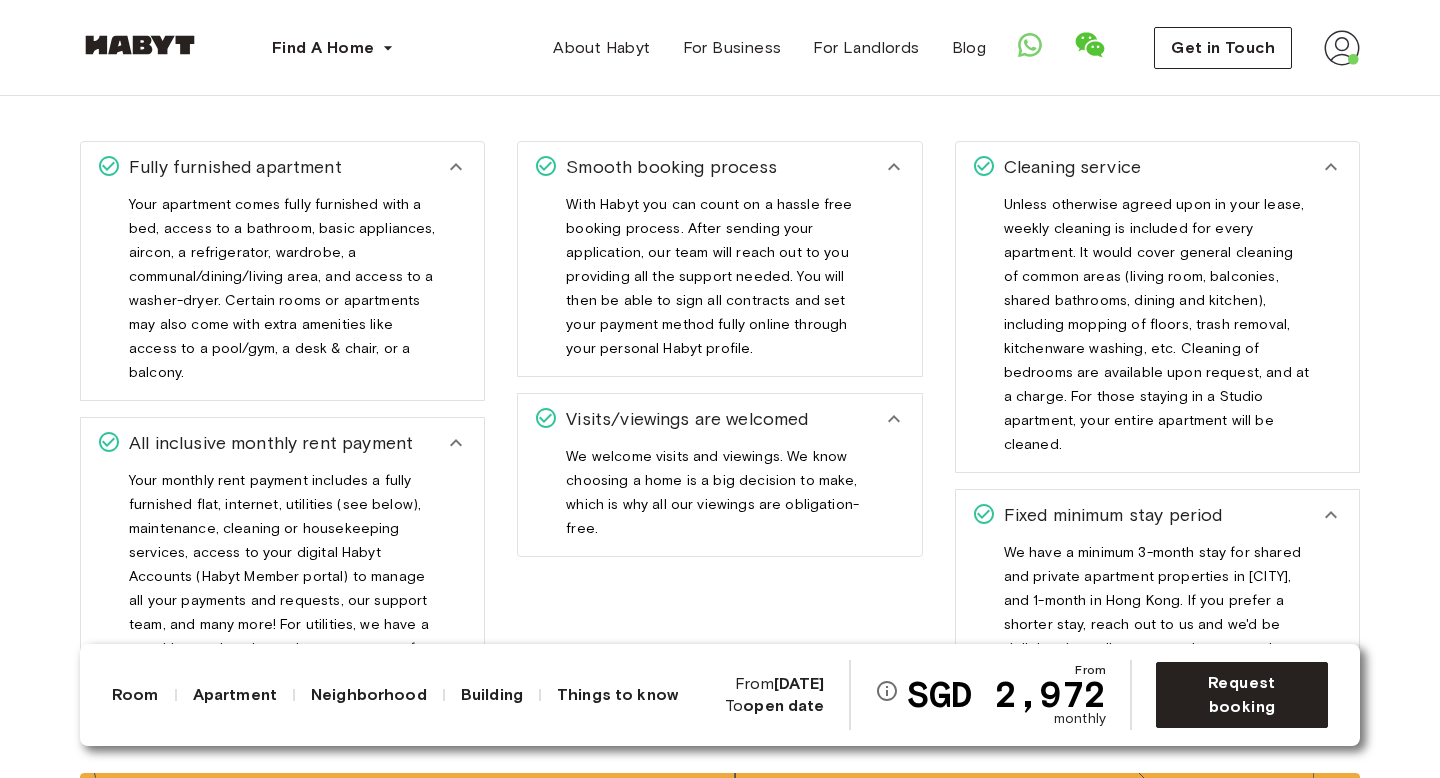 click on "Your apartment comes fully furnished with a bed, access to a bathroom, basic appliances, aircon, a refrigerator, wardrobe, a communal/dining/living area, and access to a washer-dryer. Certain rooms or apartments may also come with extra amenities like access to a pool/gym, a desk & chair, or a balcony." at bounding box center [282, 296] 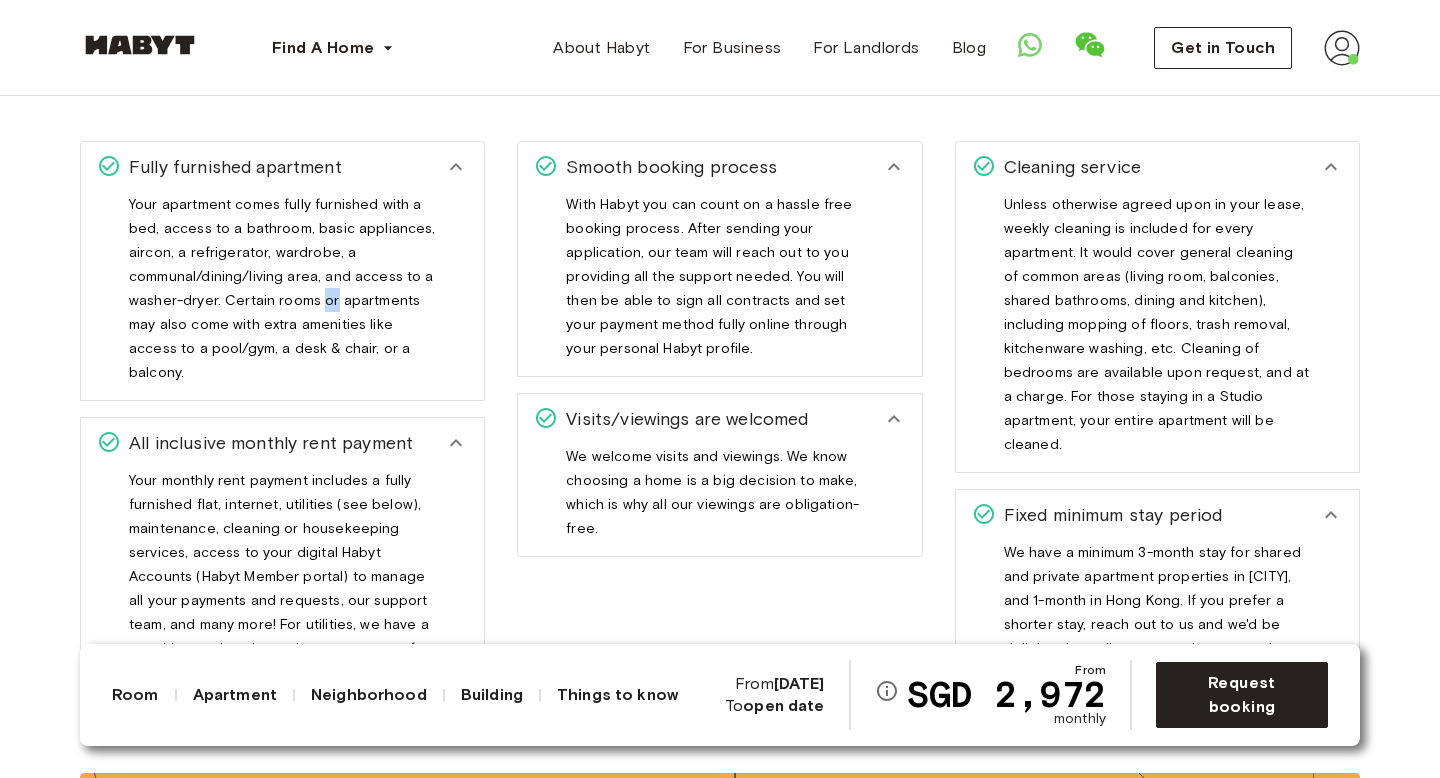 click on "Your apartment comes fully furnished with a bed, access to a bathroom, basic appliances, aircon, a refrigerator, wardrobe, a communal/dining/living area, and access to a washer-dryer. Certain rooms or apartments may also come with extra amenities like access to a pool/gym, a desk & chair, or a balcony." at bounding box center [282, 296] 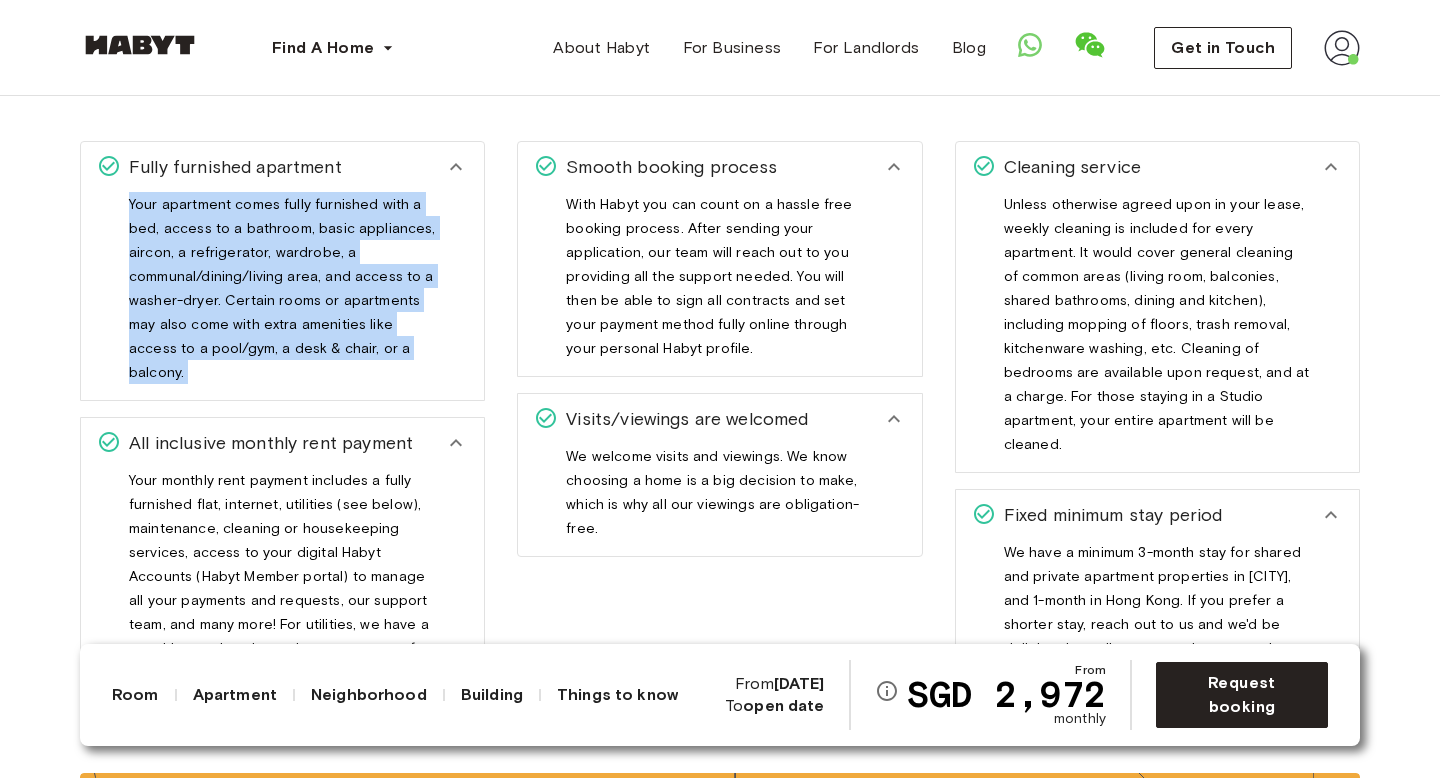 click on "Your apartment comes fully furnished with a bed, access to a bathroom, basic appliances, aircon, a refrigerator, wardrobe, a communal/dining/living area, and access to a washer-dryer. Certain rooms or apartments may also come with extra amenities like access to a pool/gym, a desk & chair, or a balcony." at bounding box center [282, 296] 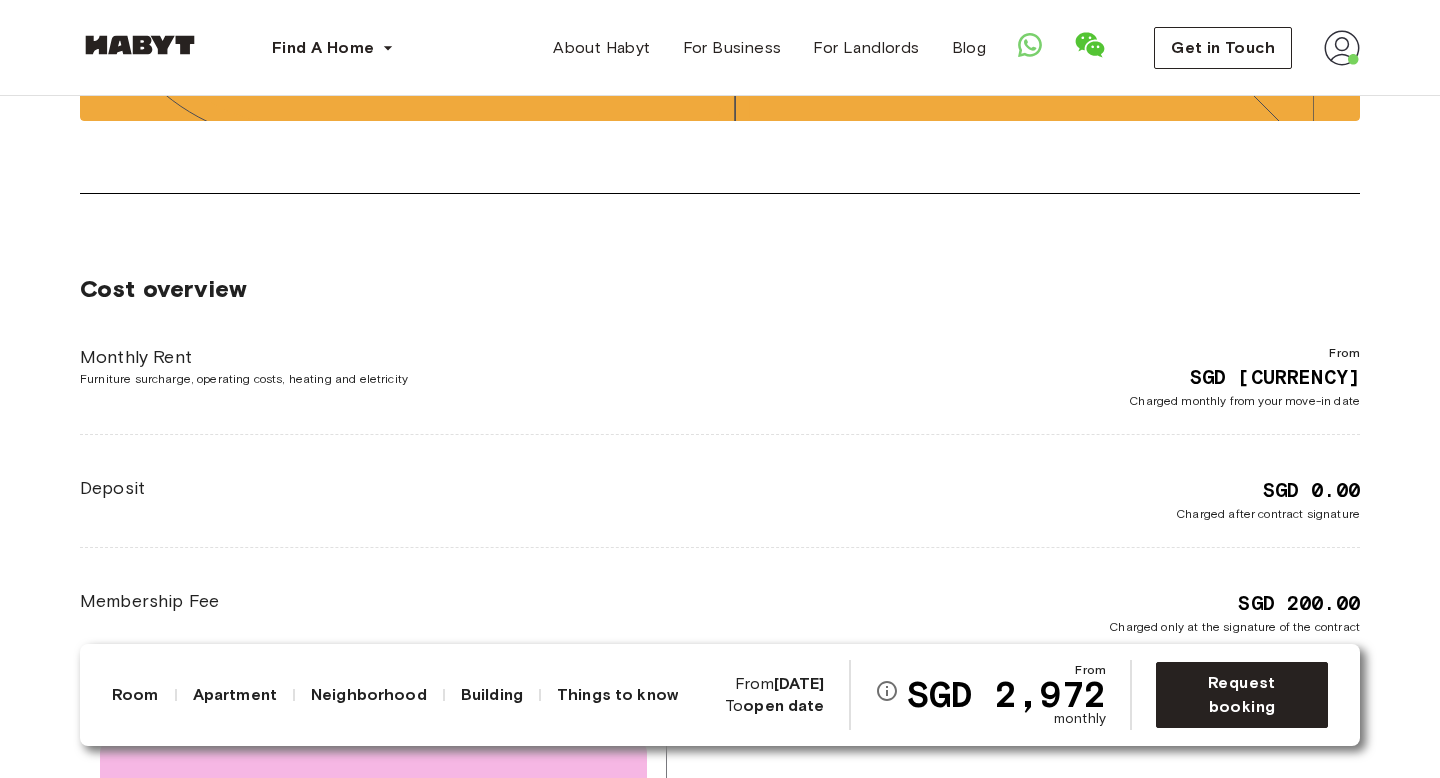 scroll, scrollTop: 4091, scrollLeft: 0, axis: vertical 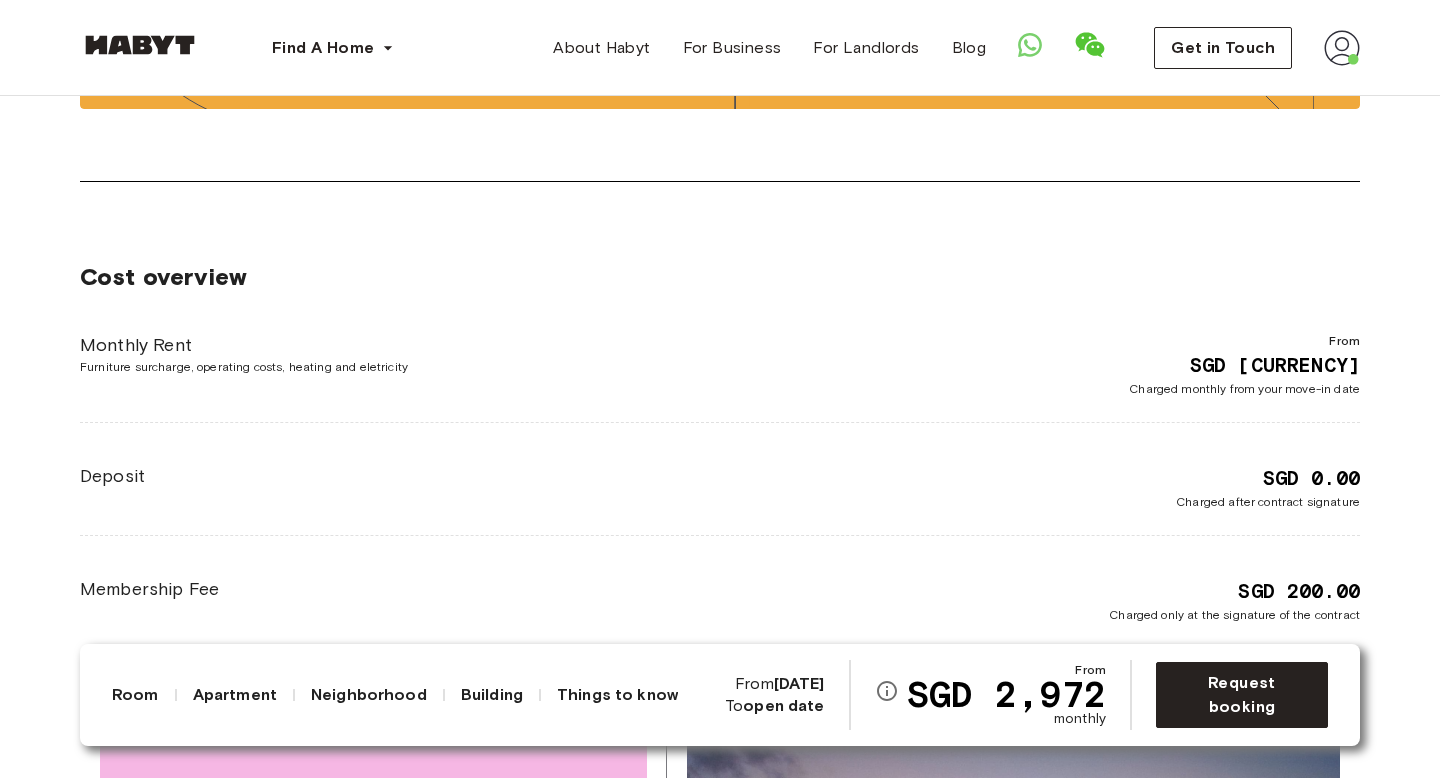 click on "Deposit" at bounding box center (400, 476) 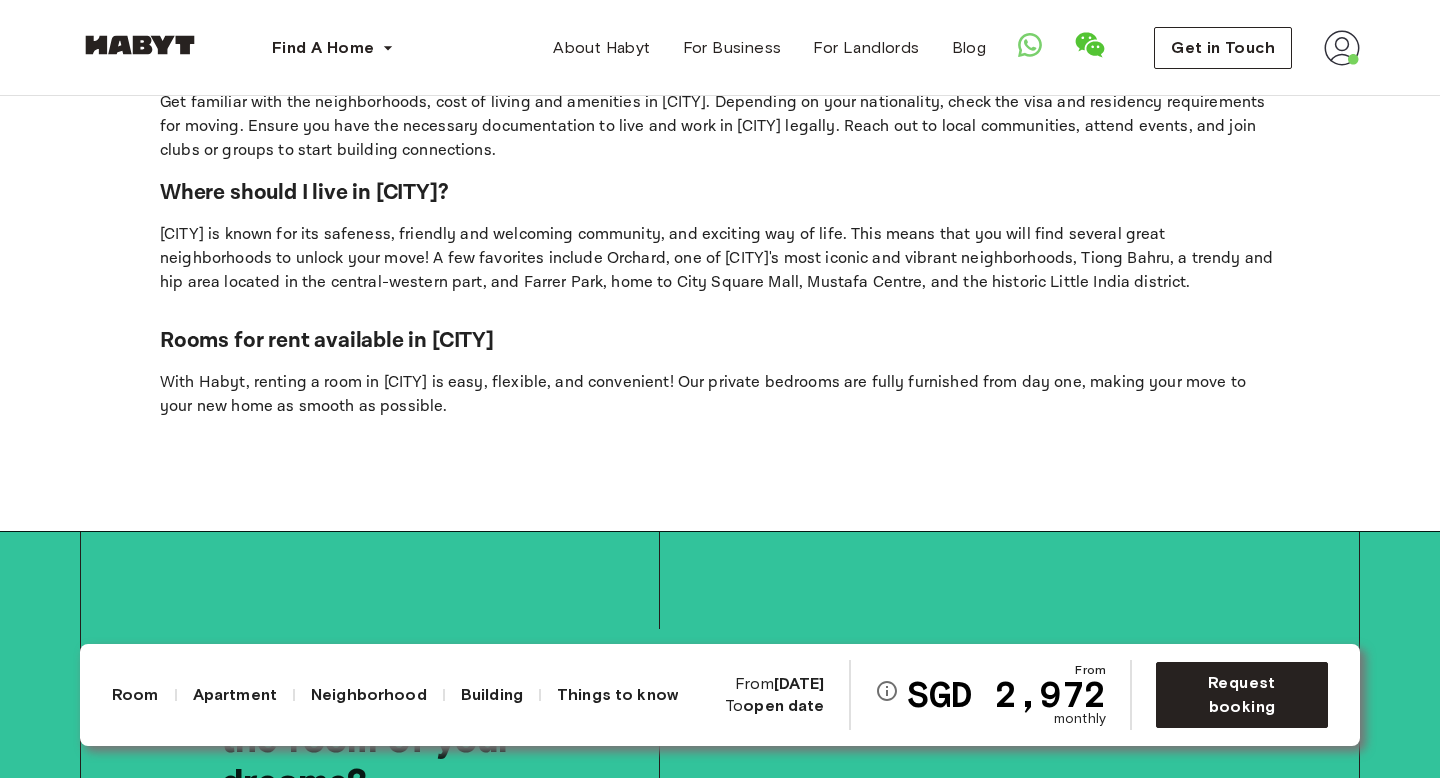 scroll, scrollTop: 5630, scrollLeft: 0, axis: vertical 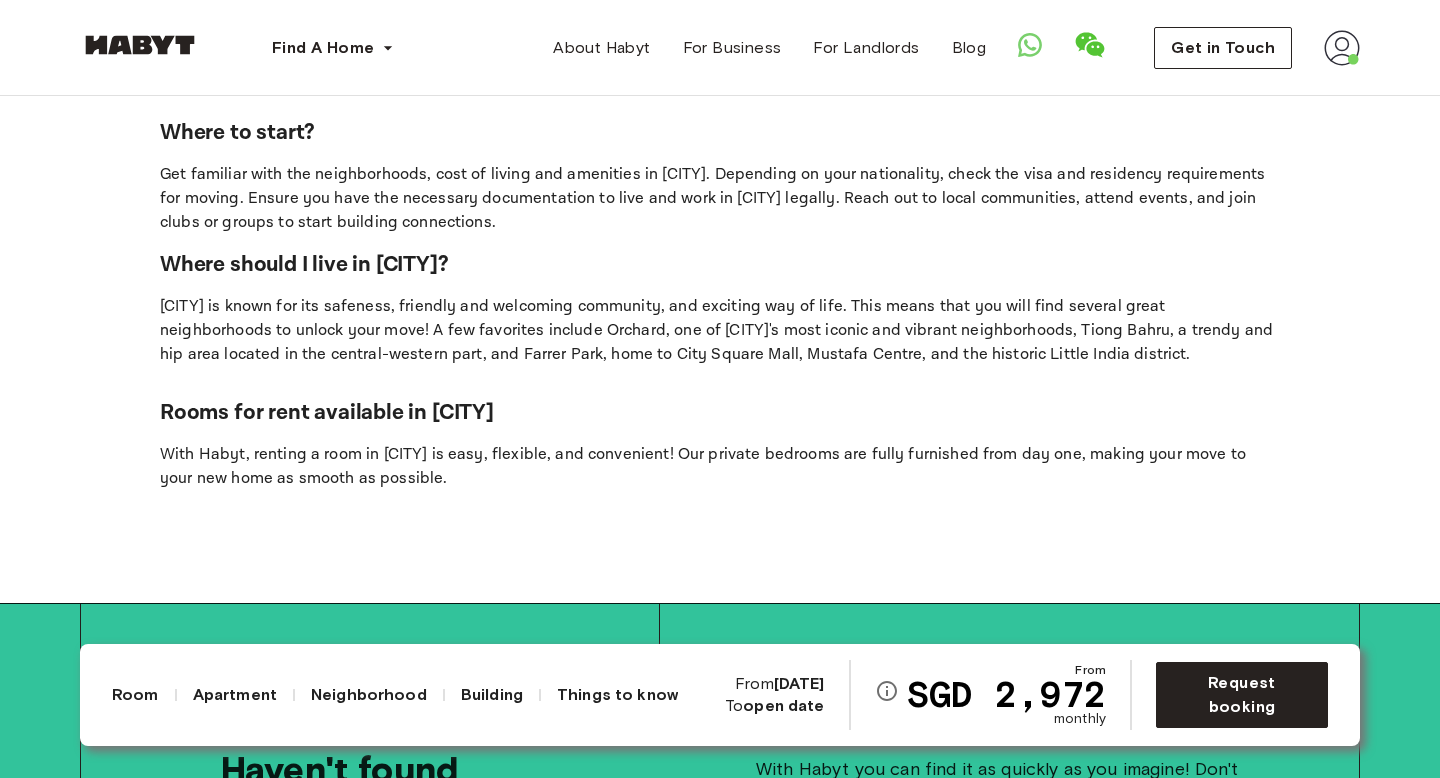 click on "With Habyt, renting a room in Singapore is easy, flexible, and convenient! Our private bedrooms are fully furnished from day one, making your move to your new home as smooth as possible." at bounding box center [720, 467] 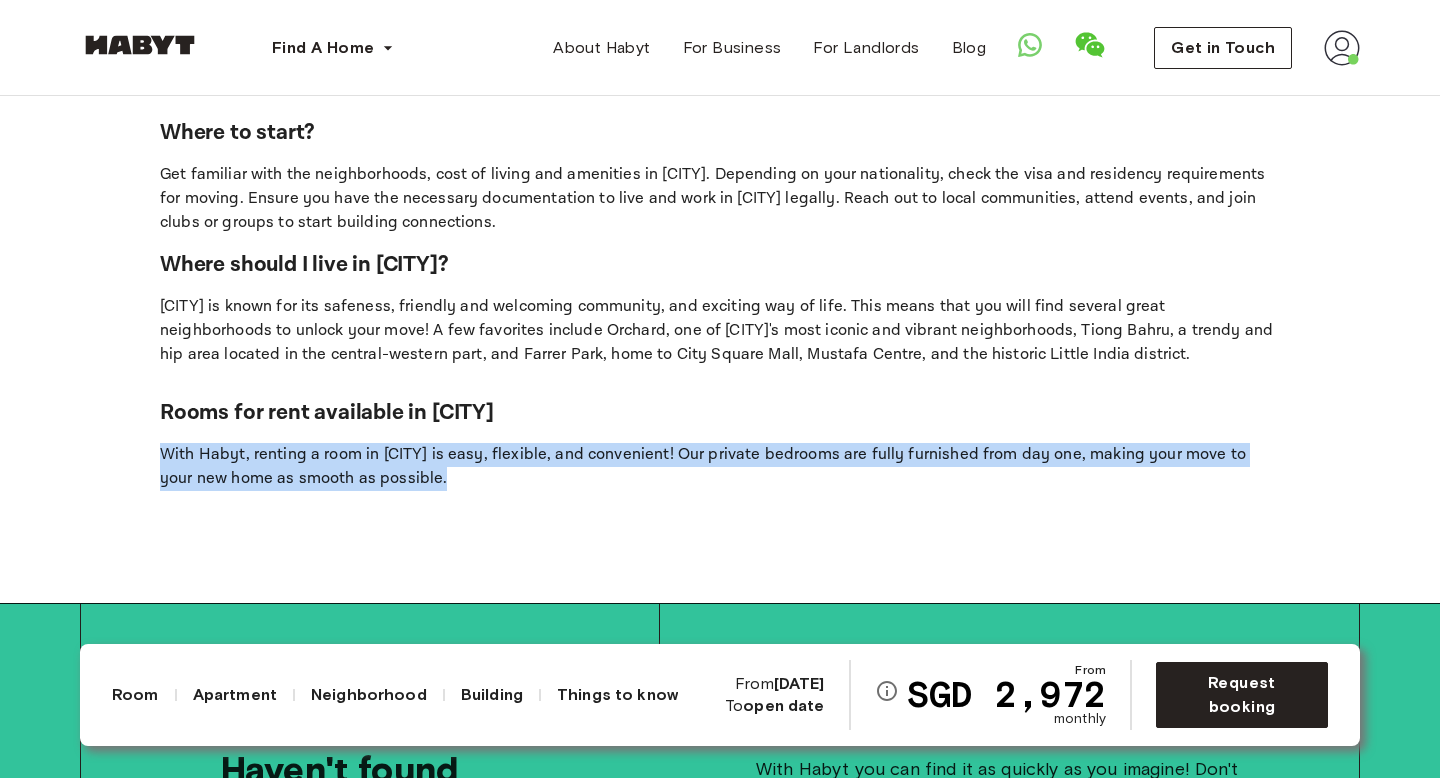 click on "With Habyt, renting a room in Singapore is easy, flexible, and convenient! Our private bedrooms are fully furnished from day one, making your move to your new home as smooth as possible." at bounding box center (720, 467) 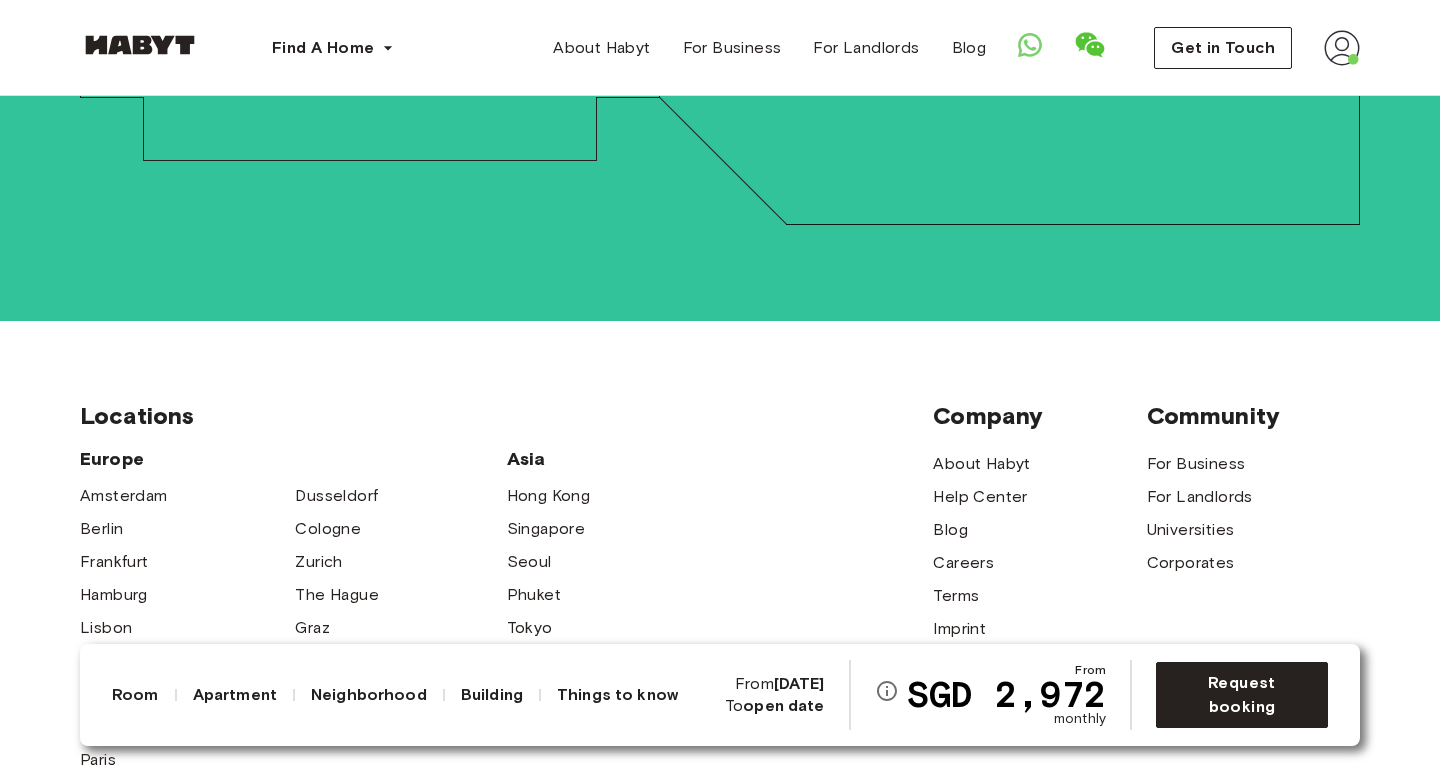 scroll, scrollTop: 7007, scrollLeft: 0, axis: vertical 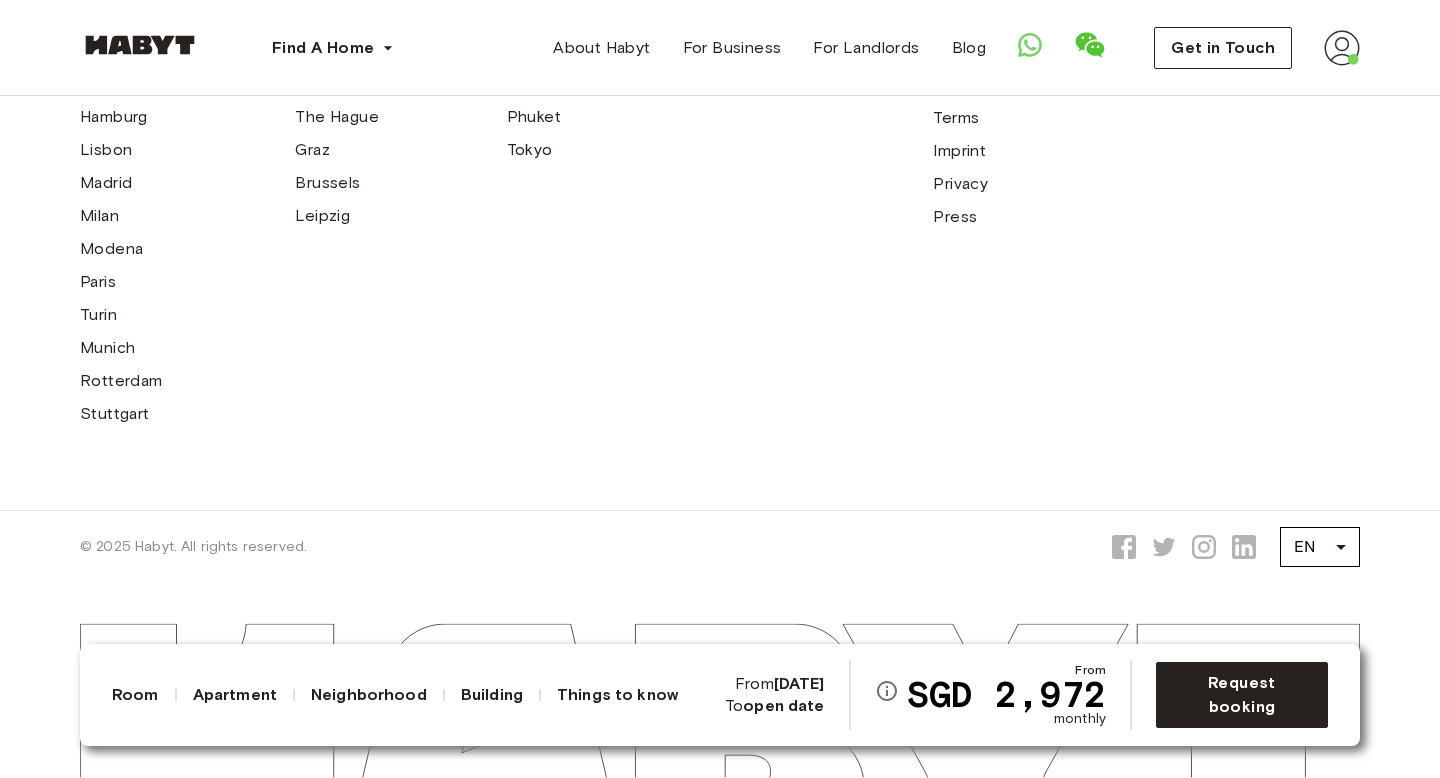 click on "Locations Europe Amsterdam Berlin Frankfurt Hamburg Lisbon Madrid Milan Modena Paris Turin Munich Rotterdam Stuttgart Dusseldorf Cologne Zurich The Hague Graz Brussels Leipzig Asia Hong Kong Singapore Seoul Phuket Tokyo Company About Habyt Help Center Blog Careers Terms Imprint Privacy Press Community For Business For Landlords Universities Corporates" at bounding box center (720, 176) 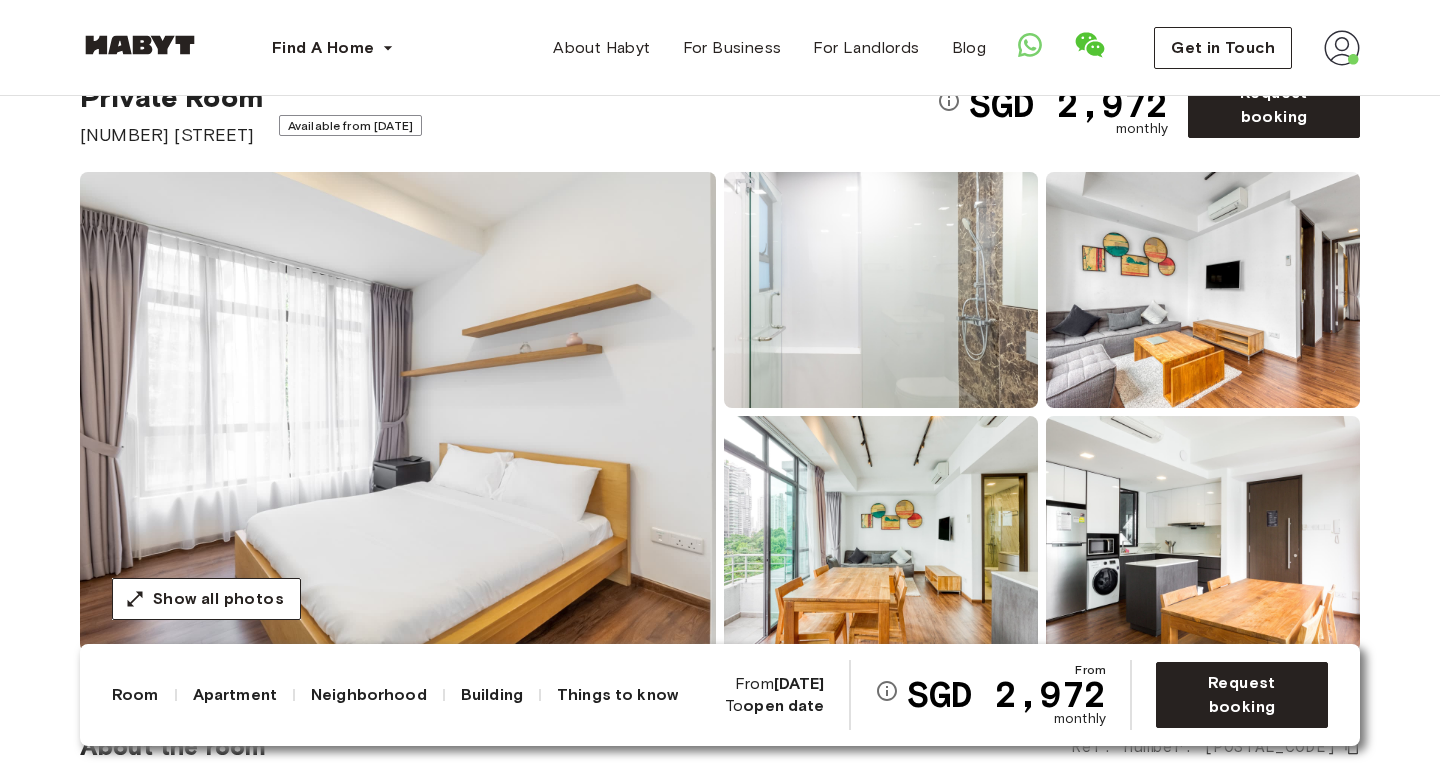 scroll, scrollTop: 98, scrollLeft: 0, axis: vertical 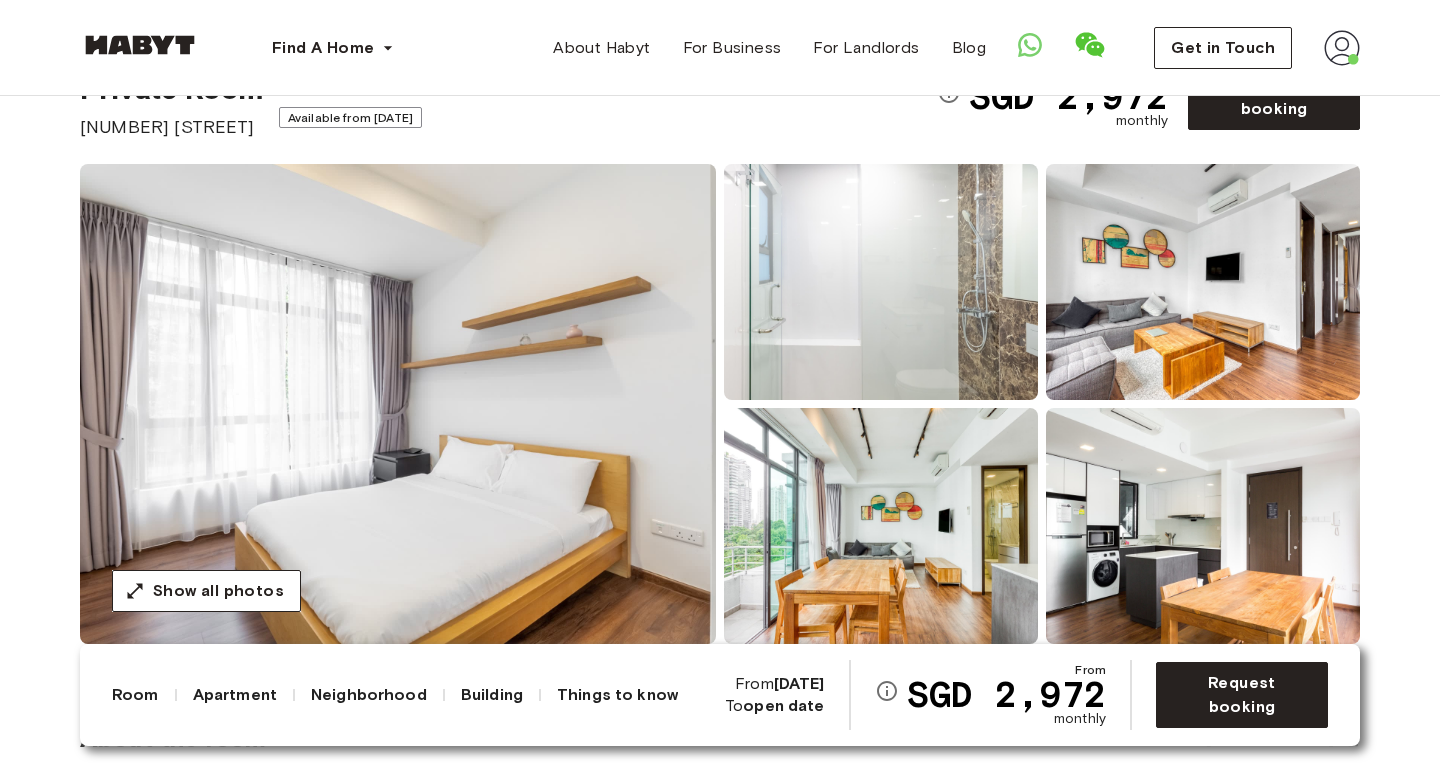 click on "Available from Aug 25, 2025" at bounding box center (350, 117) 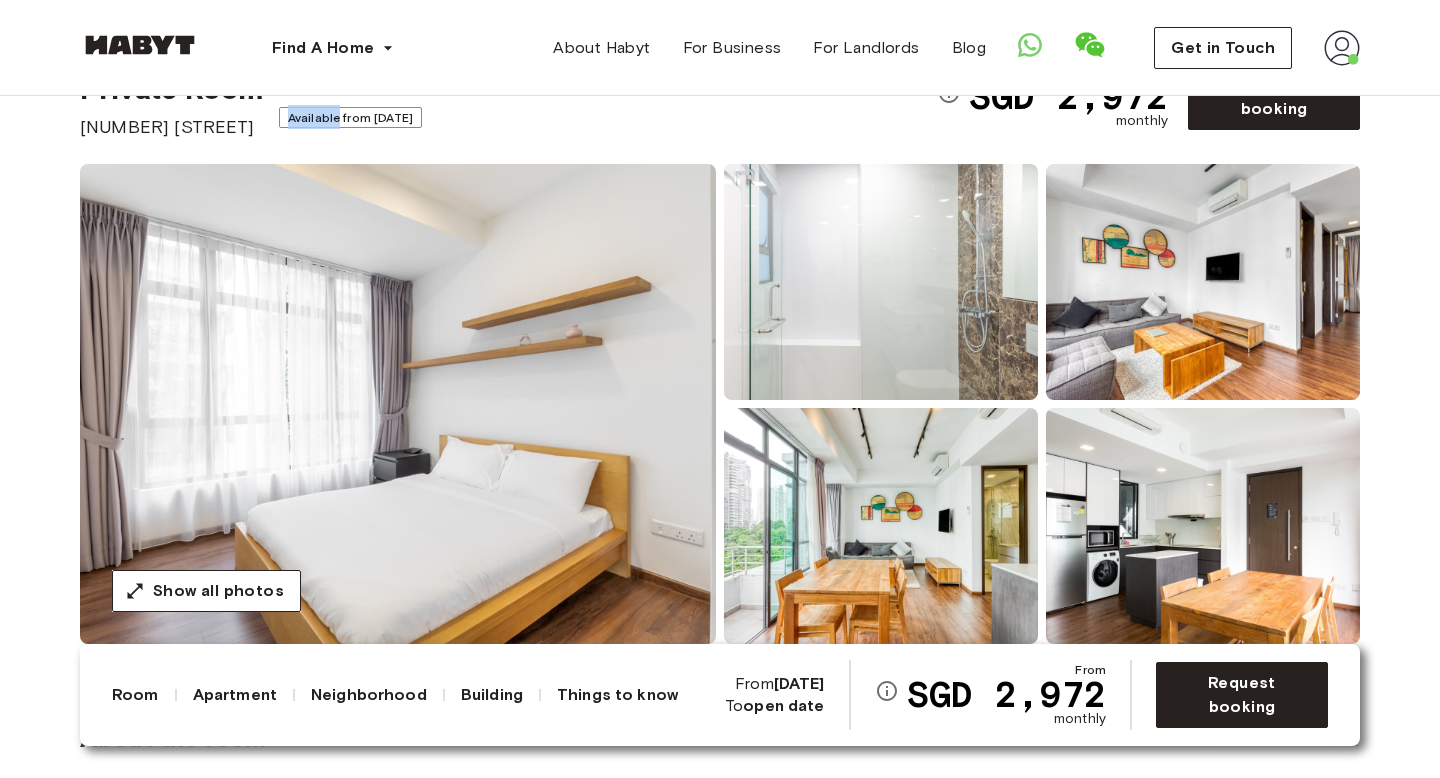 click on "Available from Aug 25, 2025" at bounding box center (350, 117) 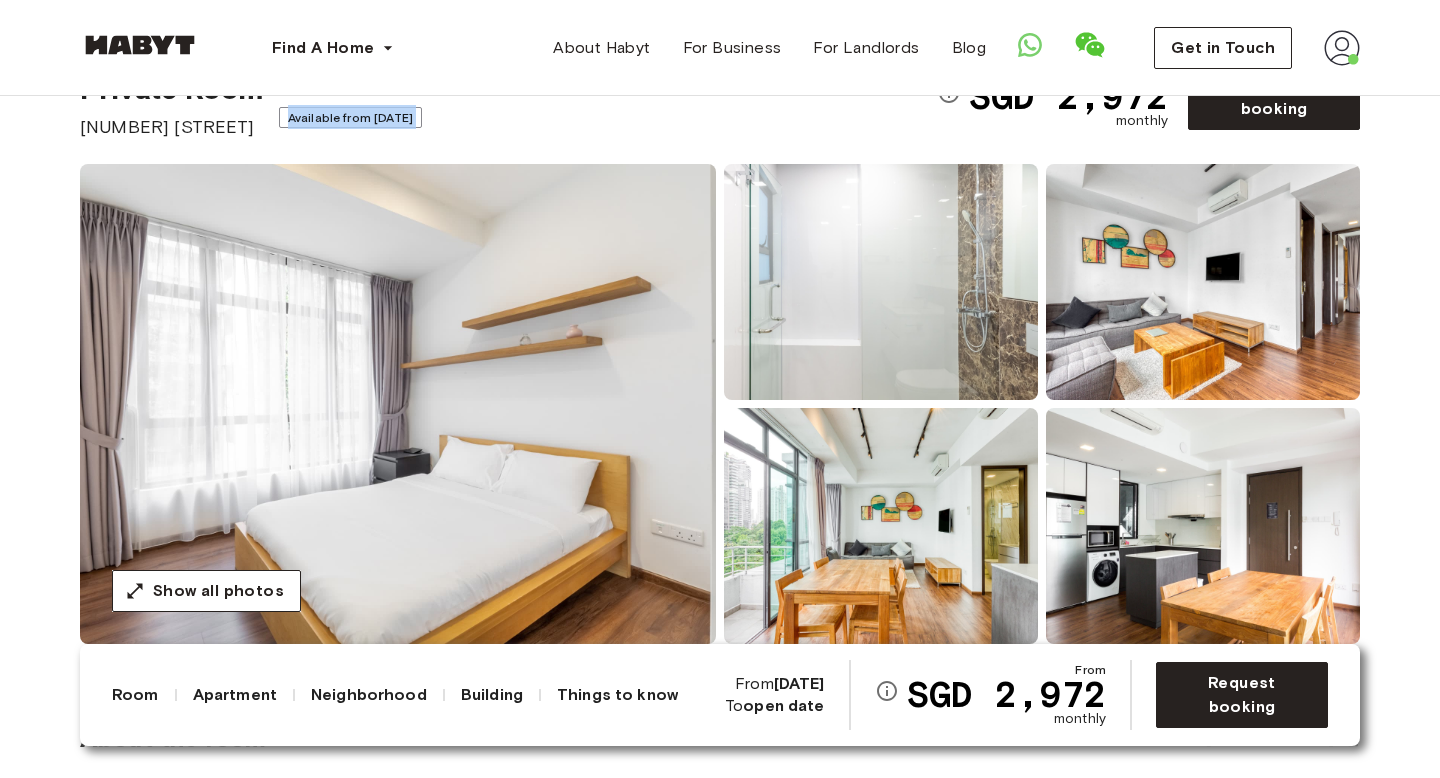 click on "Available from Aug 25, 2025" at bounding box center (350, 117) 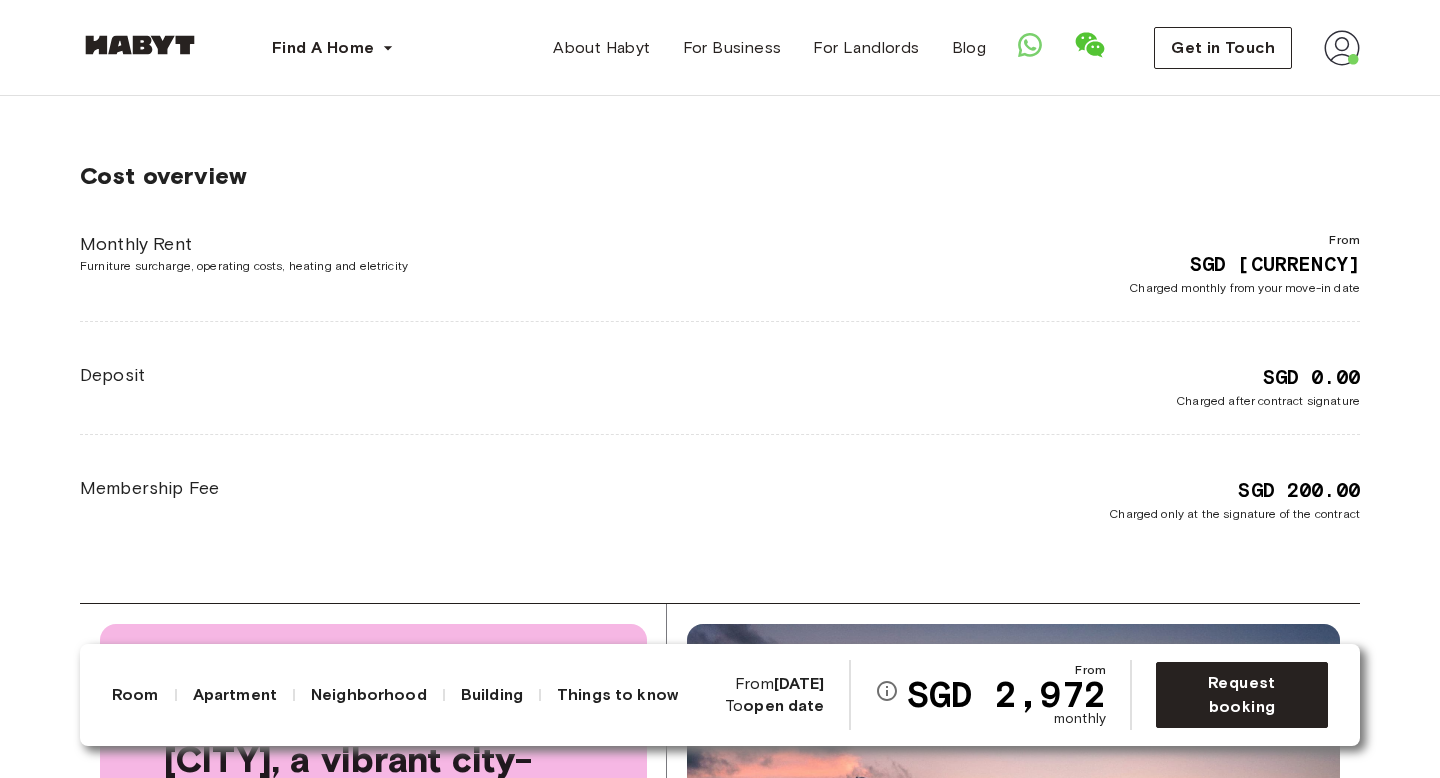 scroll, scrollTop: 4179, scrollLeft: 0, axis: vertical 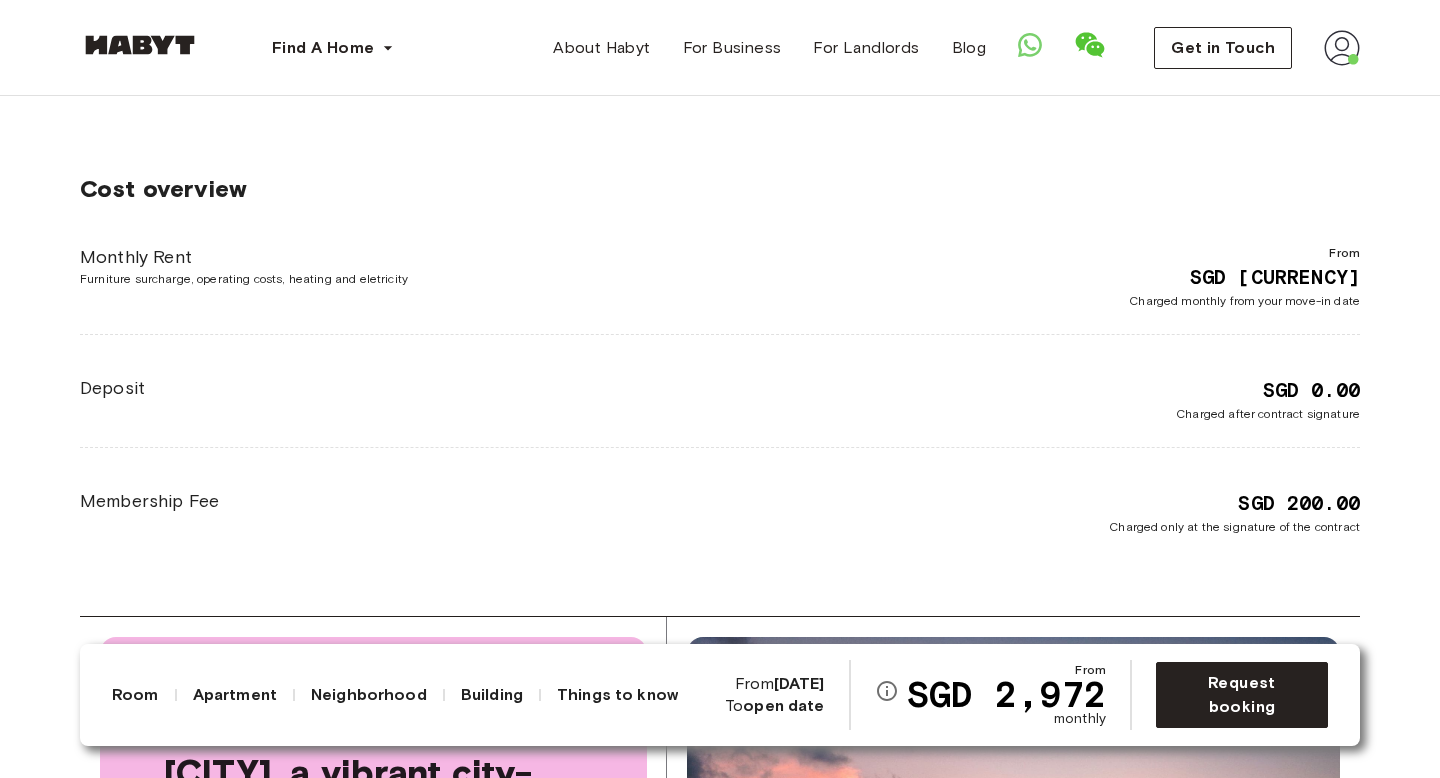 click at bounding box center [1342, 48] 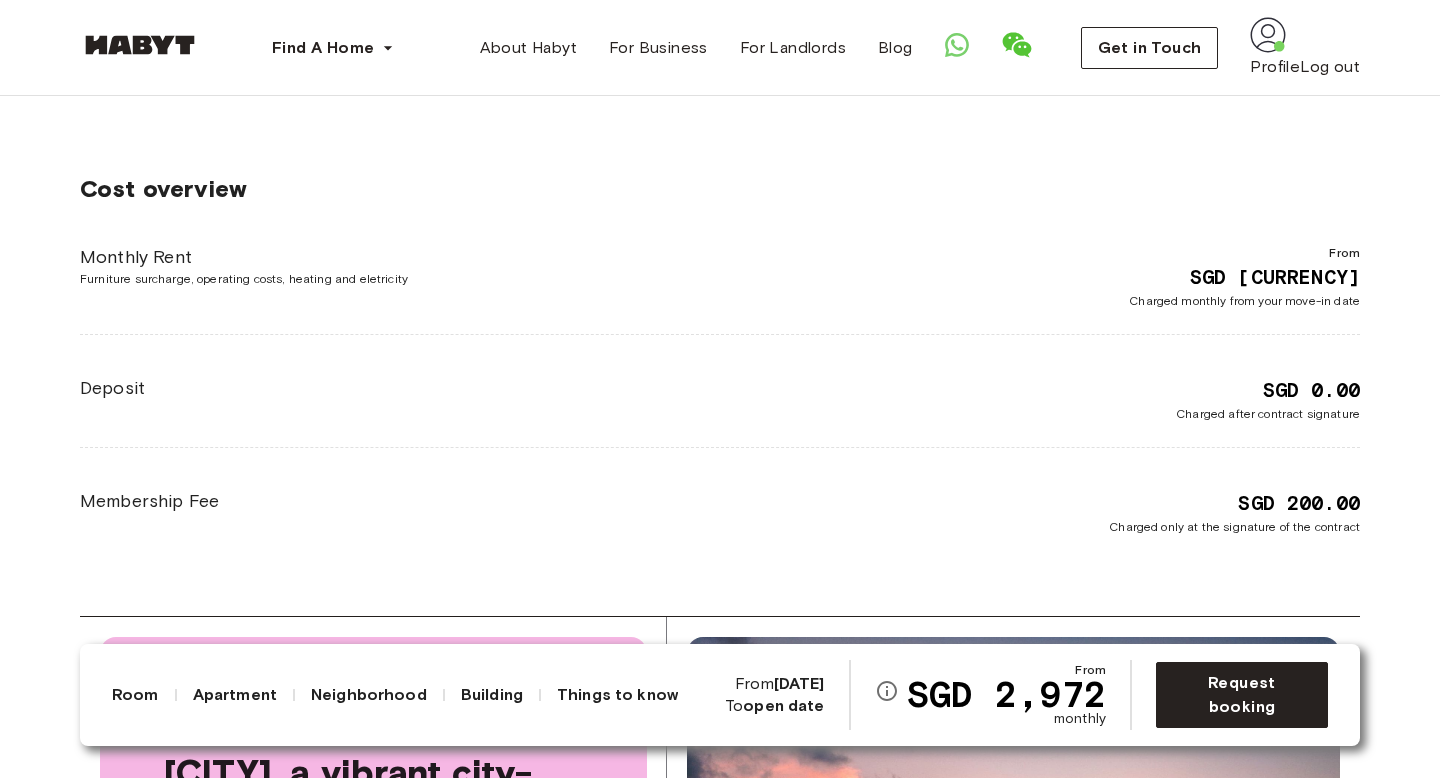 click on "SGD 0.00" at bounding box center [1311, 390] 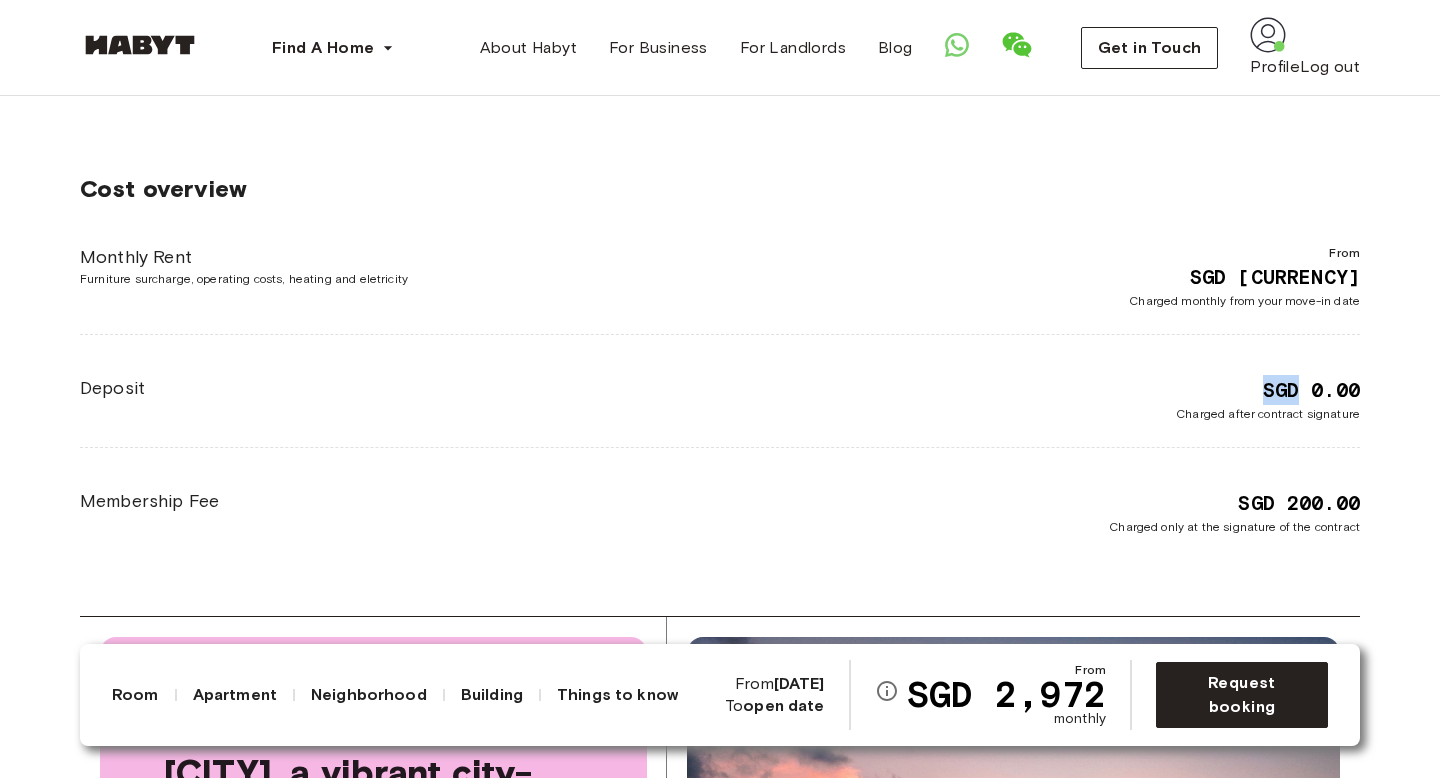 click on "SGD 0.00" at bounding box center (1311, 390) 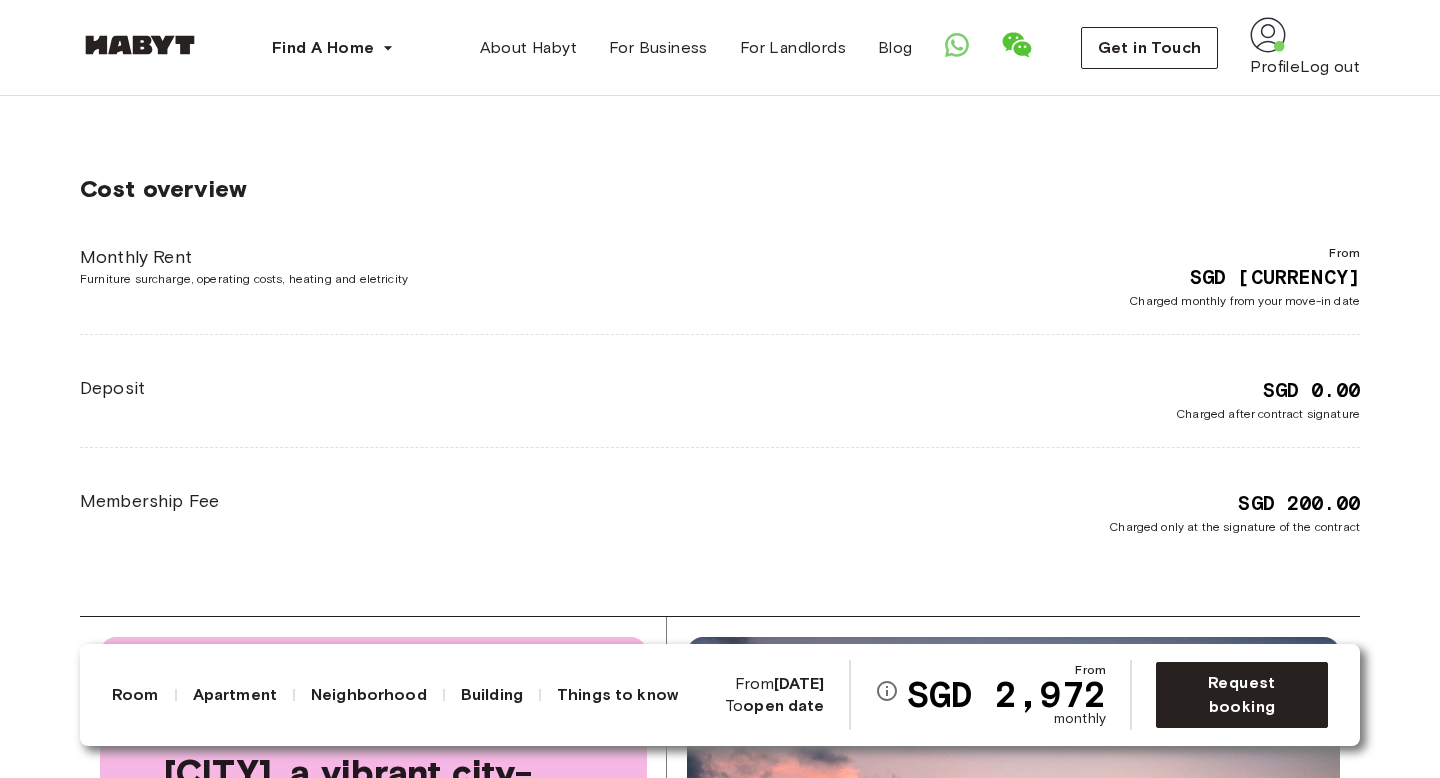 click on "Cost overview Monthly Rent Furniture surcharge, operating costs, heating and eletricity From  SGD 2,972.00 Charged monthly from your move-in date Deposit SGD 0.00 Charged after contract signature Membership Fee SGD 200.00 Charged only at the signature of the contract" at bounding box center [720, 355] 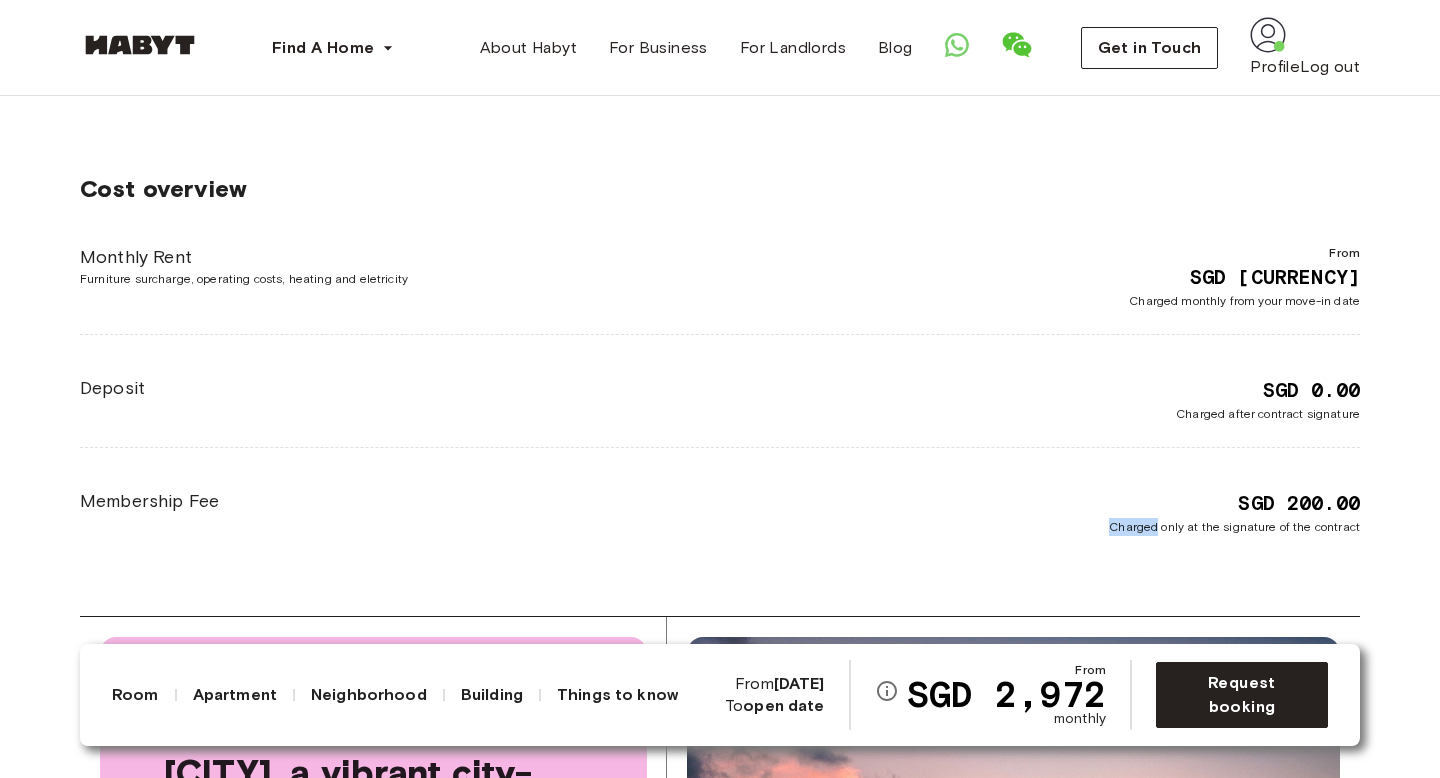 click on "Cost overview Monthly Rent Furniture surcharge, operating costs, heating and eletricity From  SGD 2,972.00 Charged monthly from your move-in date Deposit SGD 0.00 Charged after contract signature Membership Fee SGD 200.00 Charged only at the signature of the contract" at bounding box center [720, 355] 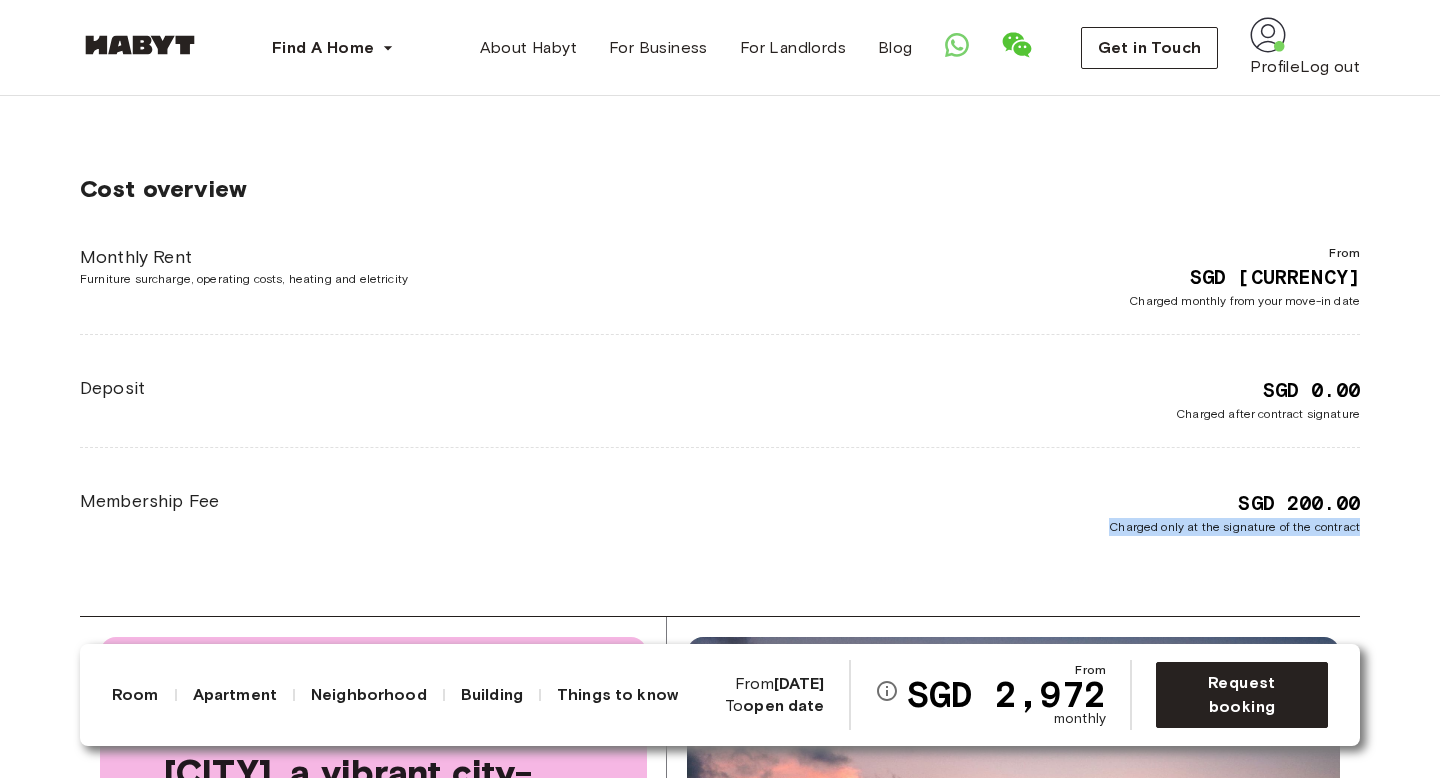 click on "Cost overview Monthly Rent Furniture surcharge, operating costs, heating and eletricity From  SGD 2,972.00 Charged monthly from your move-in date Deposit SGD 0.00 Charged after contract signature Membership Fee SGD 200.00 Charged only at the signature of the contract" at bounding box center [720, 355] 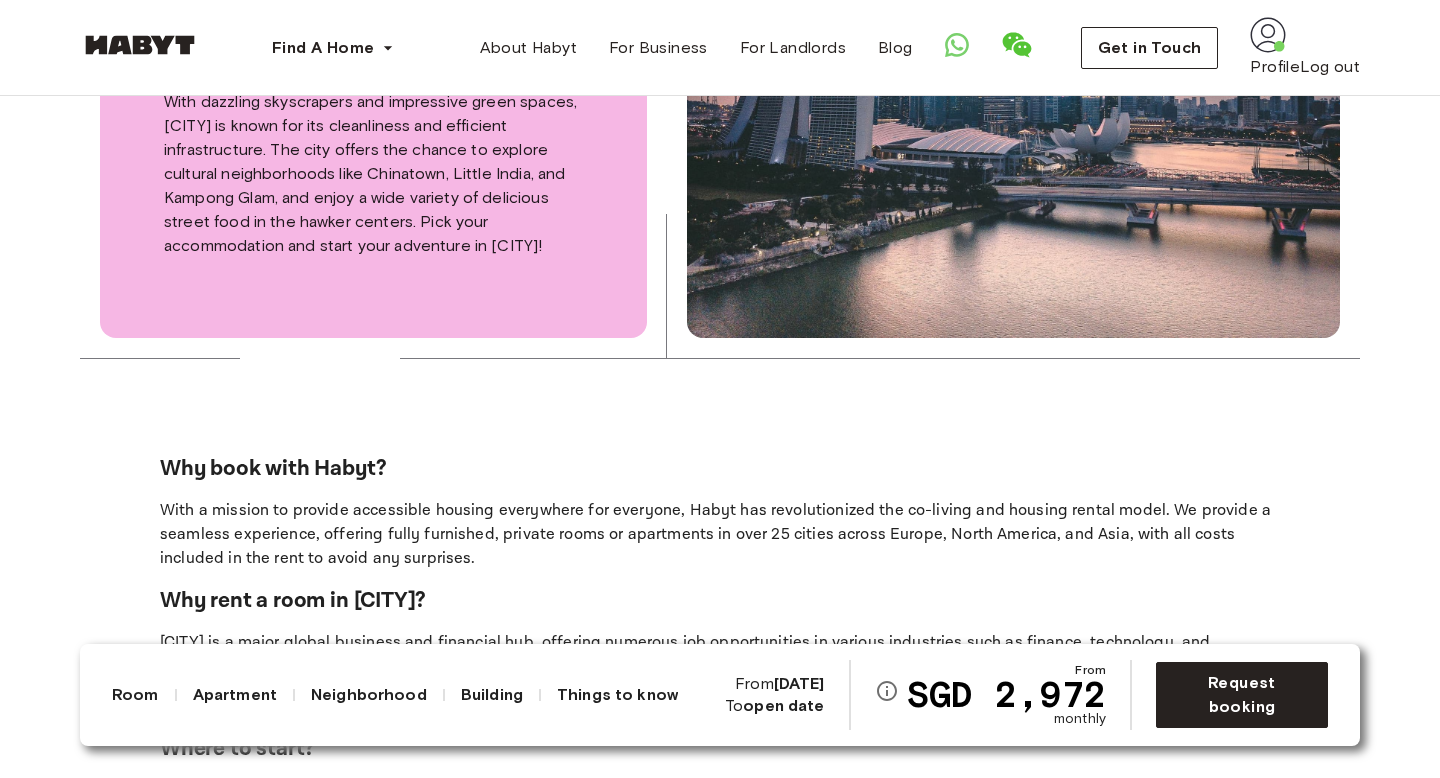 scroll, scrollTop: 5028, scrollLeft: 0, axis: vertical 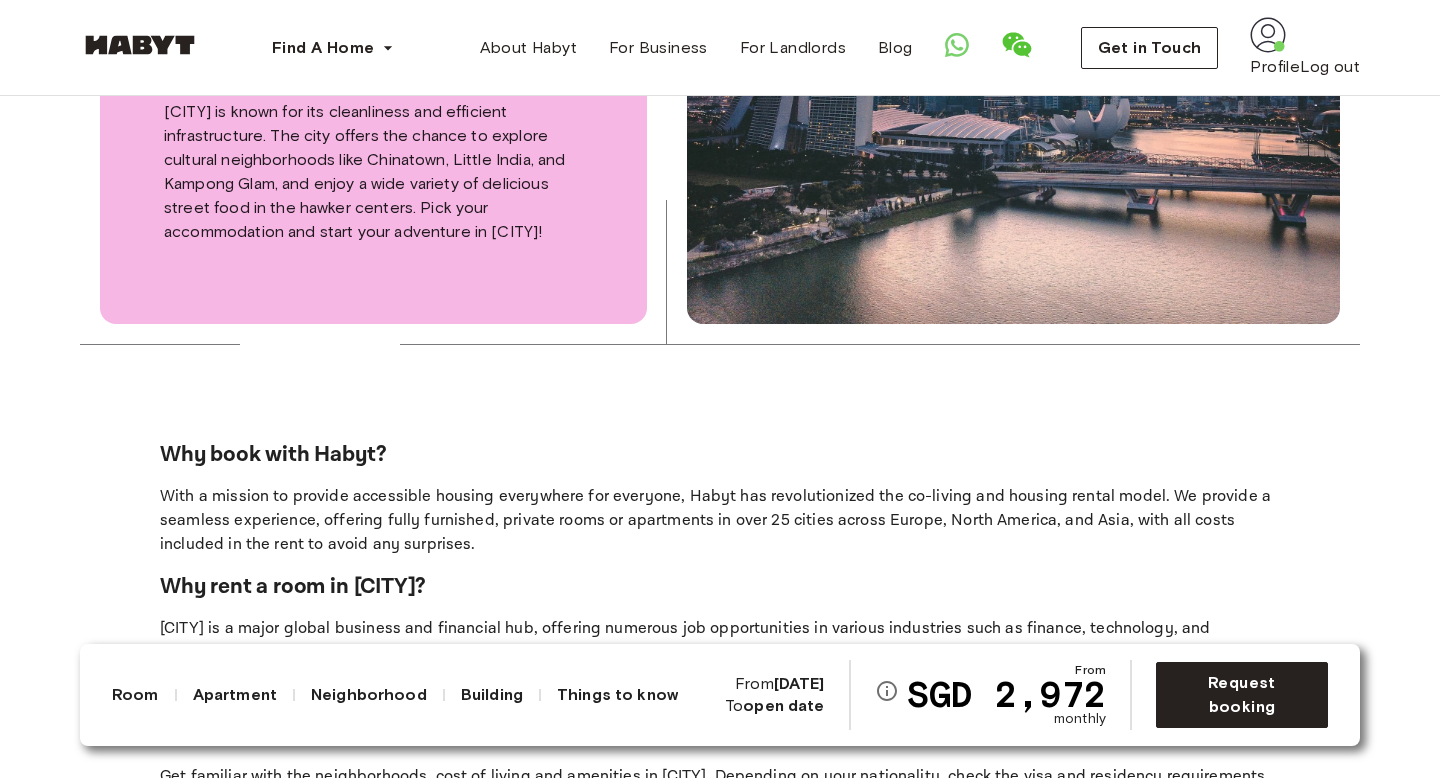 click on "With a mission to provide accessible housing everywhere for everyone, Habyt has revolutionized the co-living and housing rental model. We provide a seamless experience, offering fully furnished, private rooms or apartments in over 25 cities across Europe, North America, and Asia, with all costs included in the rent to avoid any surprises." at bounding box center [720, 521] 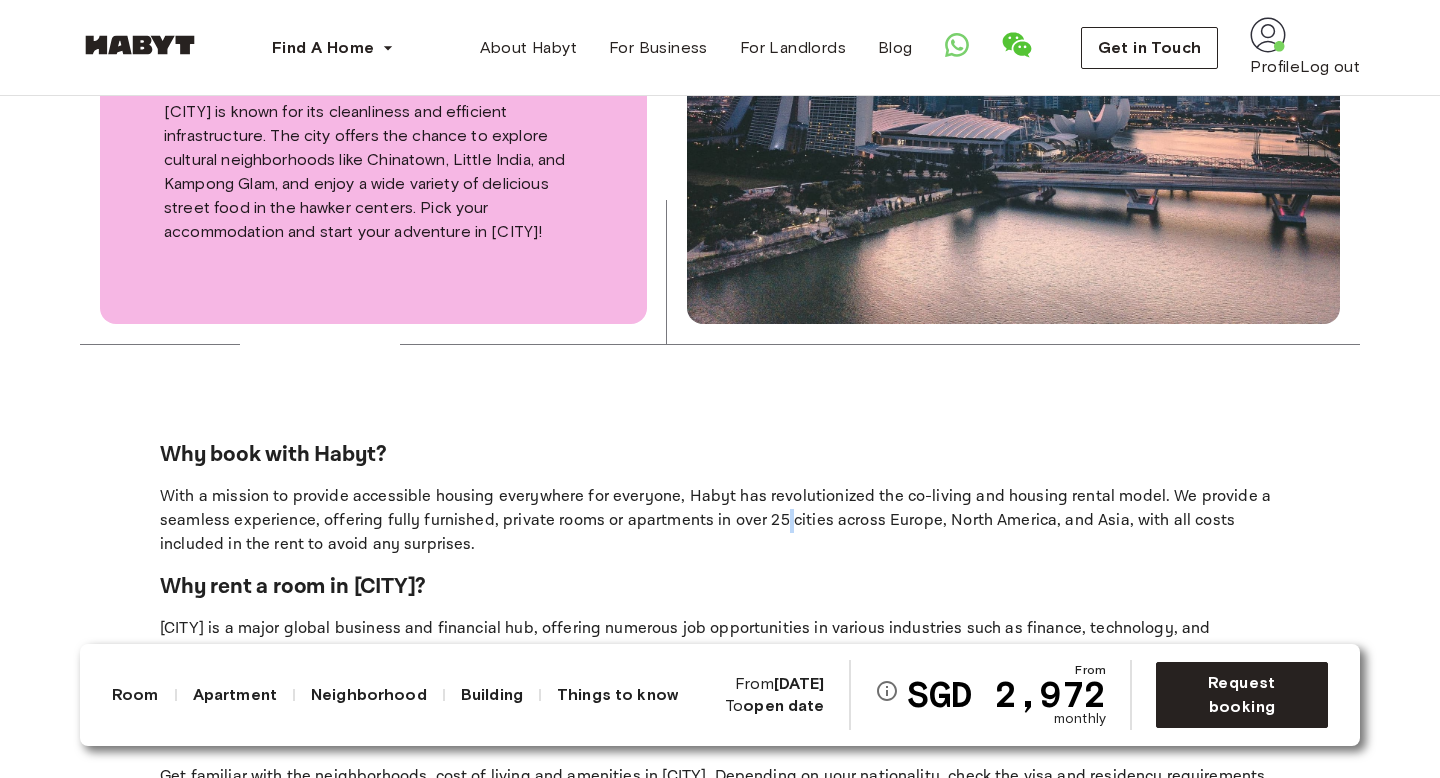 click on "With a mission to provide accessible housing everywhere for everyone, Habyt has revolutionized the co-living and housing rental model. We provide a seamless experience, offering fully furnished, private rooms or apartments in over 25 cities across Europe, North America, and Asia, with all costs included in the rent to avoid any surprises." at bounding box center (720, 521) 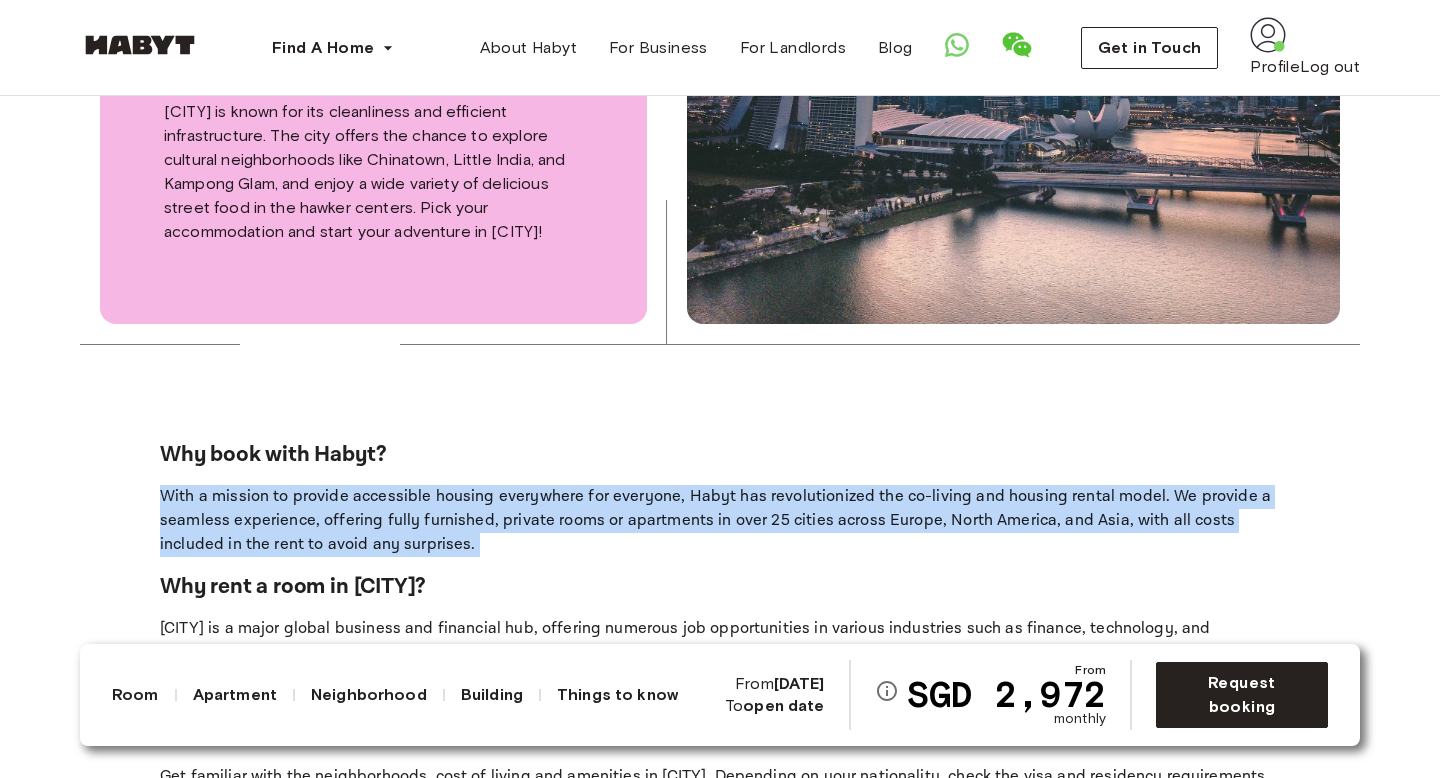 click on "With a mission to provide accessible housing everywhere for everyone, Habyt has revolutionized the co-living and housing rental model. We provide a seamless experience, offering fully furnished, private rooms or apartments in over 25 cities across Europe, North America, and Asia, with all costs included in the rent to avoid any surprises." at bounding box center [720, 521] 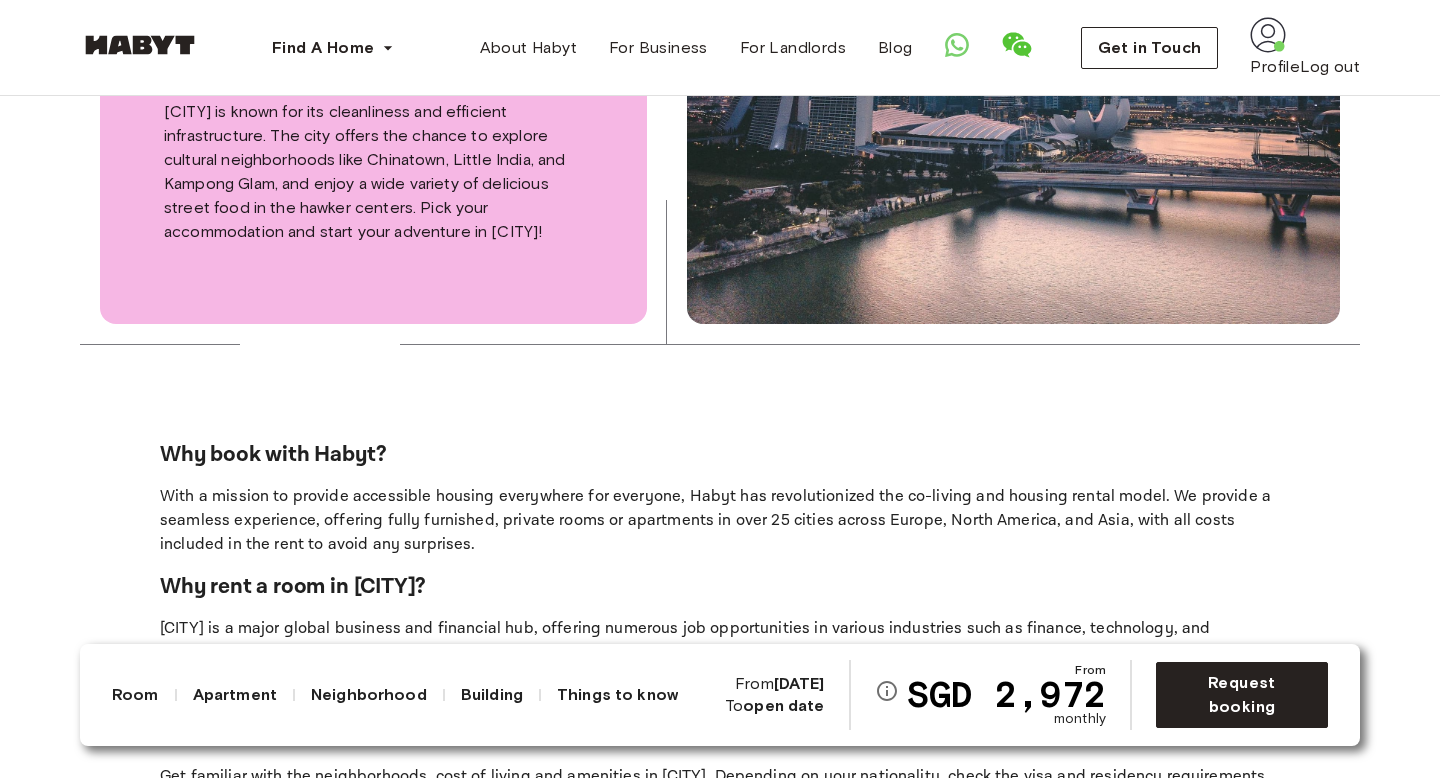 click on "With a mission to provide accessible housing everywhere for everyone, Habyt has revolutionized the co-living and housing rental model. We provide a seamless experience, offering fully furnished, private rooms or apartments in over 25 cities across Europe, North America, and Asia, with all costs included in the rent to avoid any surprises." at bounding box center [720, 521] 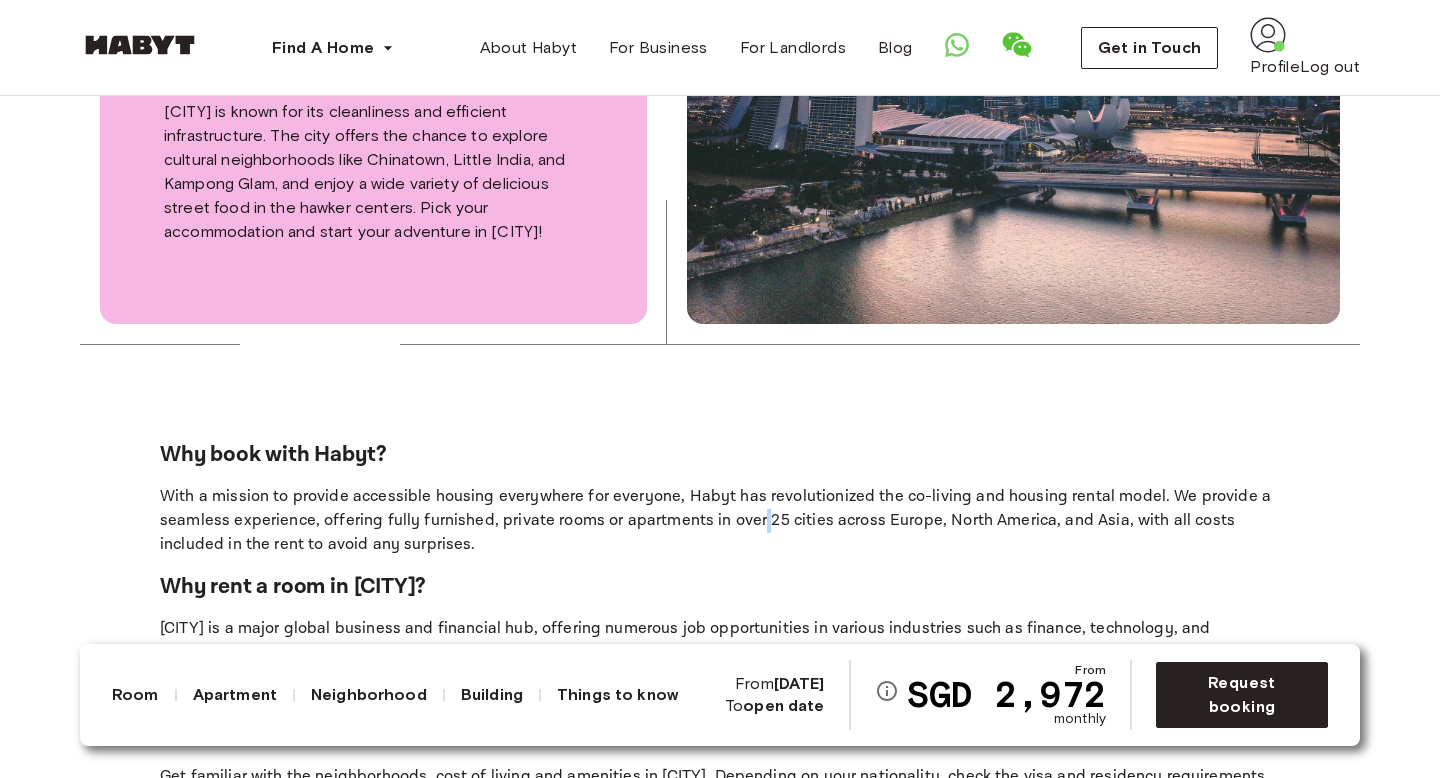 click on "With a mission to provide accessible housing everywhere for everyone, Habyt has revolutionized the co-living and housing rental model. We provide a seamless experience, offering fully furnished, private rooms or apartments in over 25 cities across Europe, North America, and Asia, with all costs included in the rent to avoid any surprises." at bounding box center [720, 521] 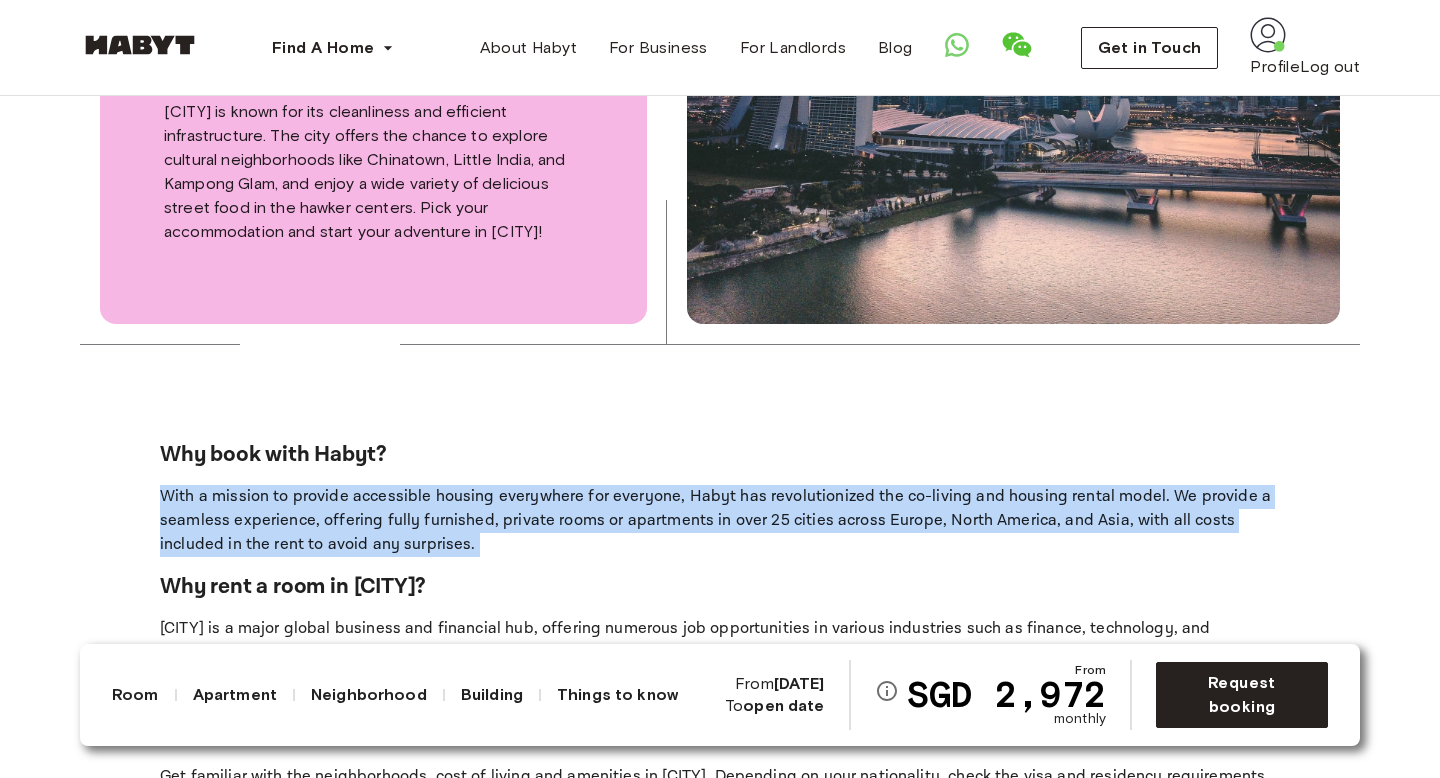 scroll, scrollTop: 5113, scrollLeft: 0, axis: vertical 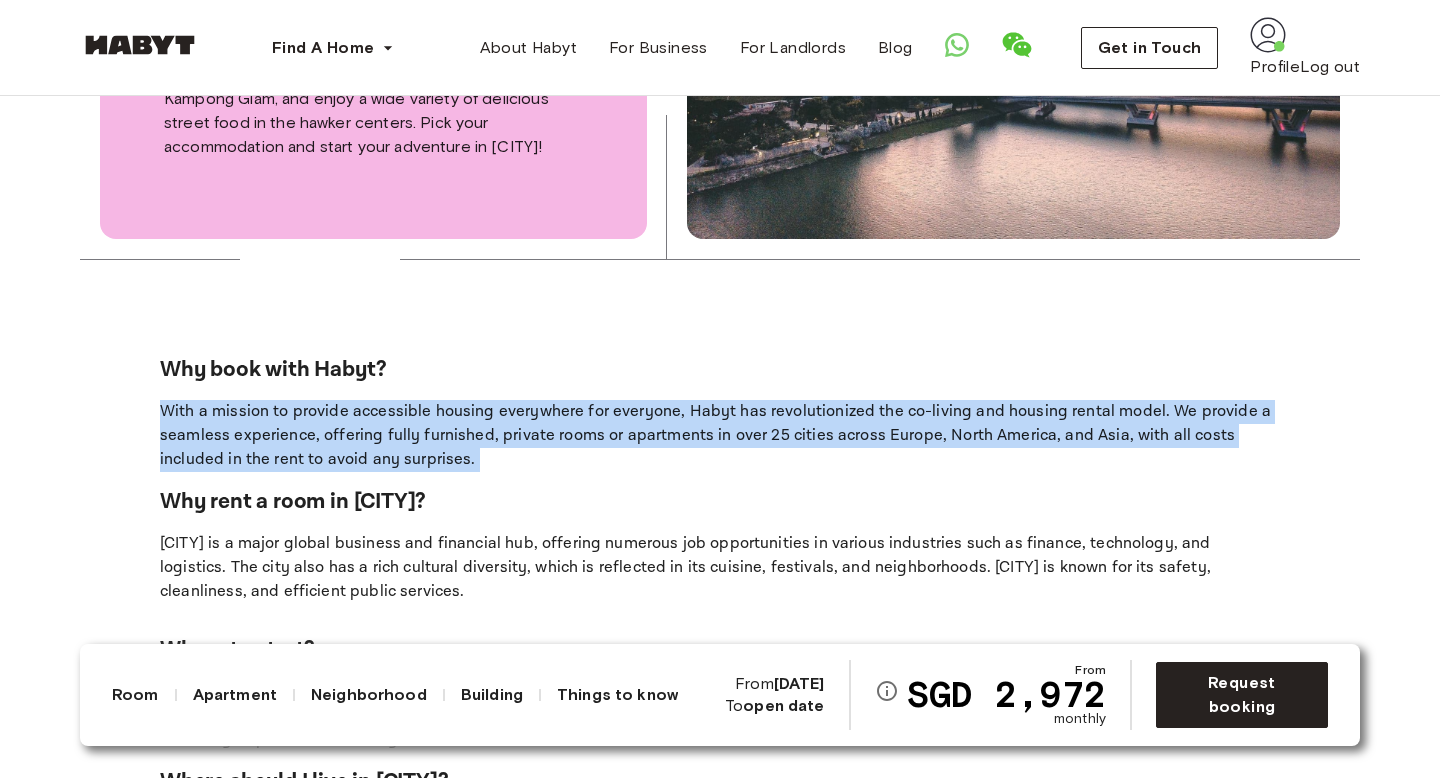 click on "Singapore is a major global business and financial hub, offering numerous job opportunities in various industries such as finance, technology, and logistics. The city also has a rich cultural diversity, which is reflected in its cuisine, festivals, and neighborhoods. Singapore is known for its safety, cleanliness, and efficient public services." at bounding box center [720, 568] 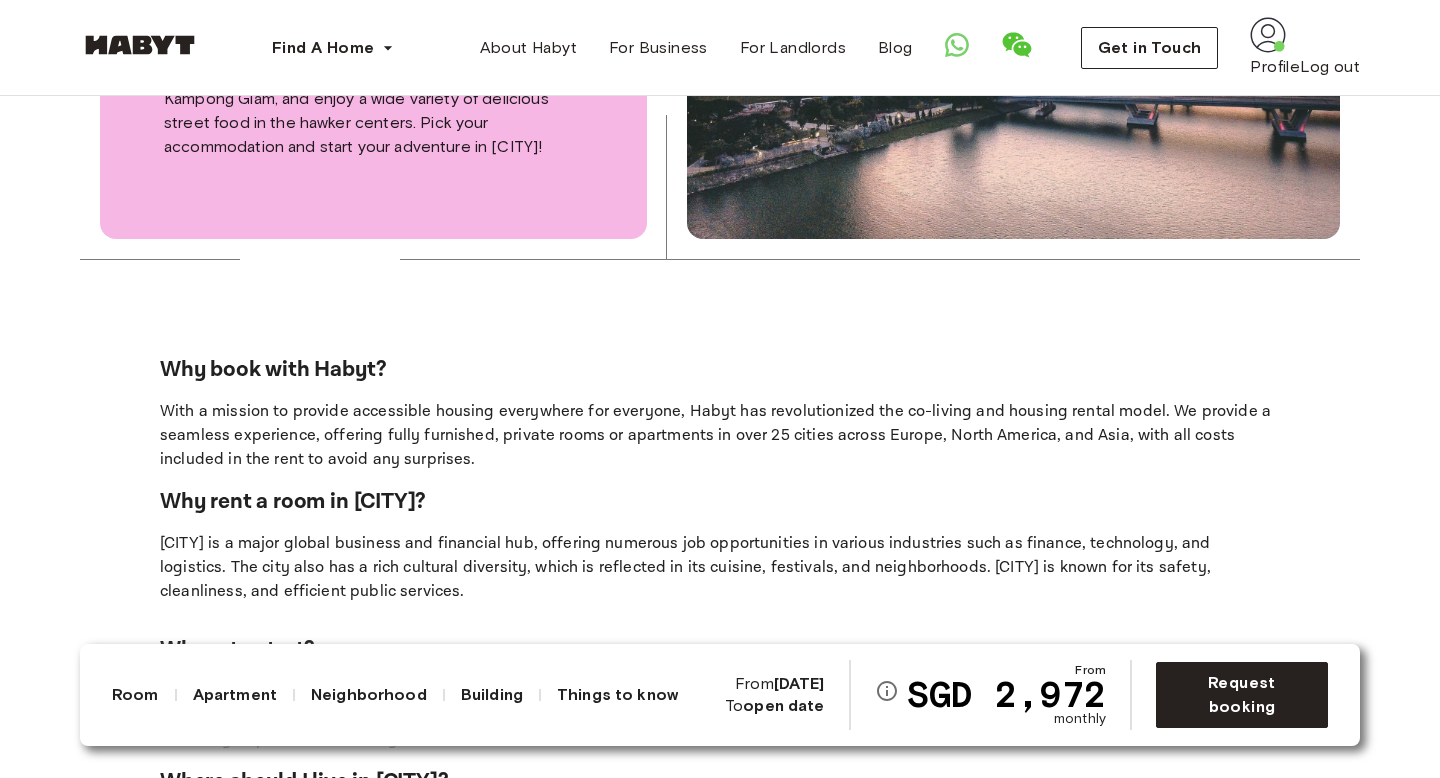 click on "Singapore is a major global business and financial hub, offering numerous job opportunities in various industries such as finance, technology, and logistics. The city also has a rich cultural diversity, which is reflected in its cuisine, festivals, and neighborhoods. Singapore is known for its safety, cleanliness, and efficient public services." at bounding box center [720, 568] 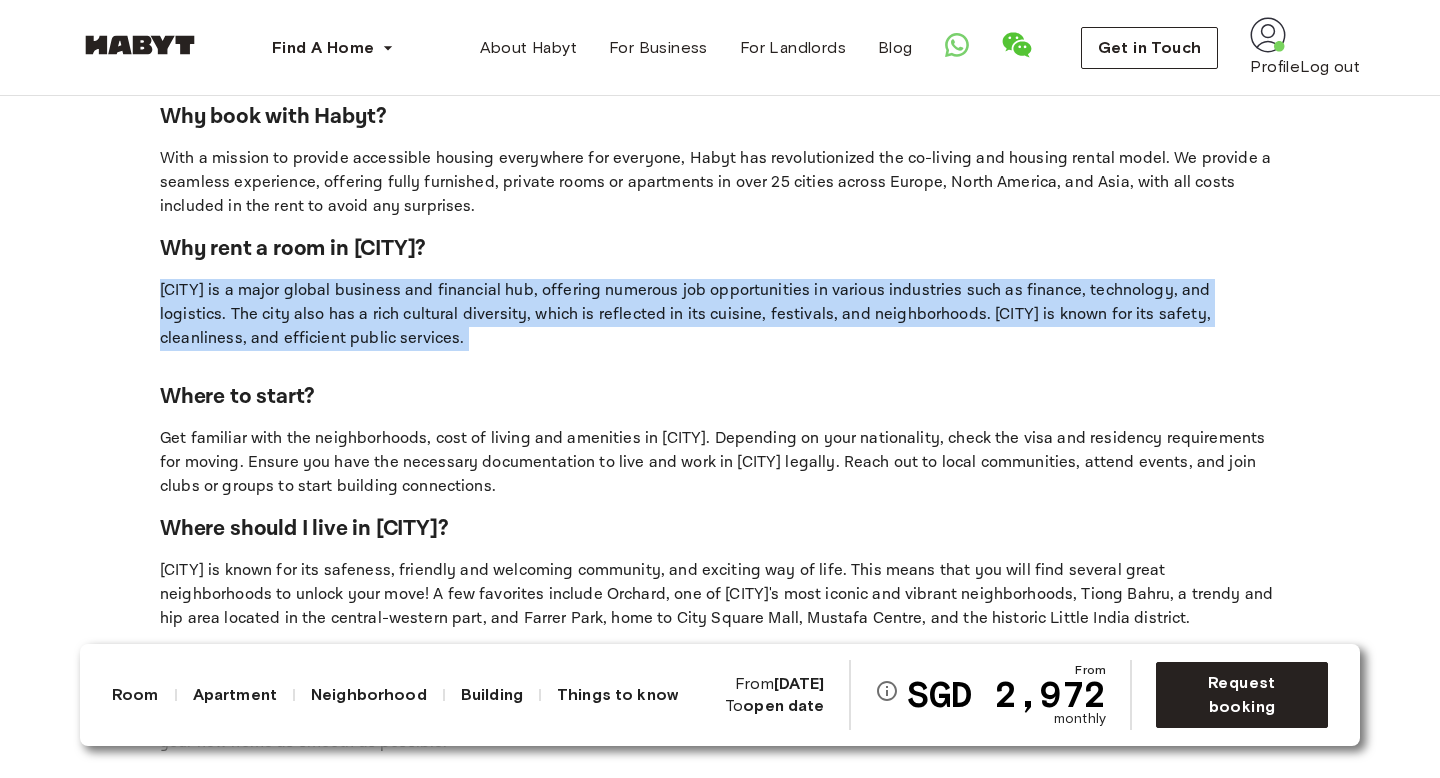scroll, scrollTop: 5398, scrollLeft: 0, axis: vertical 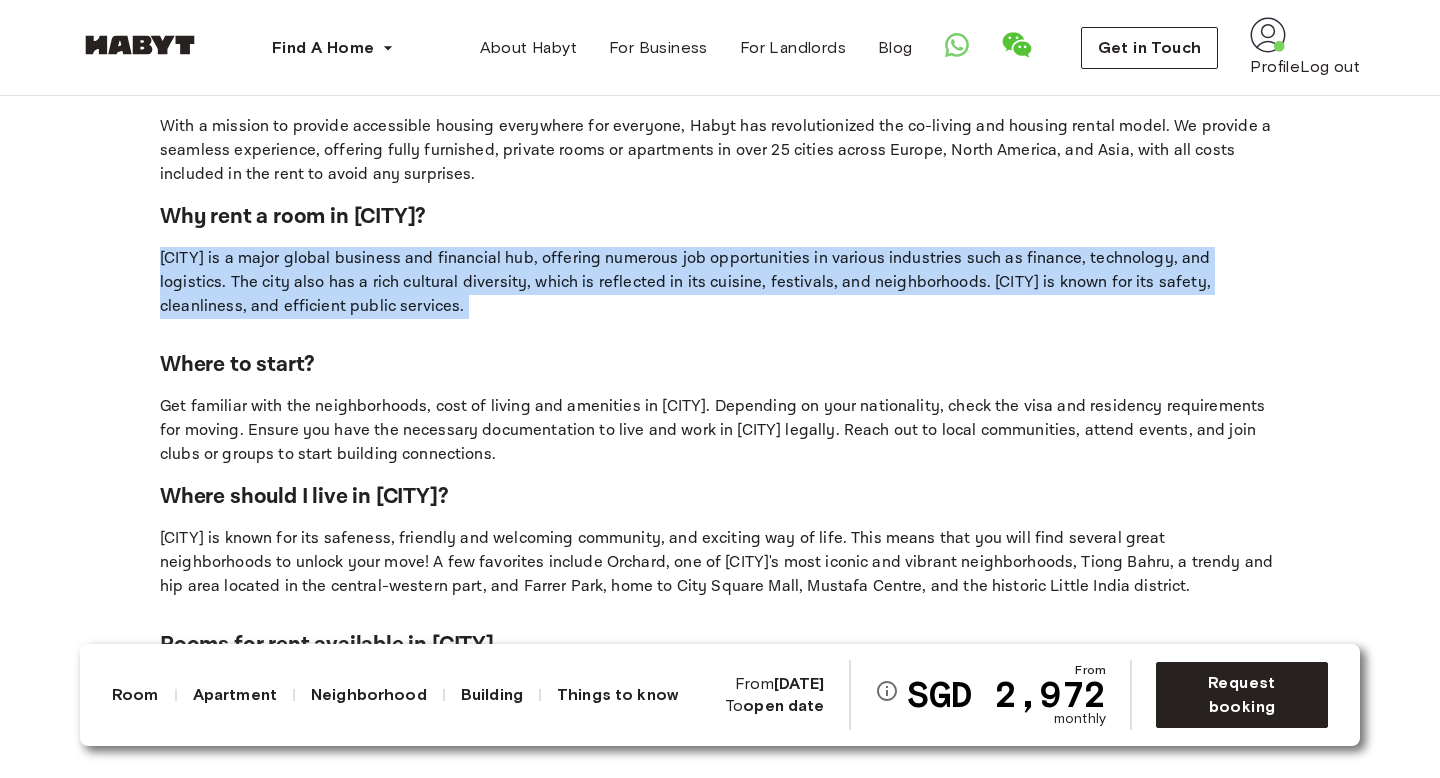 click on "Where should I live in Singapore?" at bounding box center (720, 497) 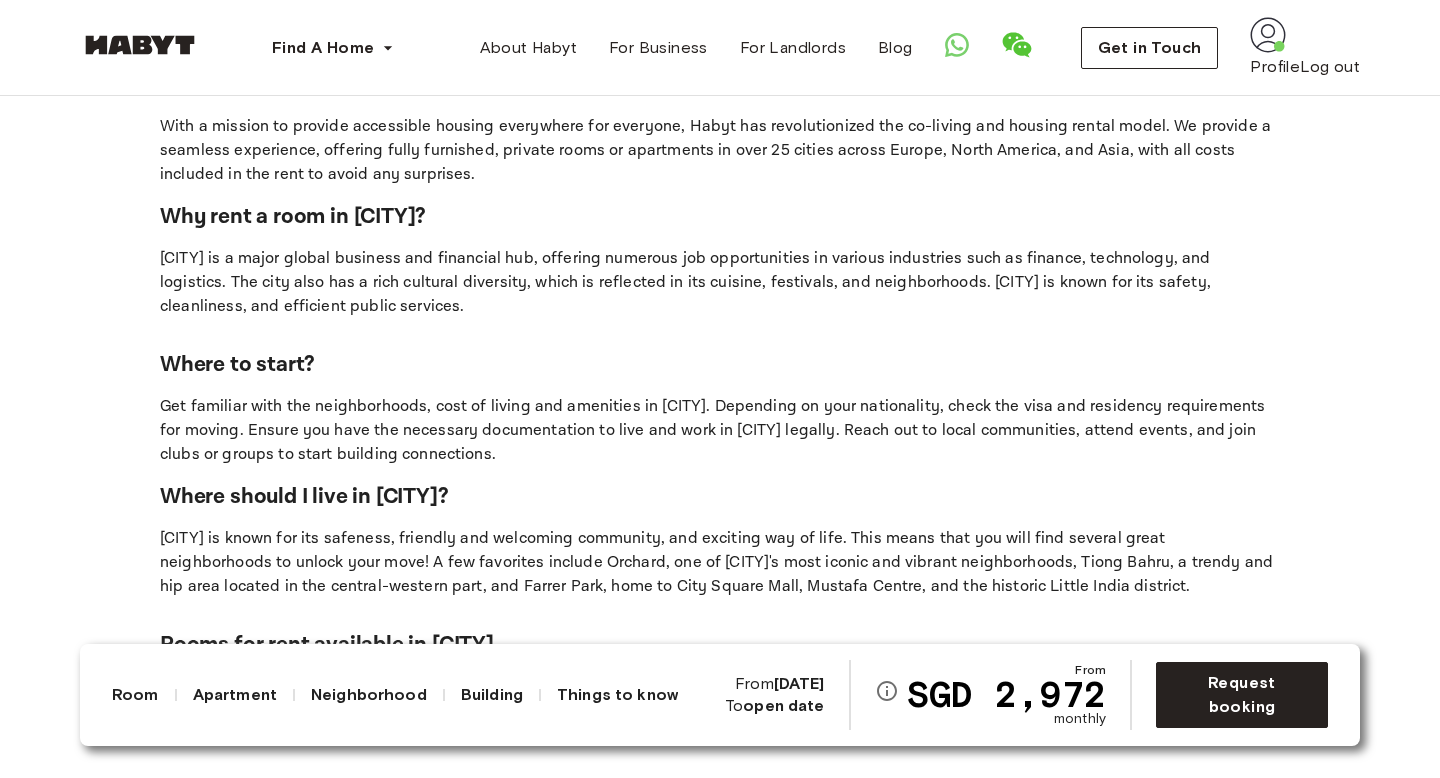 click on "Singapore is a major global business and financial hub, offering numerous job opportunities in various industries such as finance, technology, and logistics. The city also has a rich cultural diversity, which is reflected in its cuisine, festivals, and neighborhoods. Singapore is known for its safety, cleanliness, and efficient public services." at bounding box center (720, 283) 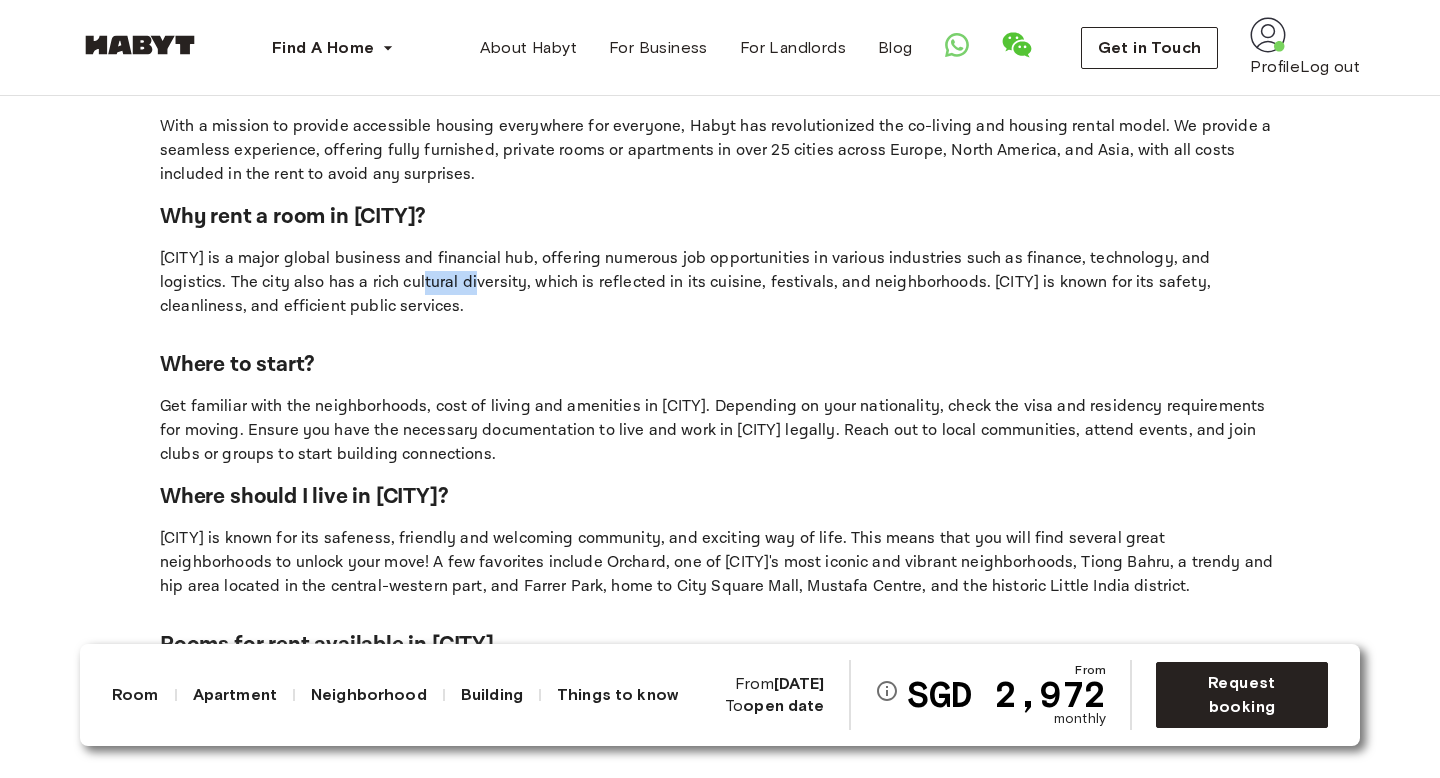 click on "Singapore is a major global business and financial hub, offering numerous job opportunities in various industries such as finance, technology, and logistics. The city also has a rich cultural diversity, which is reflected in its cuisine, festivals, and neighborhoods. Singapore is known for its safety, cleanliness, and efficient public services." at bounding box center [720, 283] 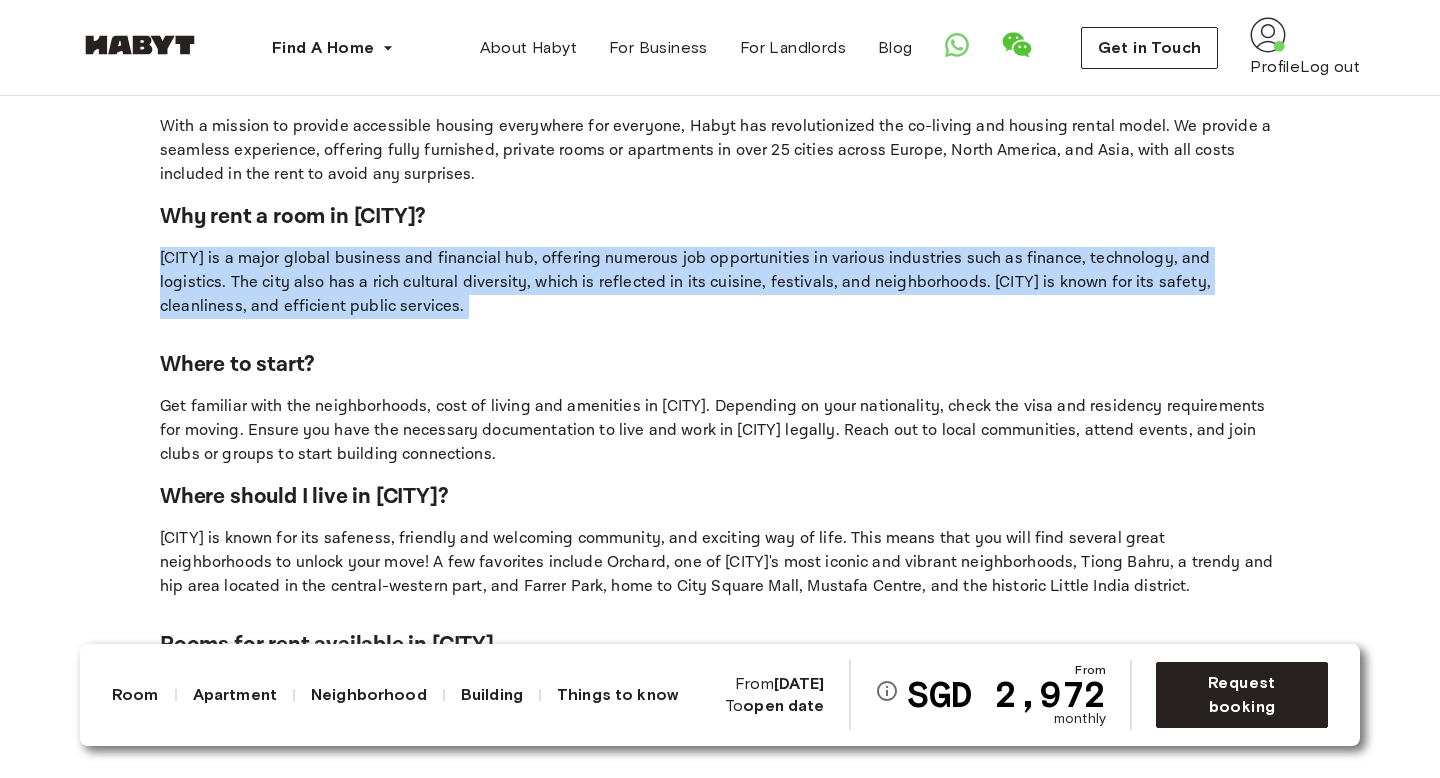 click on "Singapore is a major global business and financial hub, offering numerous job opportunities in various industries such as finance, technology, and logistics. The city also has a rich cultural diversity, which is reflected in its cuisine, festivals, and neighborhoods. Singapore is known for its safety, cleanliness, and efficient public services." at bounding box center (720, 283) 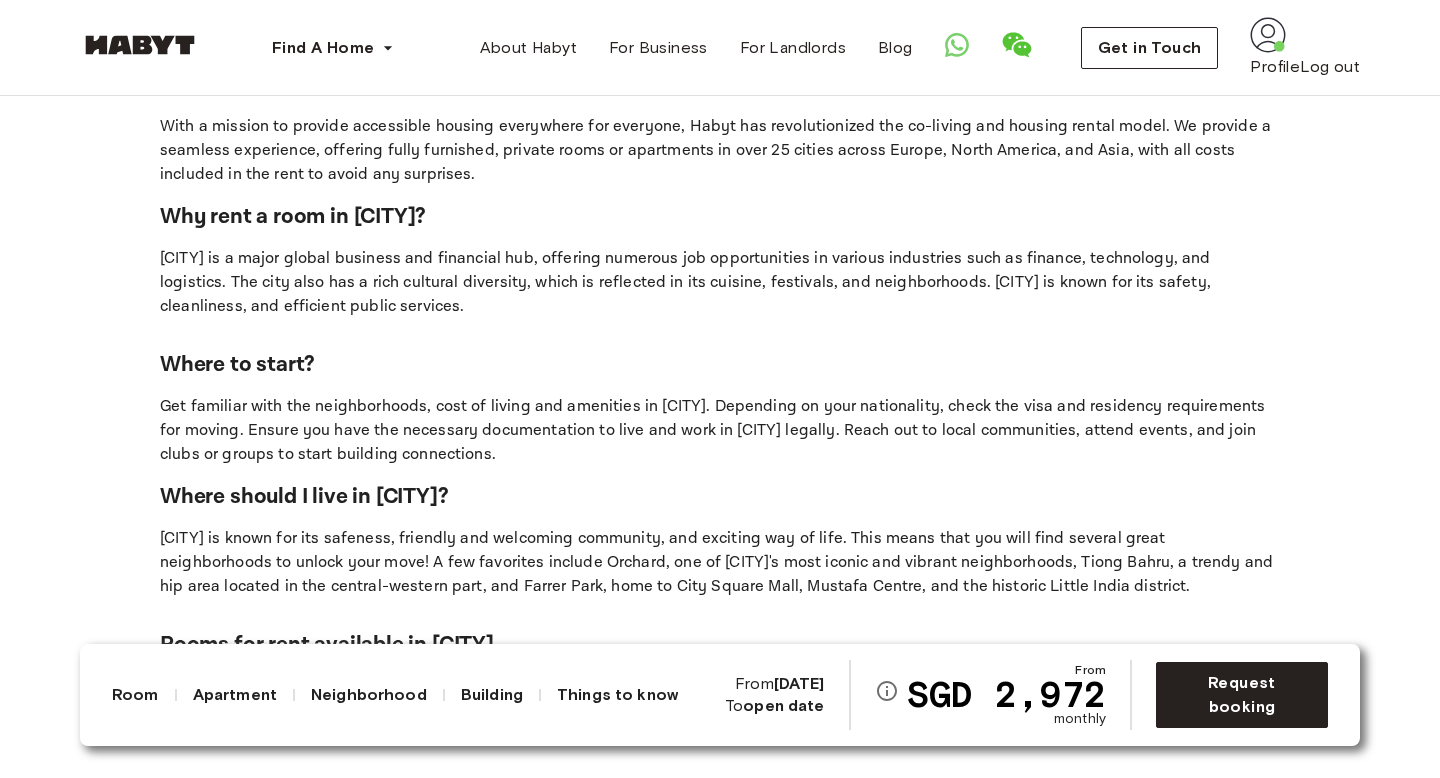 click on "Get familiar with the neighborhoods, cost of living and amenities in Singapore. Depending on your nationality, check the visa and residency requirements for moving. Ensure you have the necessary documentation to live and work in Singapore legally. Reach out to local communities, attend events, and join clubs or groups to start building connections." at bounding box center (720, 431) 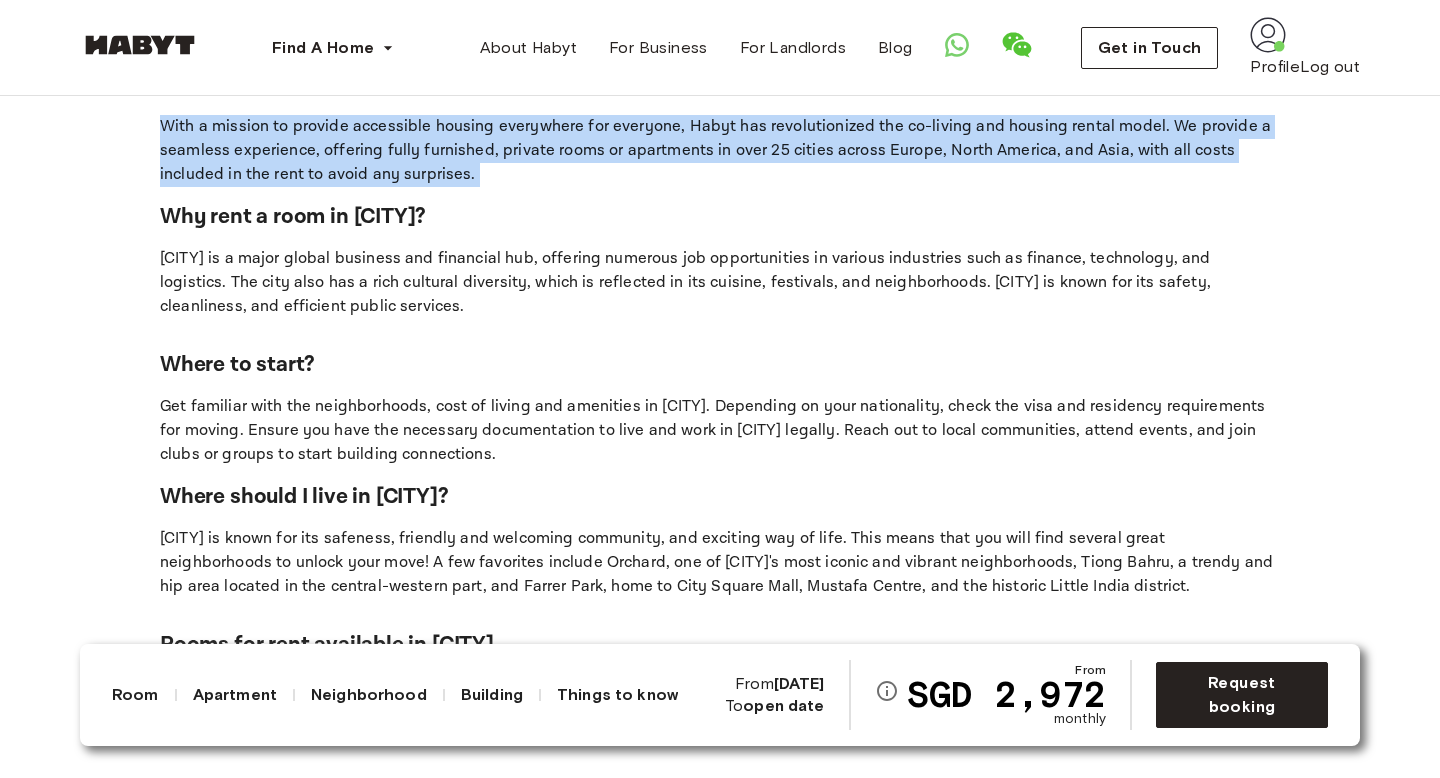 click on "With a mission to provide accessible housing everywhere for everyone, Habyt has revolutionized the co-living and housing rental model. We provide a seamless experience, offering fully furnished, private rooms or apartments in over 25 cities across Europe, North America, and Asia, with all costs included in the rent to avoid any surprises." at bounding box center [720, 151] 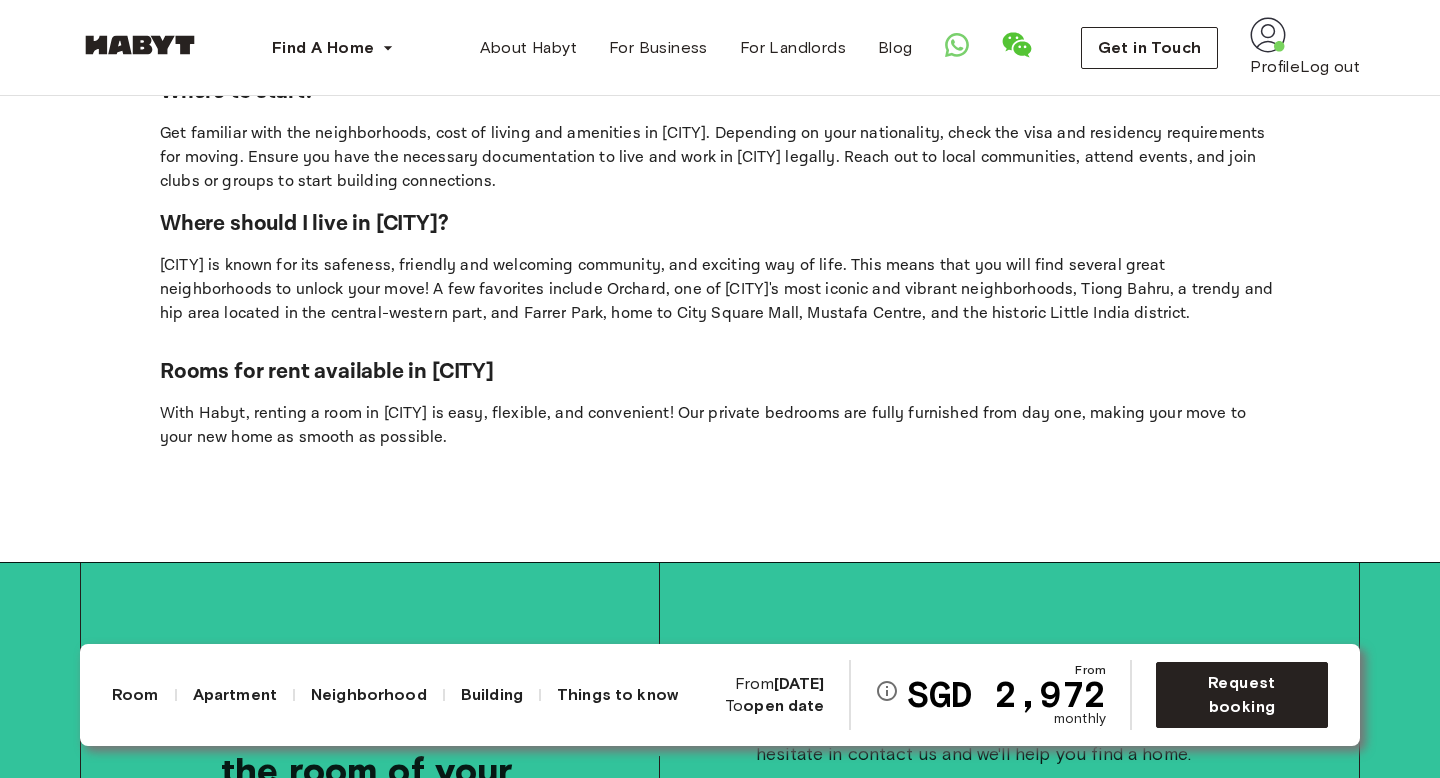 scroll, scrollTop: 5669, scrollLeft: 0, axis: vertical 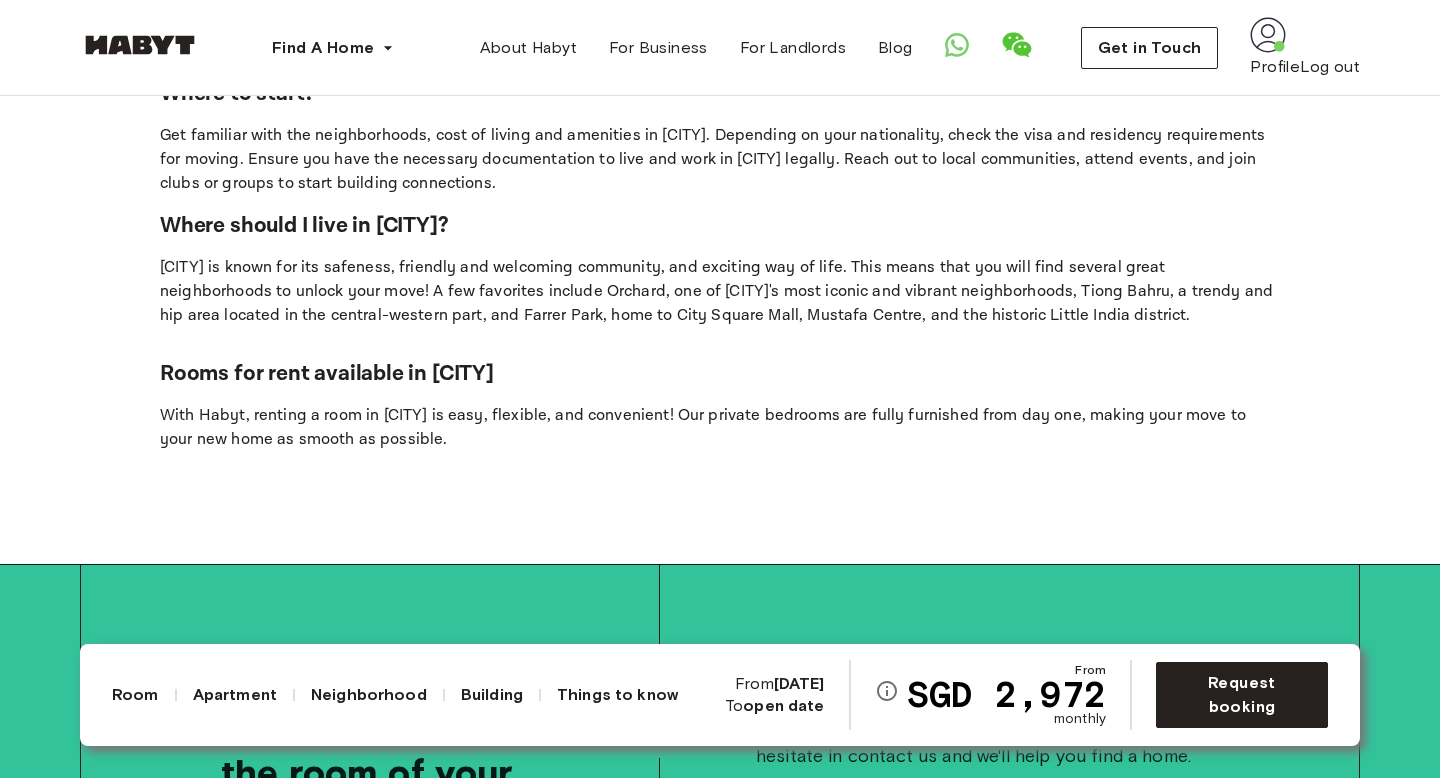 click on "With Habyt, renting a room in Singapore is easy, flexible, and convenient! Our private bedrooms are fully furnished from day one, making your move to your new home as smooth as possible." at bounding box center [720, 428] 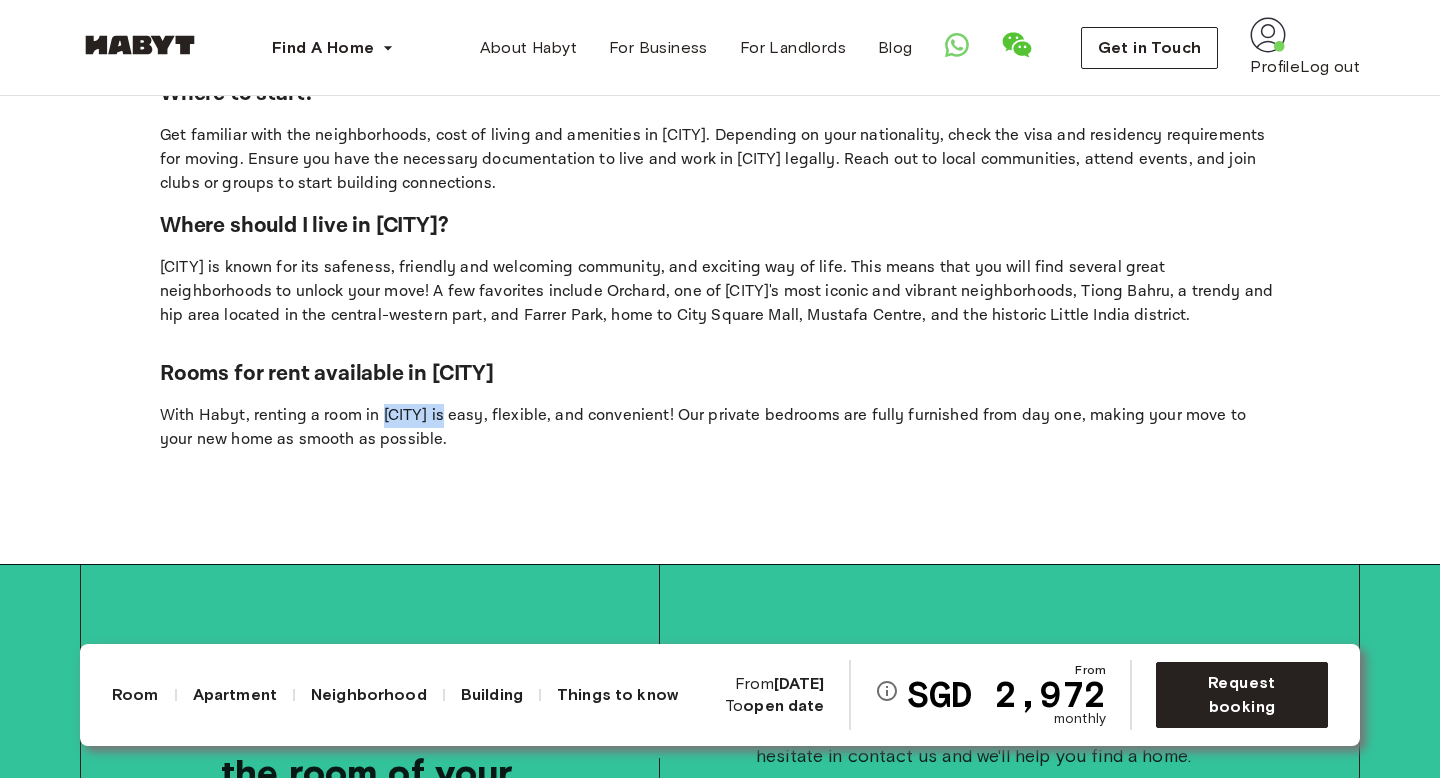 click on "With Habyt, renting a room in Singapore is easy, flexible, and convenient! Our private bedrooms are fully furnished from day one, making your move to your new home as smooth as possible." at bounding box center [720, 428] 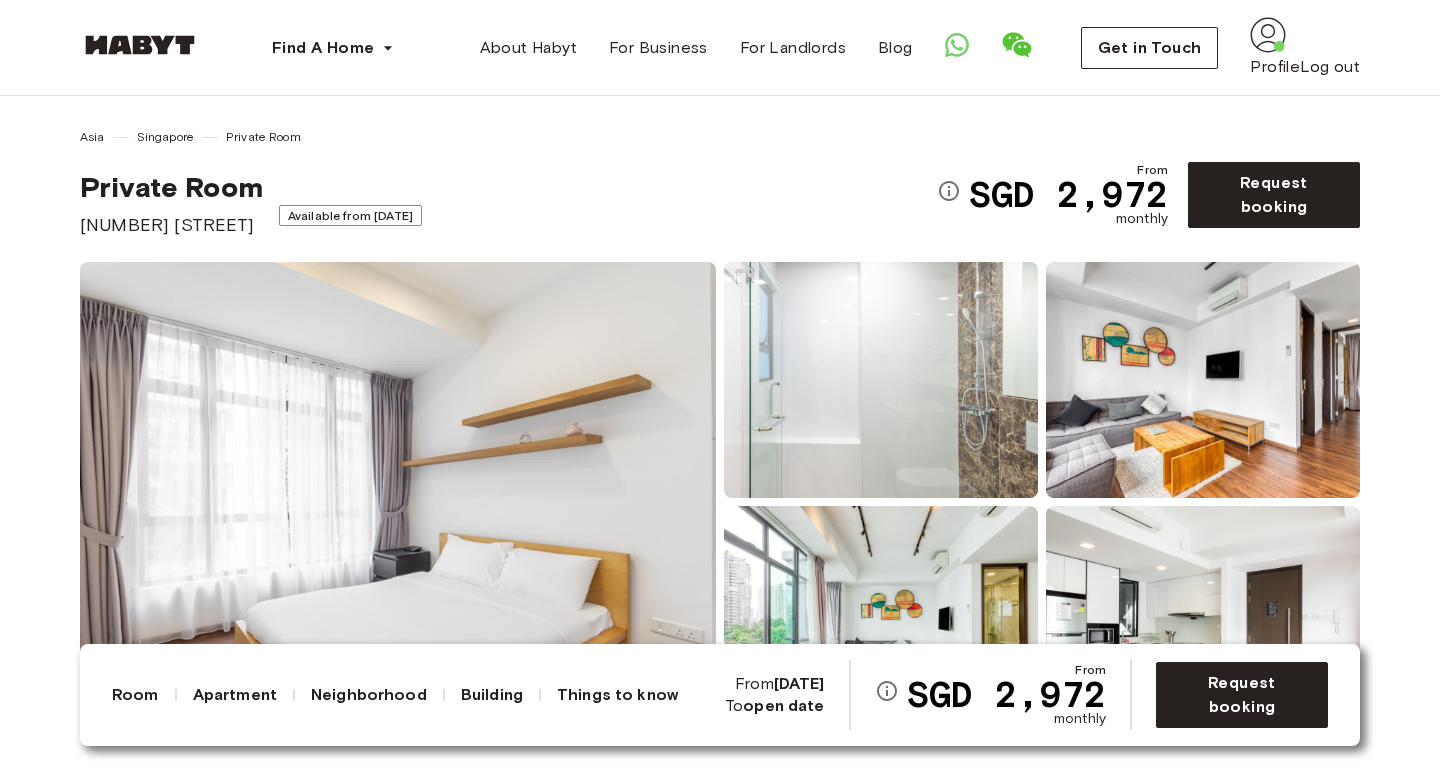 scroll, scrollTop: 7, scrollLeft: 0, axis: vertical 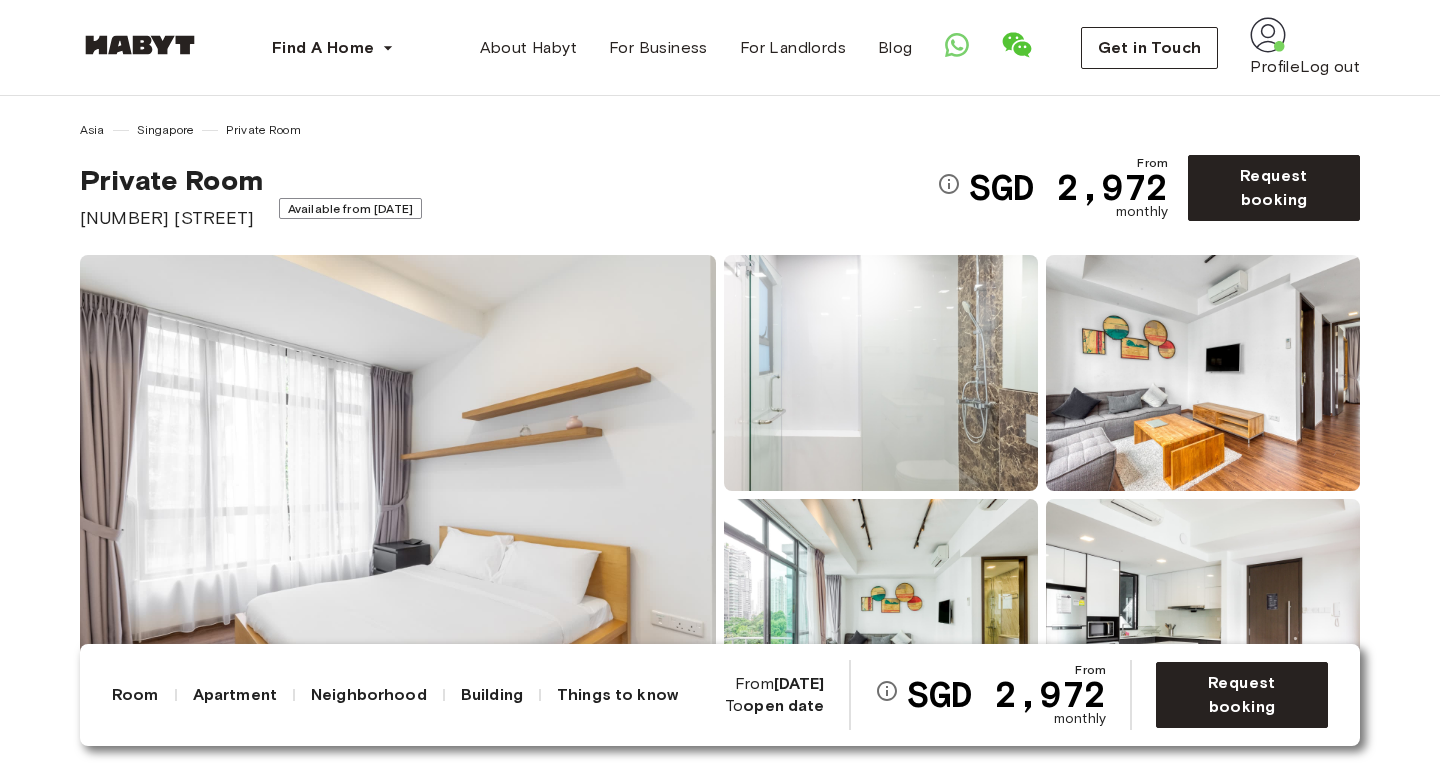 click on "Private Room" at bounding box center (171, 180) 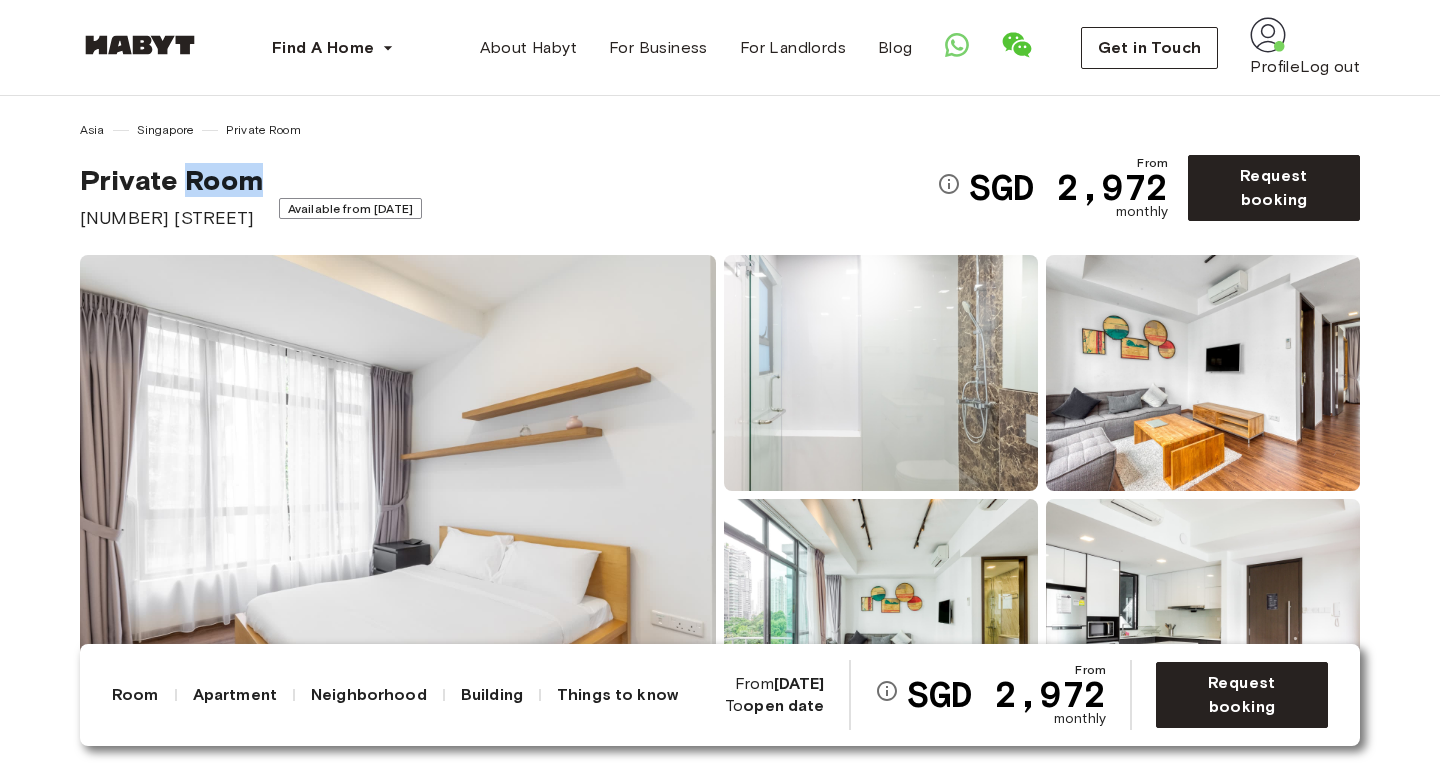 click on "Private Room" at bounding box center [171, 180] 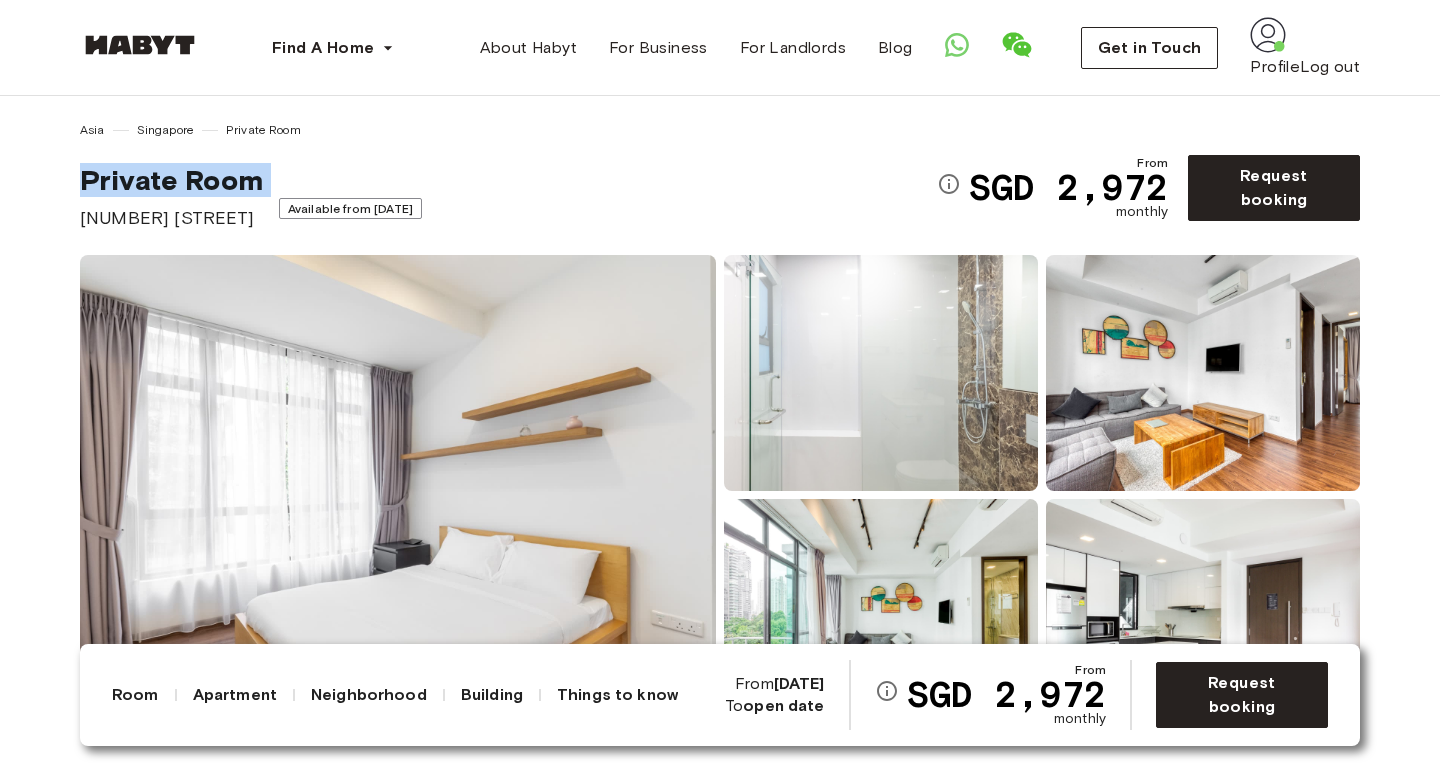 click on "Private Room" at bounding box center [171, 180] 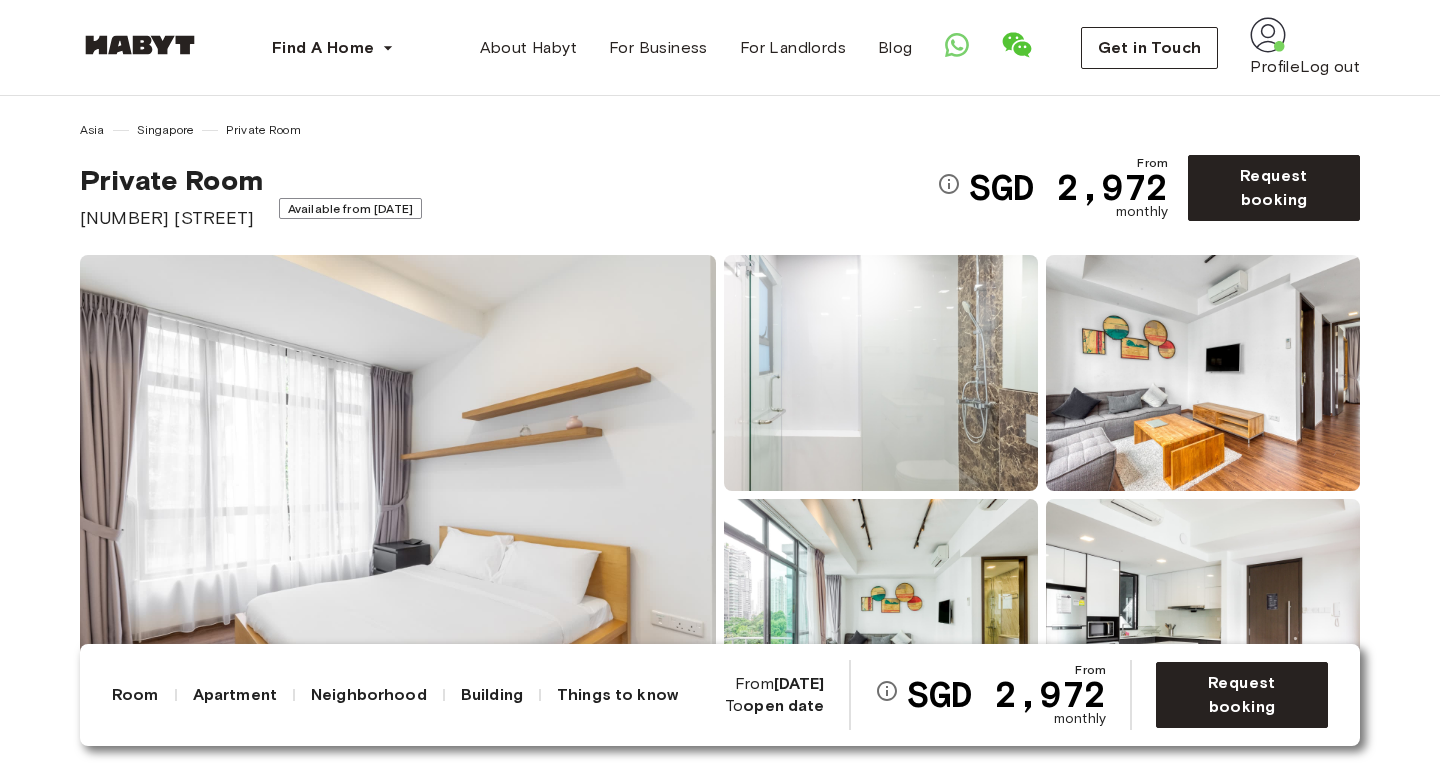 click on "Available from Aug 25, 2025" at bounding box center (350, 208) 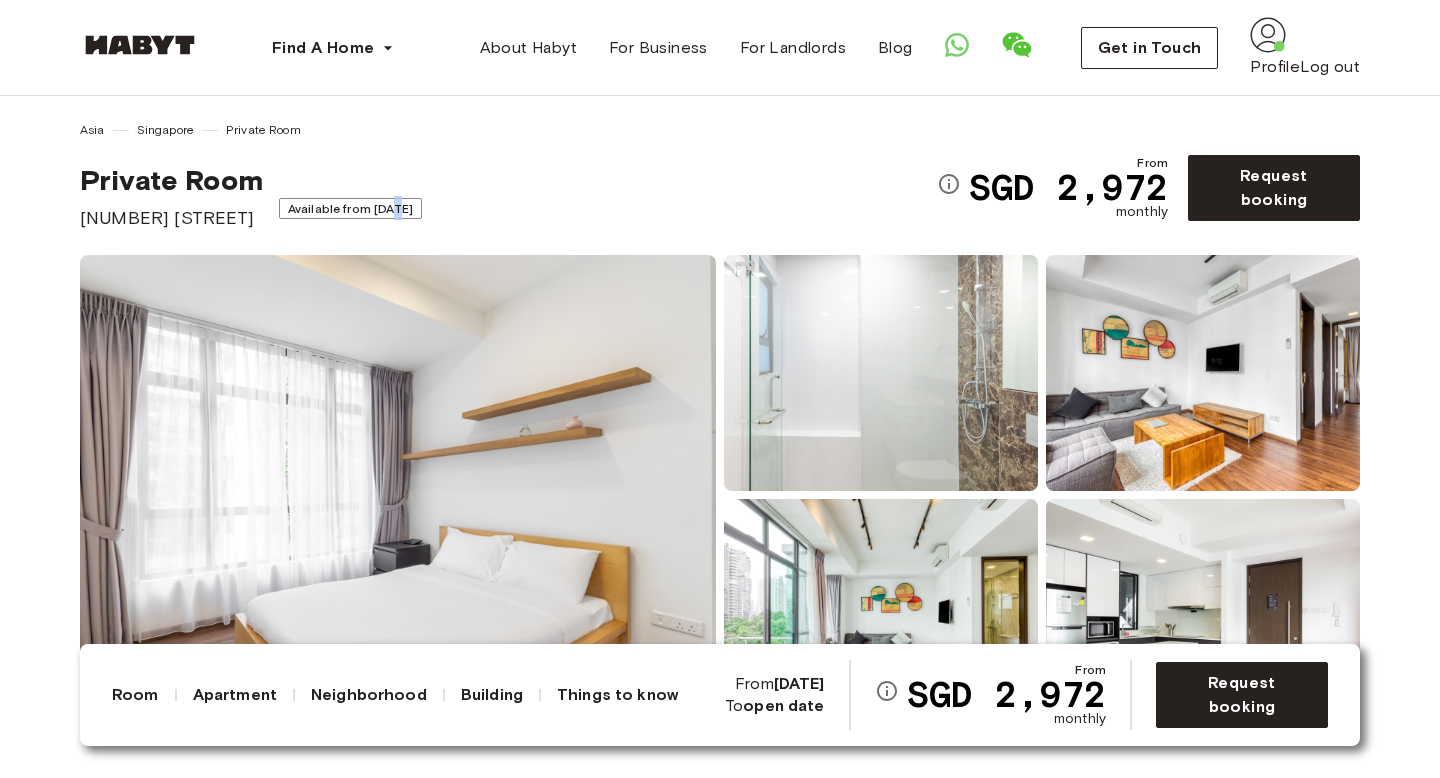 click on "Available from Aug 25, 2025" at bounding box center [350, 208] 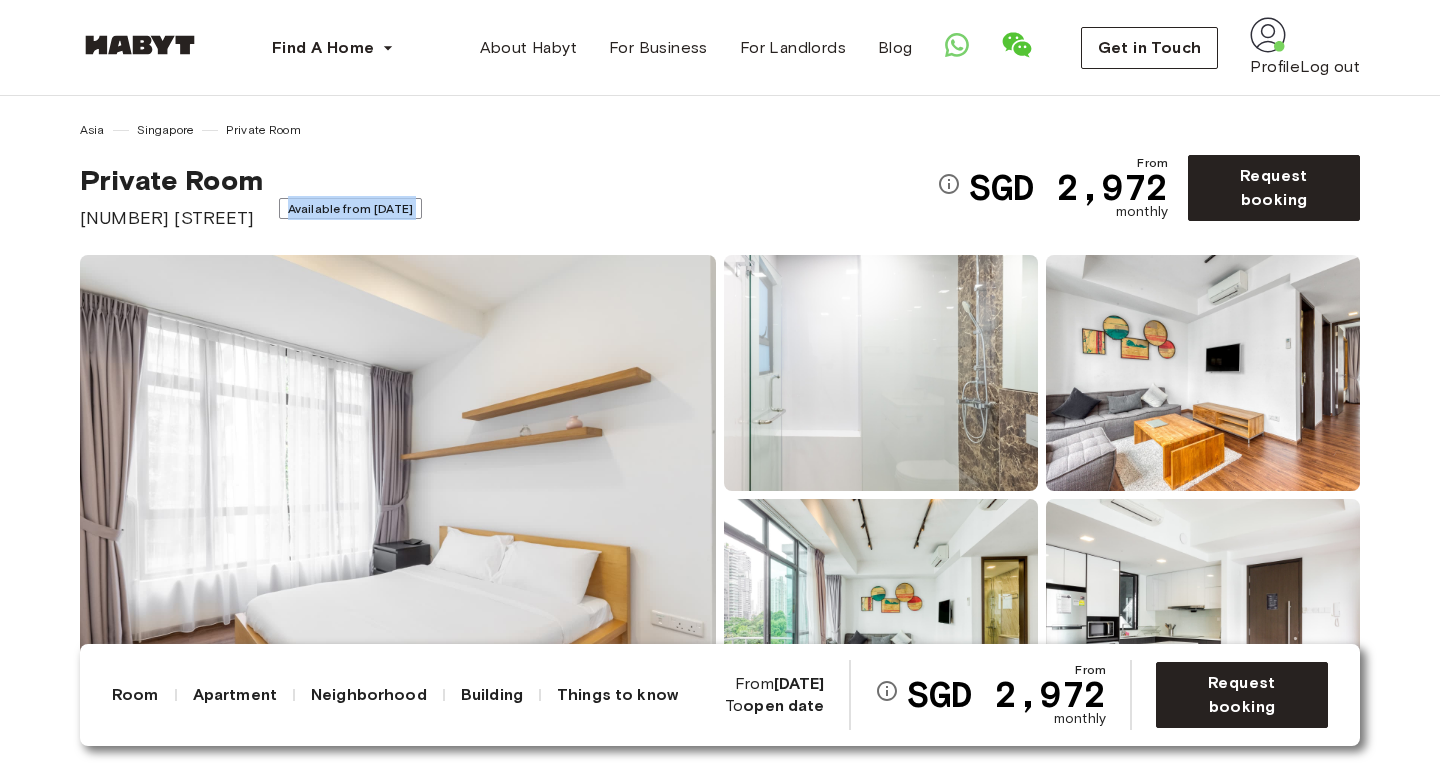 click on "Available from Aug 25, 2025" at bounding box center (350, 208) 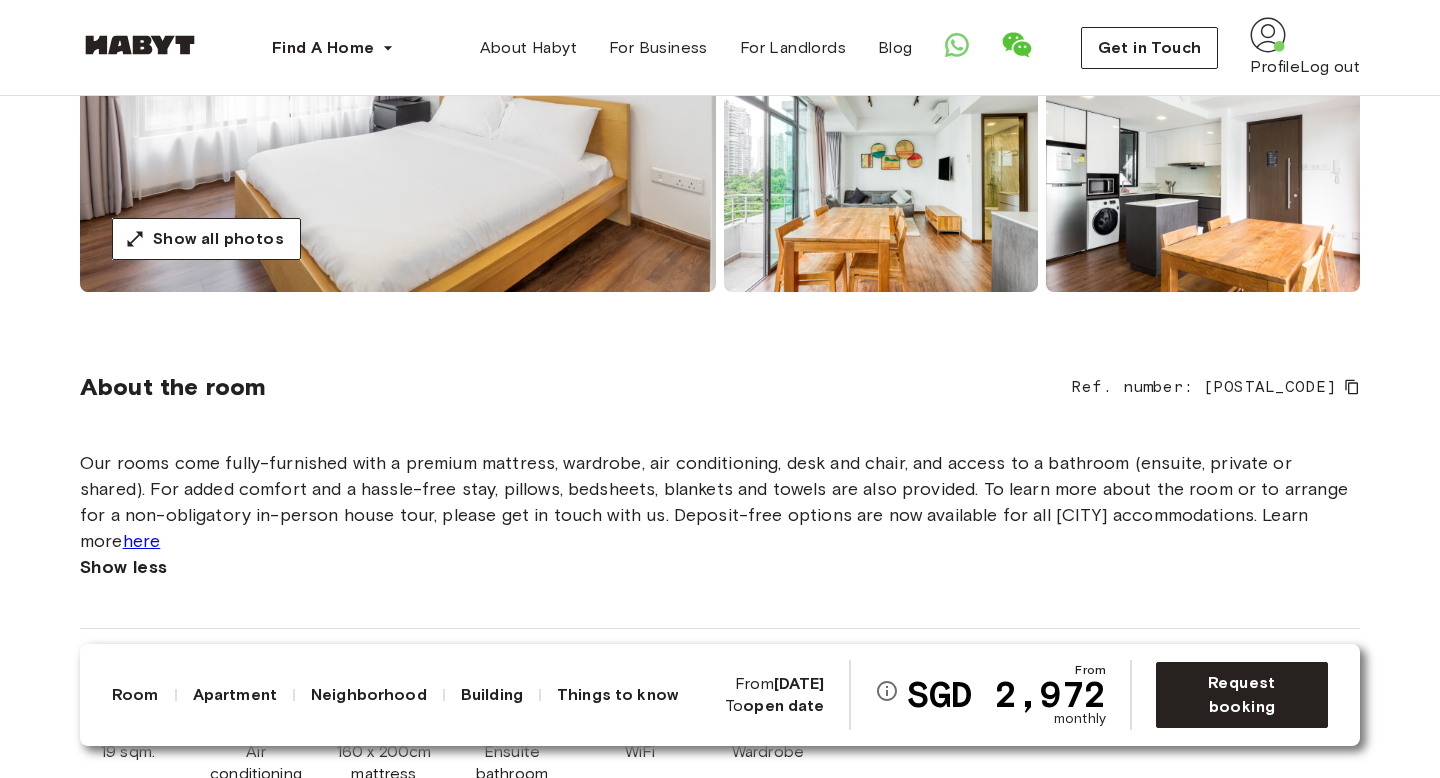 scroll, scrollTop: 460, scrollLeft: 0, axis: vertical 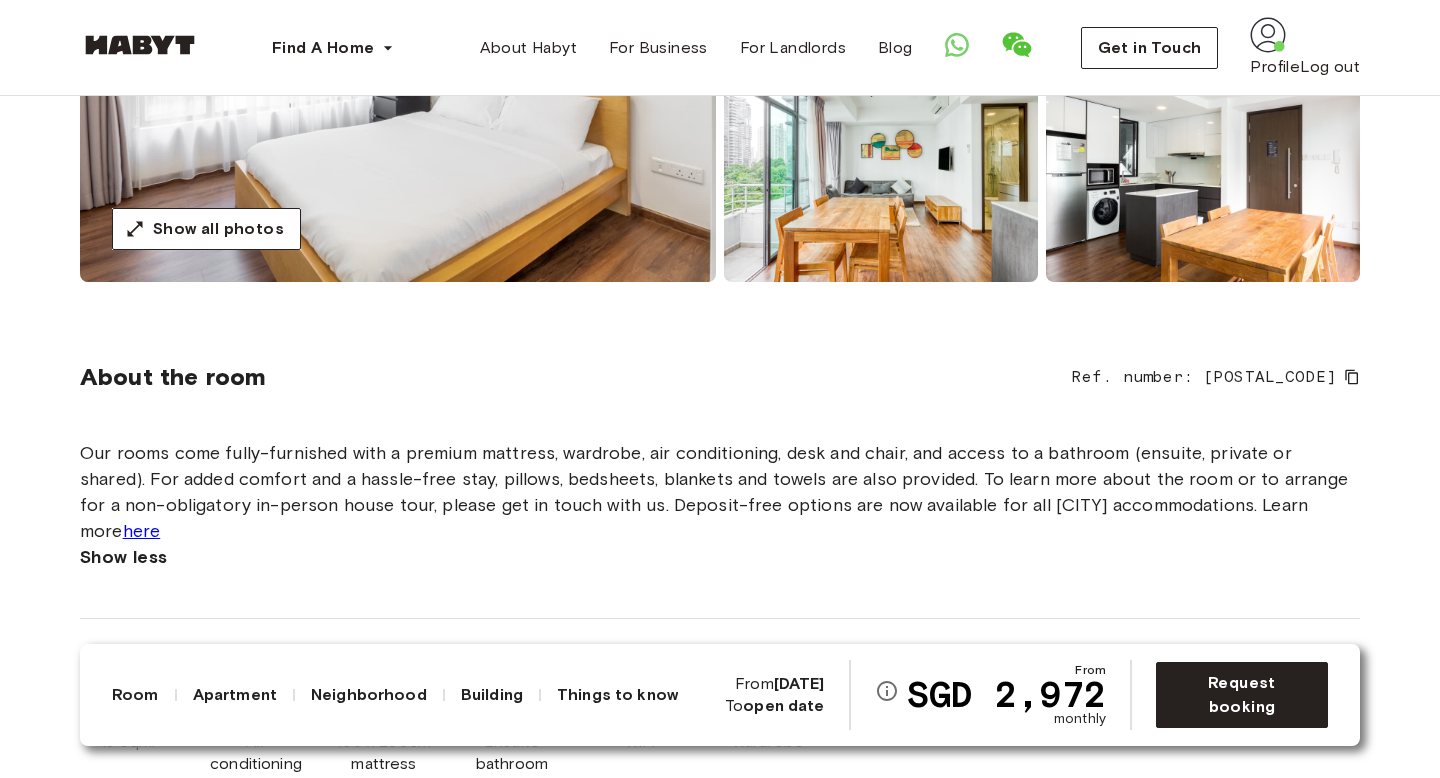 click on "Our rooms come fully-furnished with a premium mattress, wardrobe, air conditioning, desk and chair, and access to a bathroom (ensuite, private or shared). For added comfort and a hassle-free stay, pillows, bedsheets, blankets and towels are also provided.  To learn more about the room or to arrange for a non-obligatory in-person house tour, please get in touch with us.  Deposit-free options are now available for all Singapore accommodations. Learn more  here" at bounding box center (720, 492) 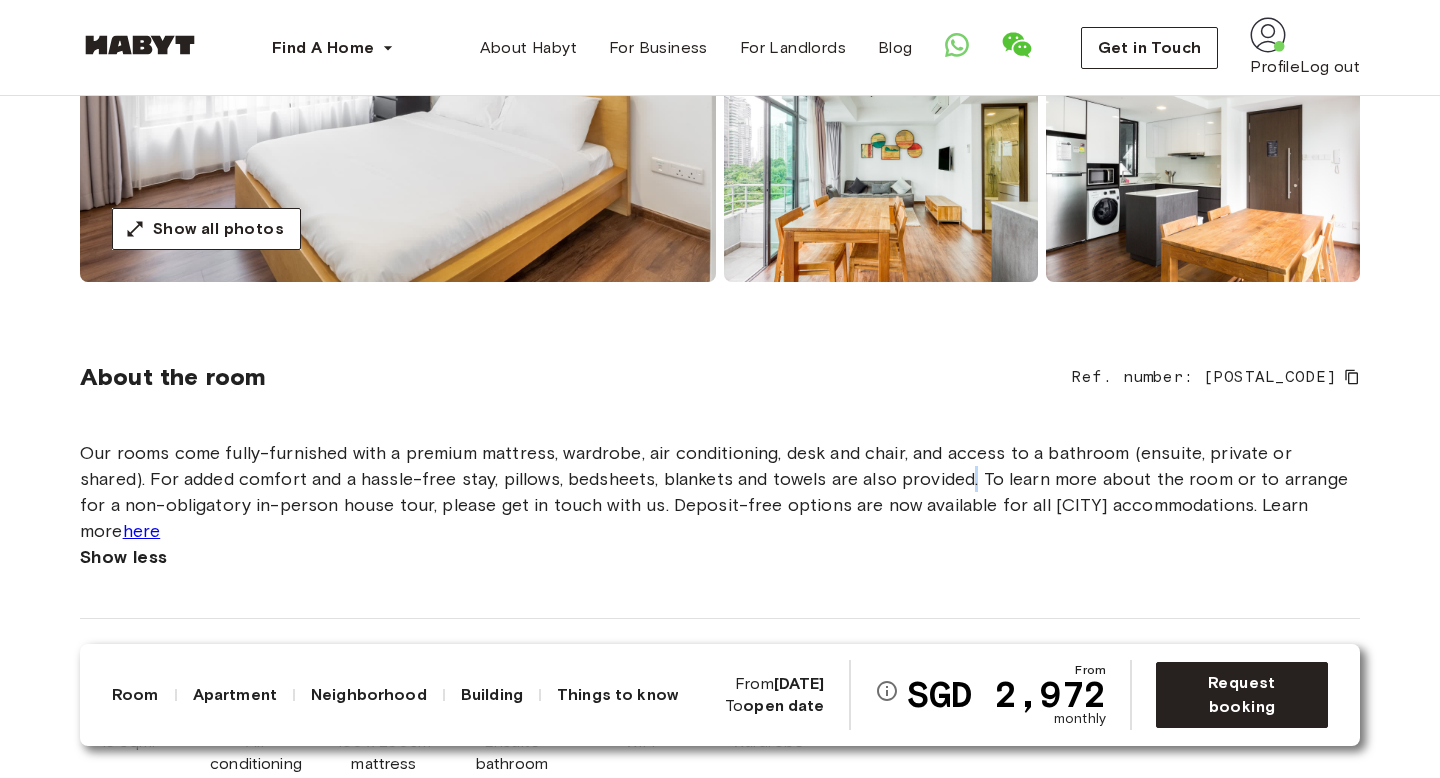 click on "Our rooms come fully-furnished with a premium mattress, wardrobe, air conditioning, desk and chair, and access to a bathroom (ensuite, private or shared). For added comfort and a hassle-free stay, pillows, bedsheets, blankets and towels are also provided.  To learn more about the room or to arrange for a non-obligatory in-person house tour, please get in touch with us.  Deposit-free options are now available for all Singapore accommodations. Learn more  here" at bounding box center (720, 492) 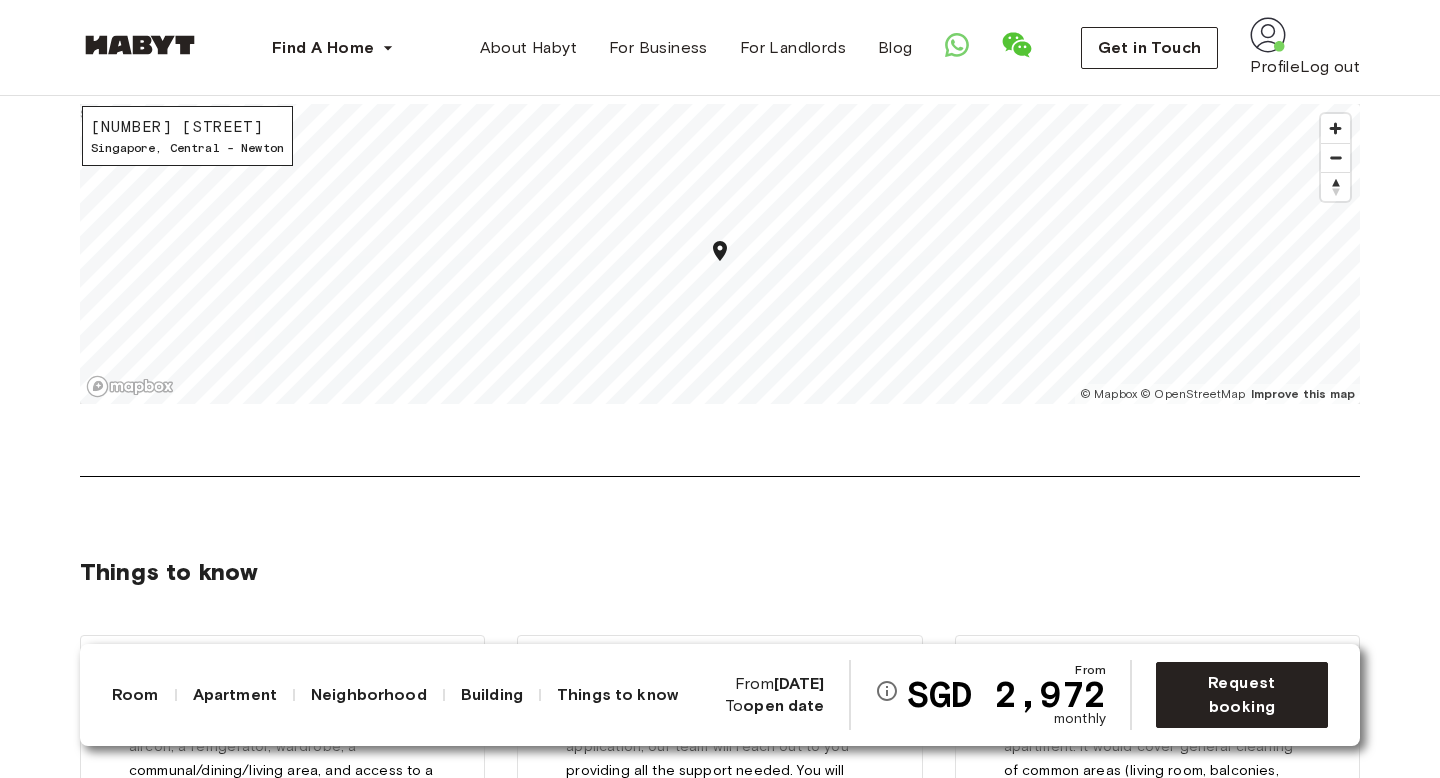 scroll, scrollTop: 2794, scrollLeft: 0, axis: vertical 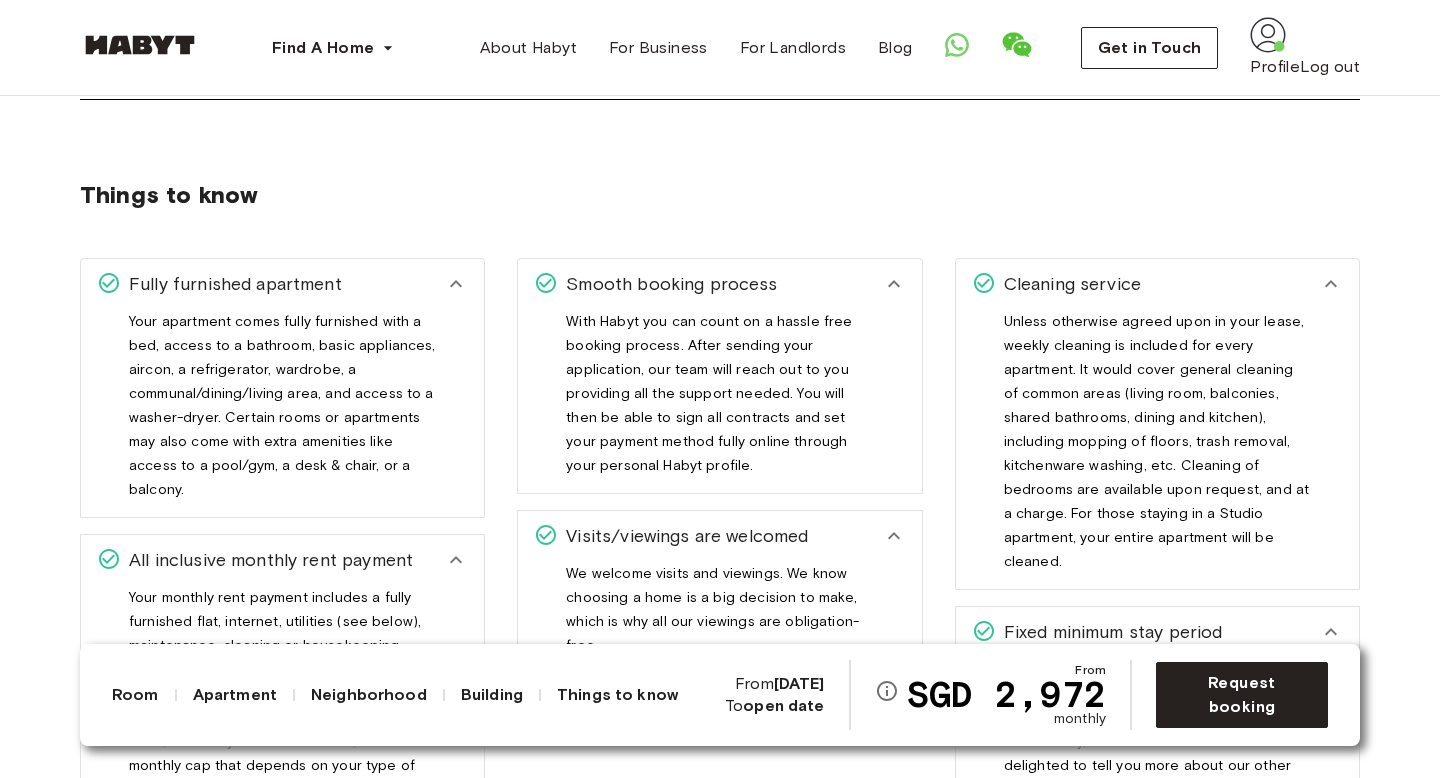 click on "Your apartment comes fully furnished with a bed, access to a bathroom, basic appliances, aircon, a refrigerator, wardrobe, a communal/dining/living area, and access to a washer-dryer. Certain rooms or apartments may also come with extra amenities like access to a pool/gym, a desk & chair, or a balcony." at bounding box center (282, 413) 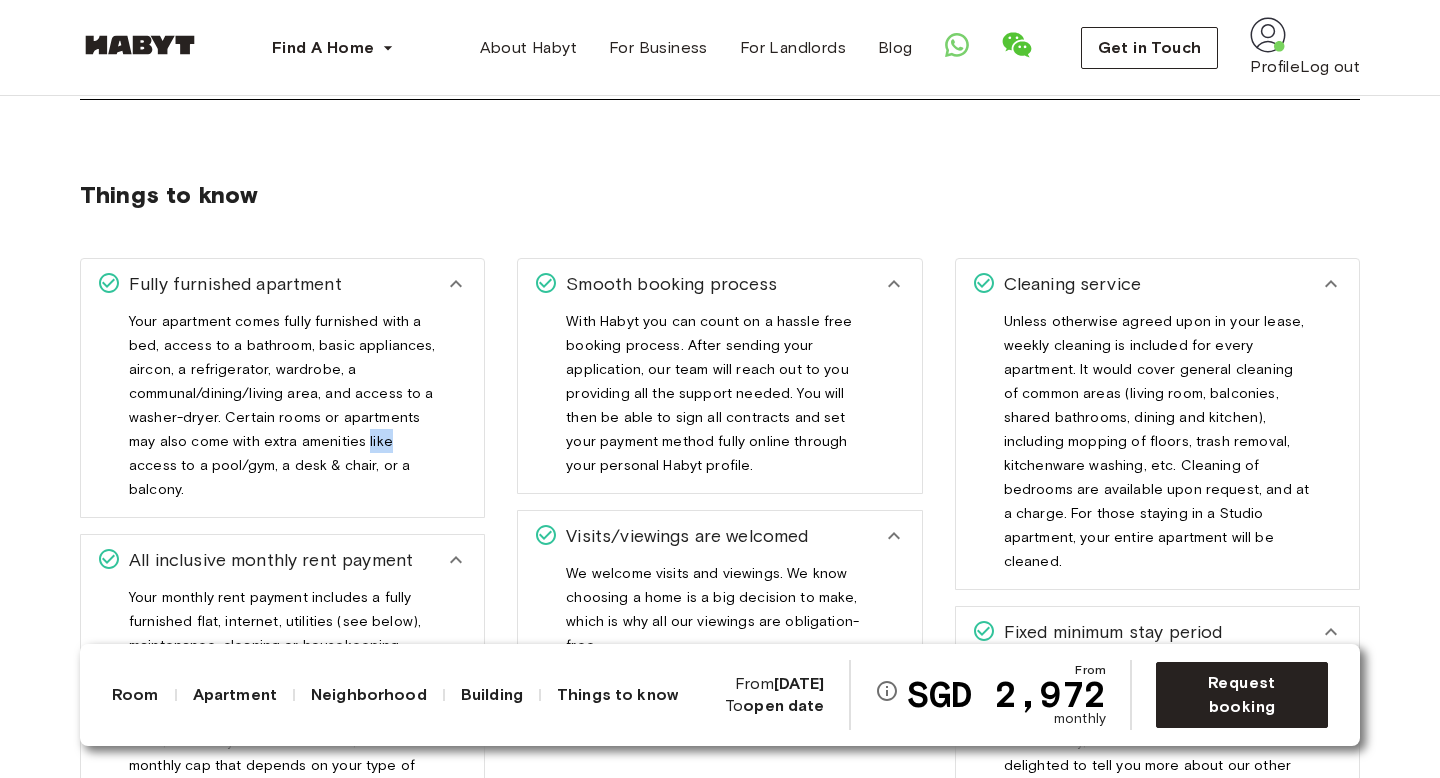 click on "Your apartment comes fully furnished with a bed, access to a bathroom, basic appliances, aircon, a refrigerator, wardrobe, a communal/dining/living area, and access to a washer-dryer. Certain rooms or apartments may also come with extra amenities like access to a pool/gym, a desk & chair, or a balcony." at bounding box center (282, 413) 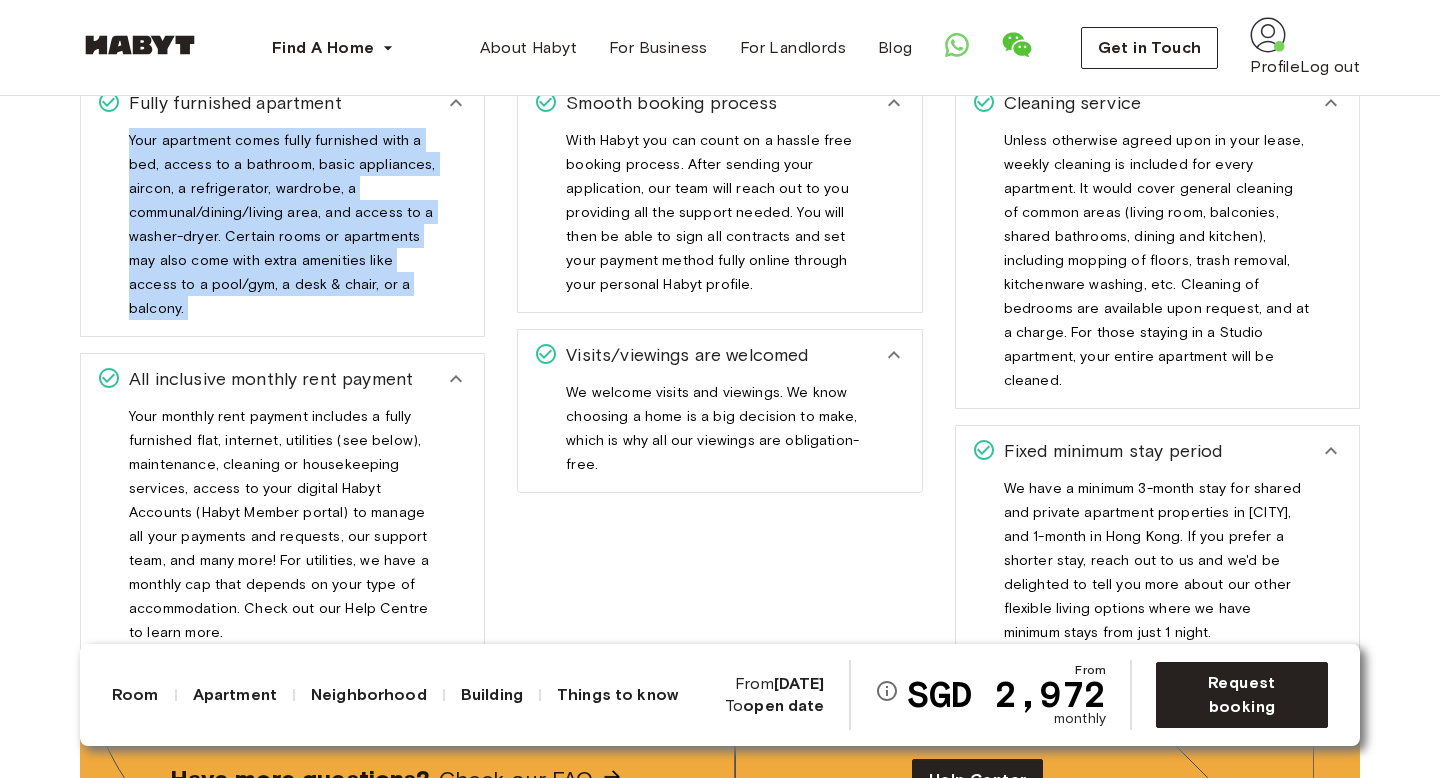 scroll, scrollTop: 3350, scrollLeft: 0, axis: vertical 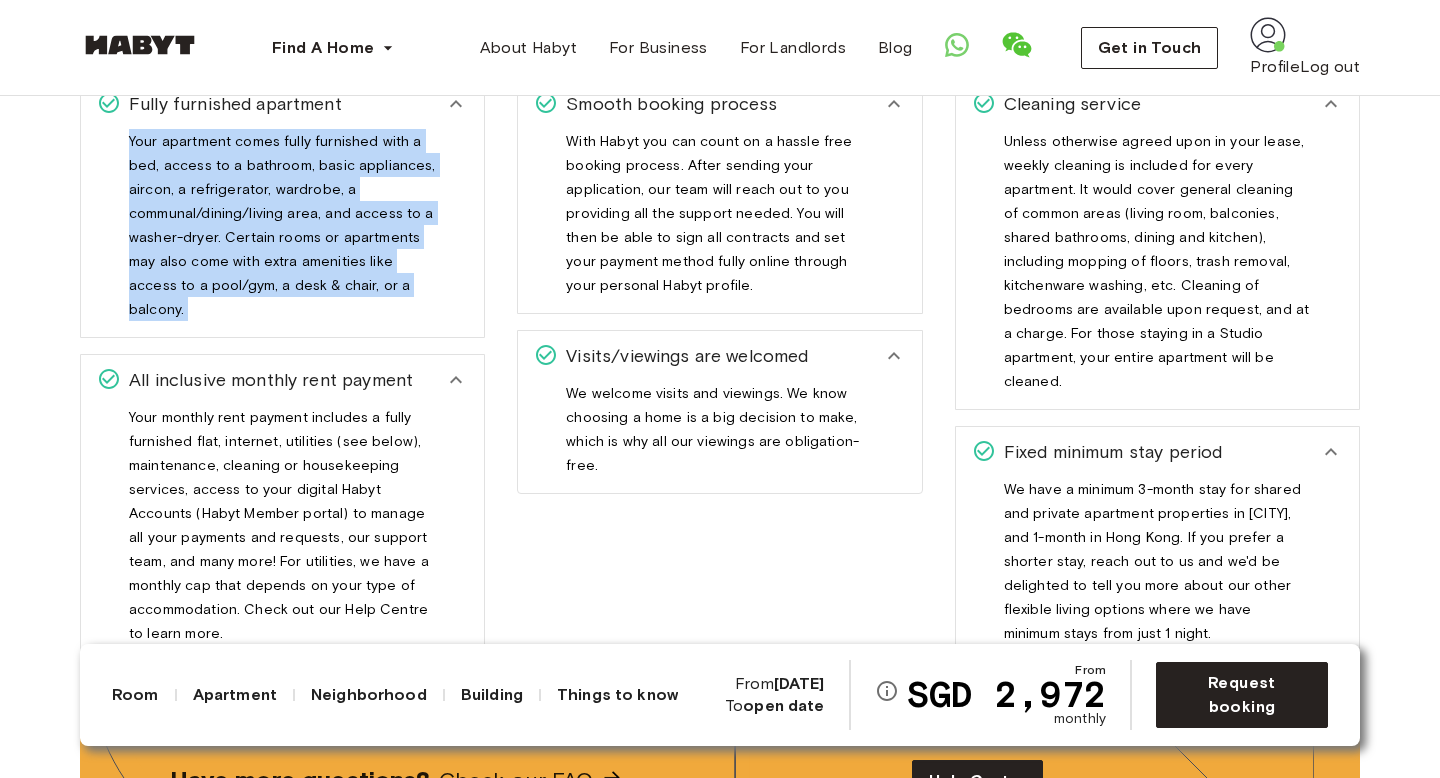 click on "Your monthly rent payment includes a fully furnished flat, internet, utilities (see below), maintenance, cleaning or housekeeping services, access to your digital Habyt Accounts (Habyt Member portal) to manage all your payments and requests, our support team, and many more! For utilities, we have a monthly cap that depends on your type of accommodation. Check out our Help Centre to learn more." at bounding box center [279, 533] 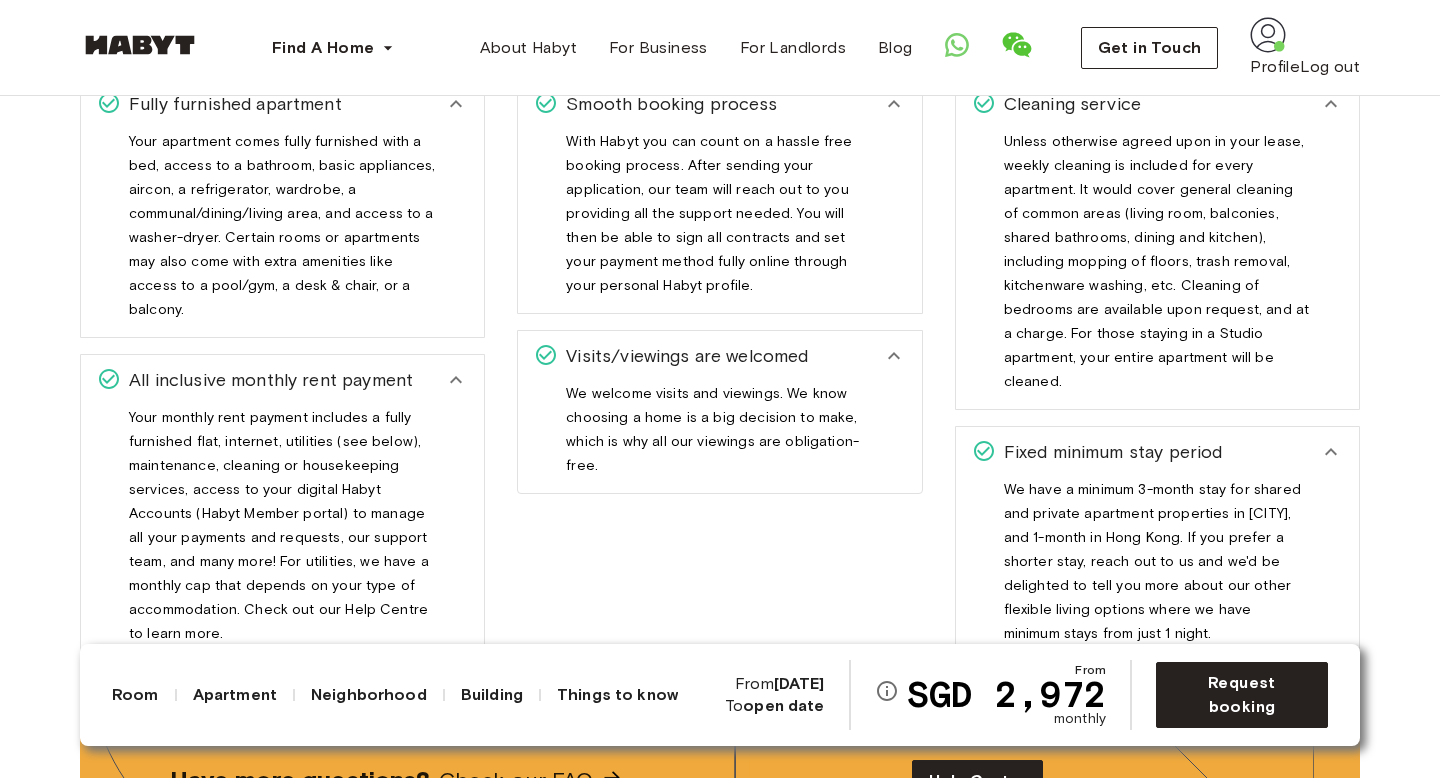 click on "Your monthly rent payment includes a fully furnished flat, internet, utilities (see below), maintenance, cleaning or housekeeping services, access to your digital Habyt Accounts (Habyt Member portal) to manage all your payments and requests, our support team, and many more! For utilities, we have a monthly cap that depends on your type of accommodation. Check out our Help Centre to learn more." at bounding box center (279, 533) 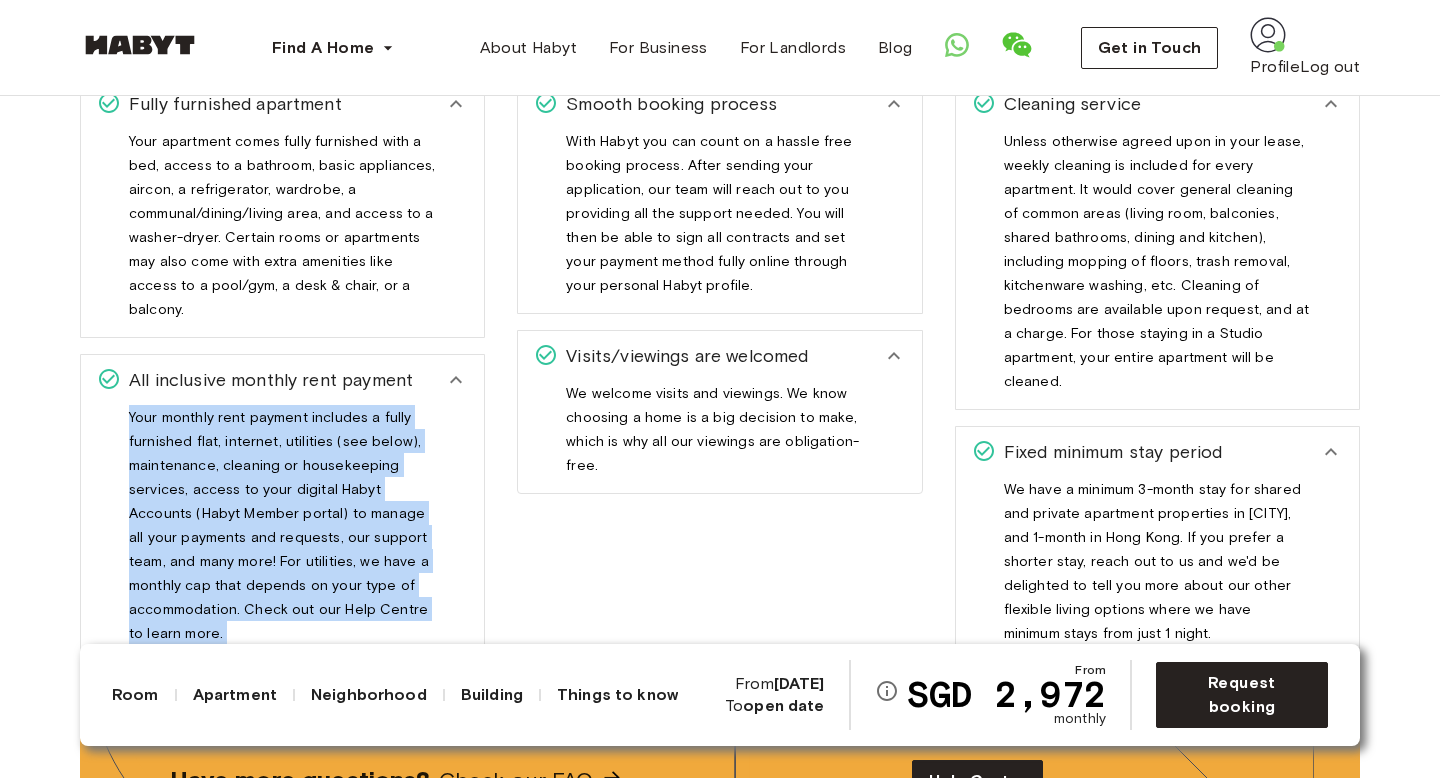 click on "Your monthly rent payment includes a fully furnished flat, internet, utilities (see below), maintenance, cleaning or housekeeping services, access to your digital Habyt Accounts (Habyt Member portal) to manage all your payments and requests, our support team, and many more! For utilities, we have a monthly cap that depends on your type of accommodation. Check out our Help Centre to learn more." at bounding box center [279, 533] 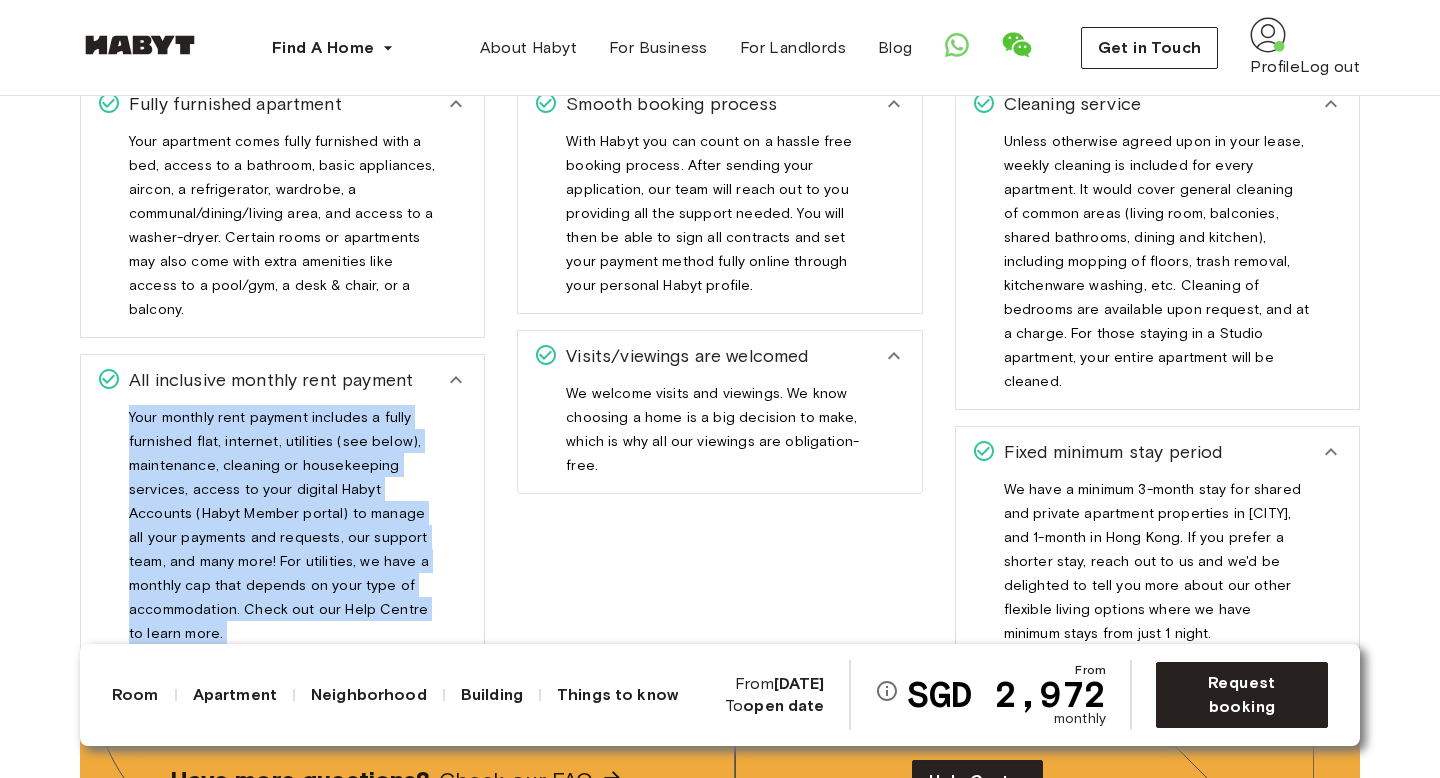 click on "We welcome visits and viewings. We know choosing a home is a big decision to make, which is why all our viewings are obligation-free." at bounding box center [712, 437] 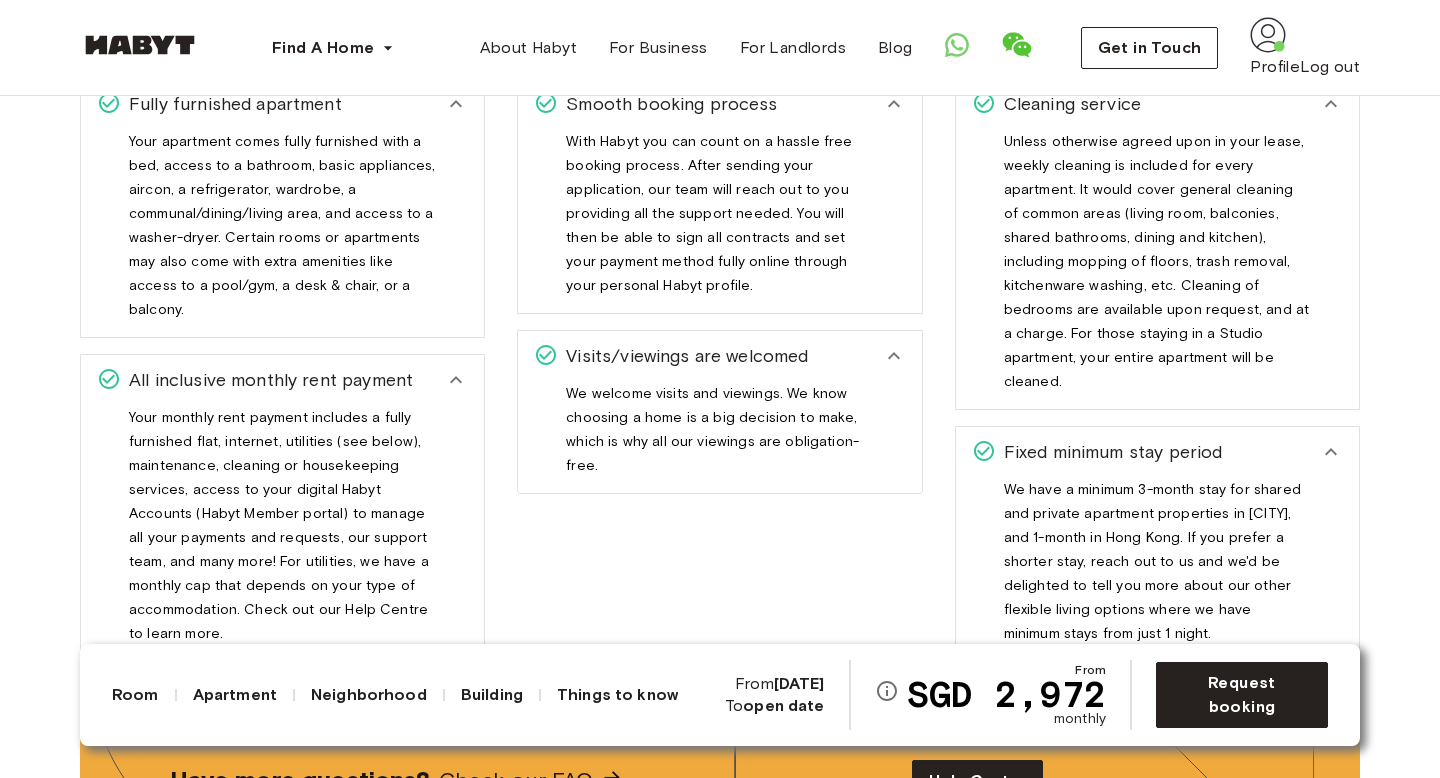 click on "We welcome visits and viewings. We know choosing a home is a big decision to make, which is why all our viewings are obligation-free." at bounding box center [712, 437] 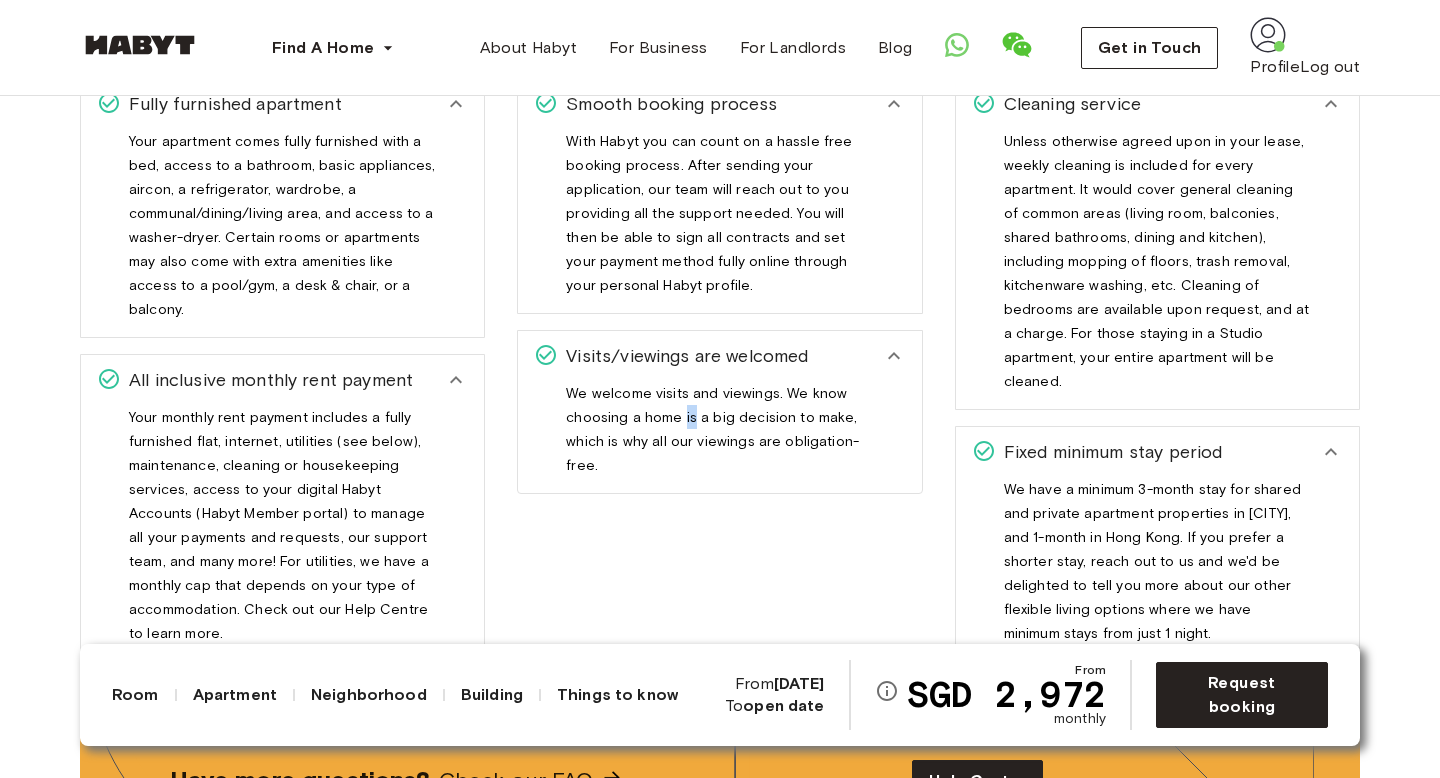 click on "We welcome visits and viewings. We know choosing a home is a big decision to make, which is why all our viewings are obligation-free." at bounding box center (712, 437) 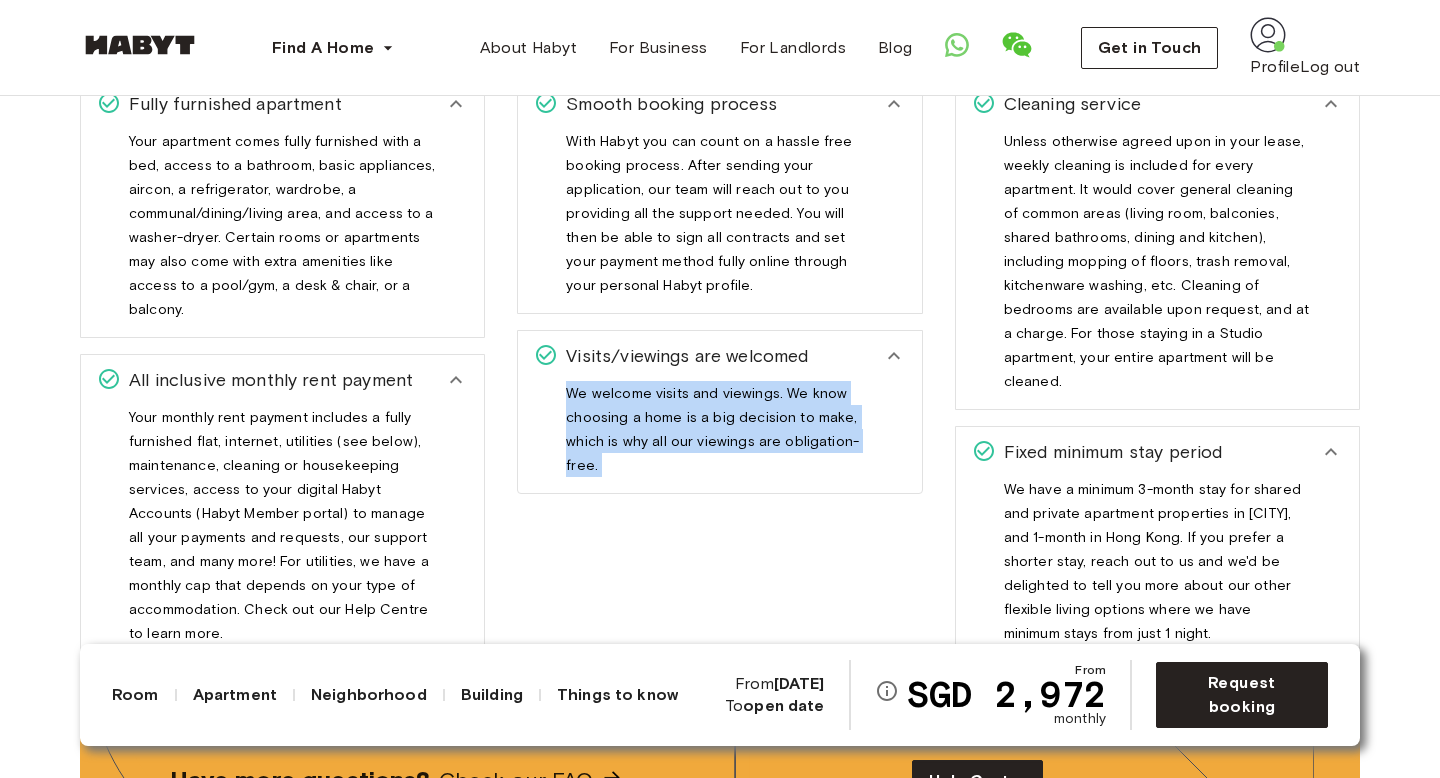 scroll, scrollTop: 3386, scrollLeft: 0, axis: vertical 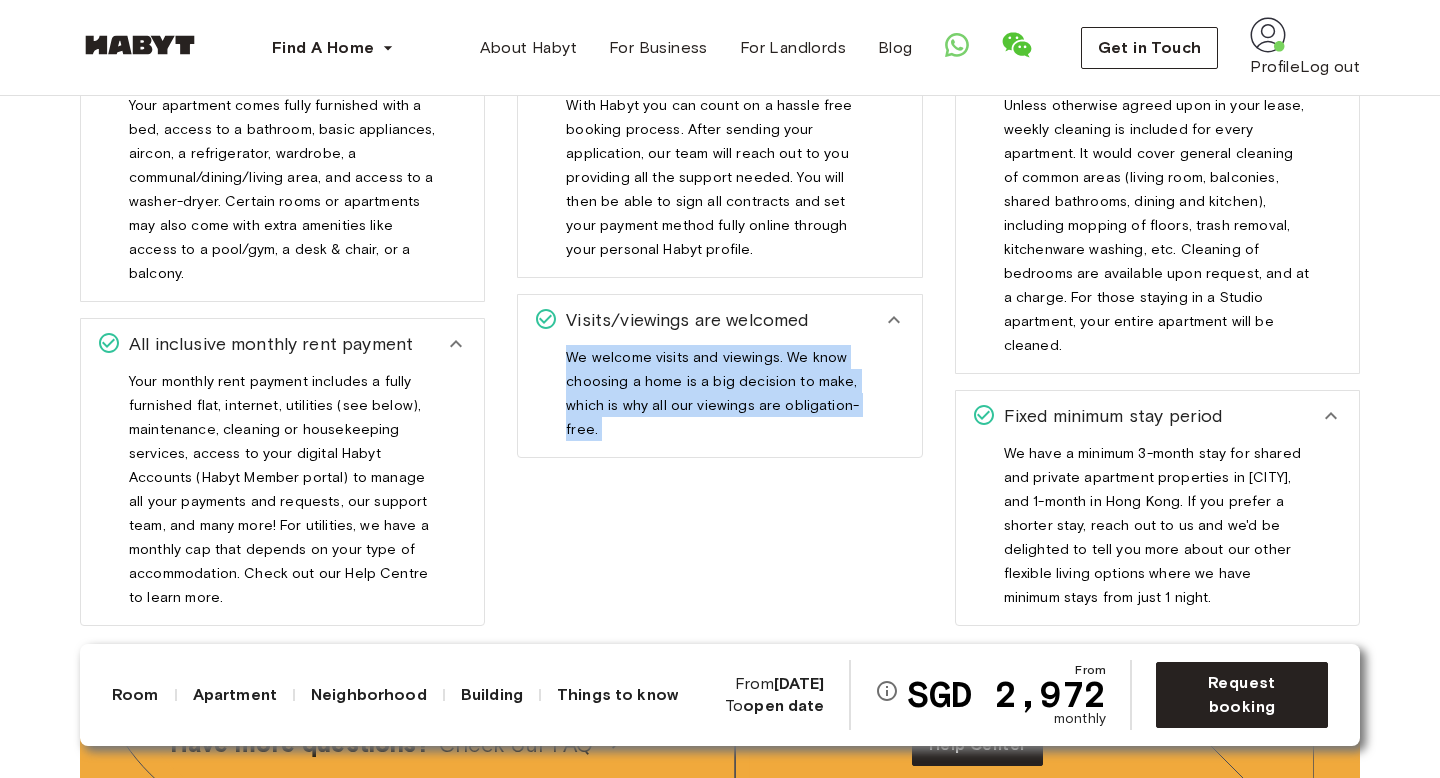 click on "We have a minimum 3-month stay for shared and private apartment properties in Singapore, and 1-month in Hong Kong. If you prefer a shorter stay, reach out to us and we'd be delighted to tell you more about our other flexible living options where we have minimum stays from just 1 night." at bounding box center [1157, 525] 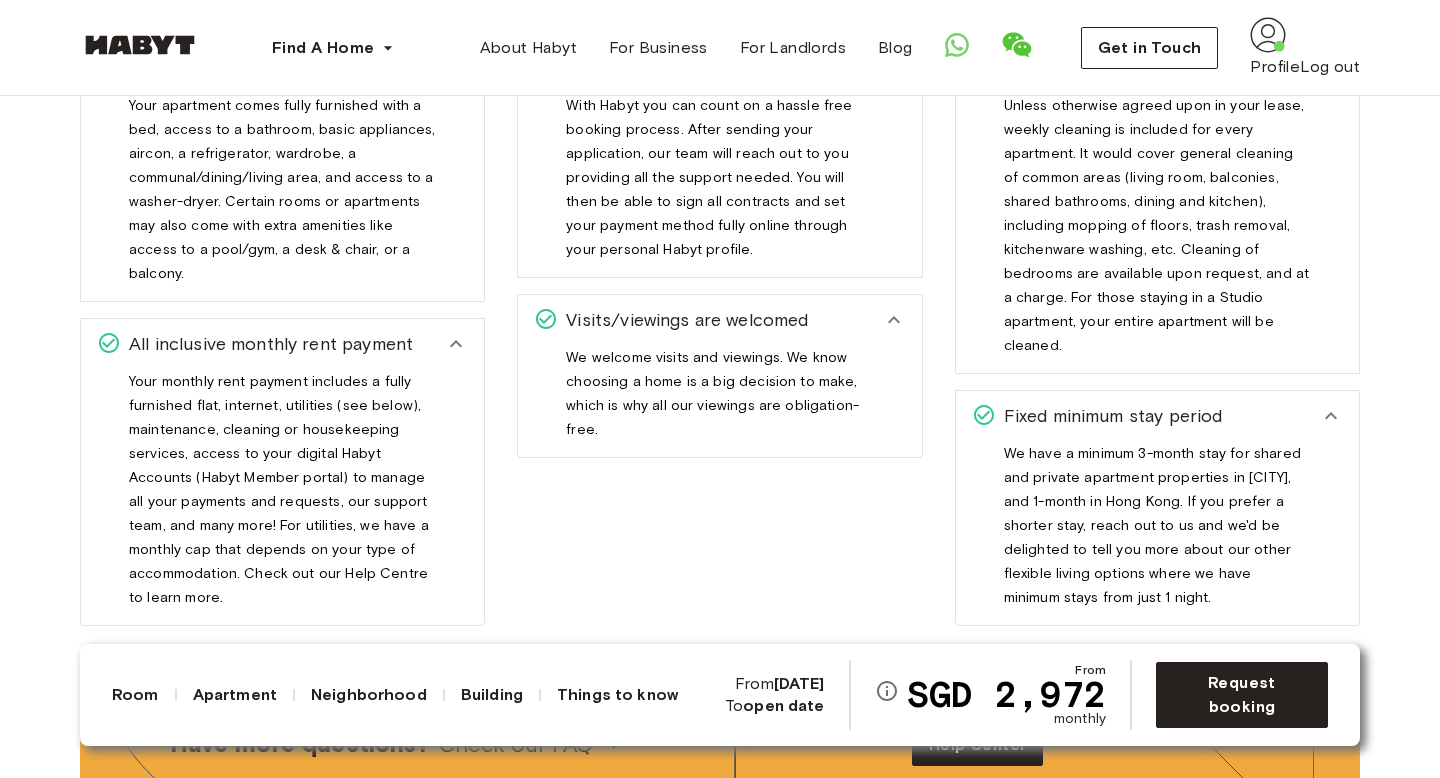 click on "We have a minimum 3-month stay for shared and private apartment properties in Singapore, and 1-month in Hong Kong. If you prefer a shorter stay, reach out to us and we'd be delighted to tell you more about our other flexible living options where we have minimum stays from just 1 night." at bounding box center (1157, 525) 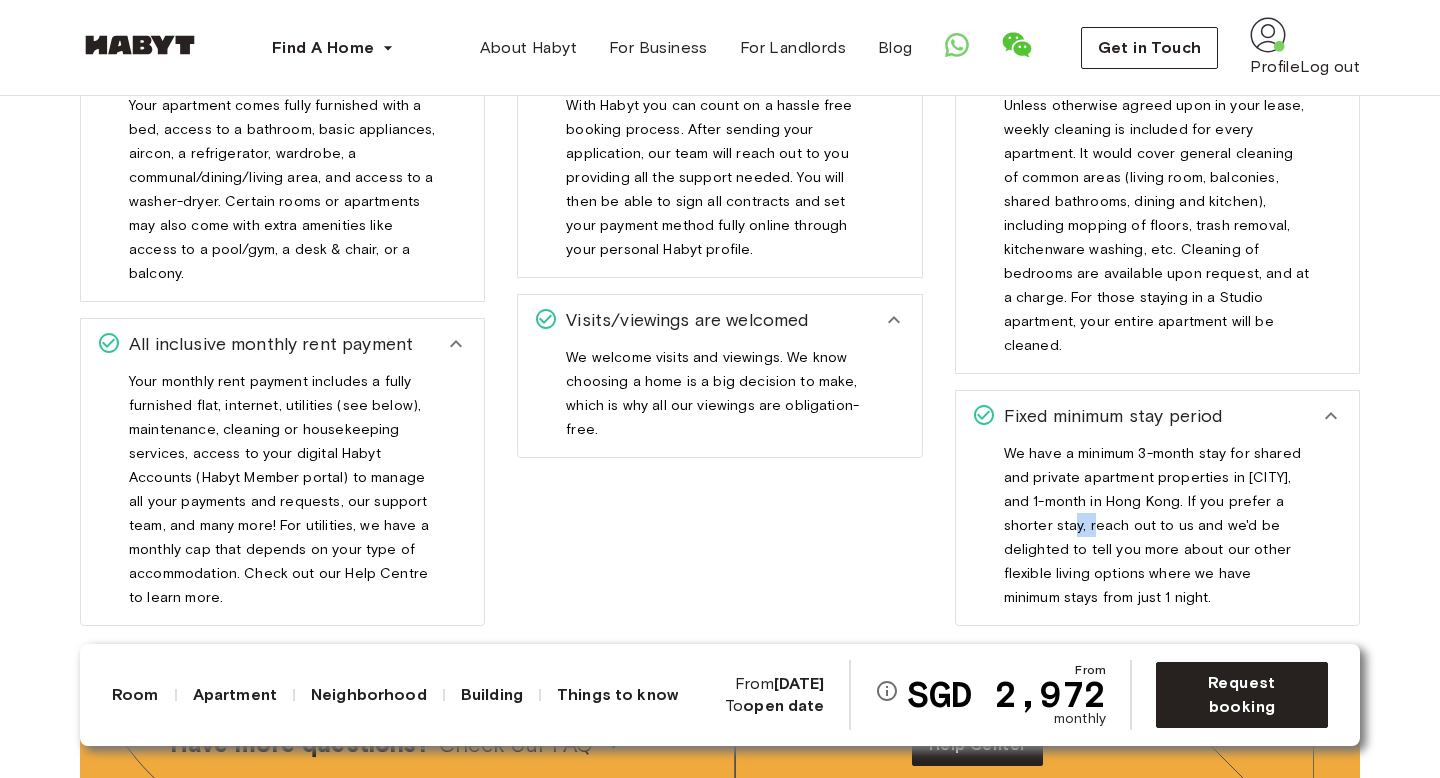 click on "We have a minimum 3-month stay for shared and private apartment properties in Singapore, and 1-month in Hong Kong. If you prefer a shorter stay, reach out to us and we'd be delighted to tell you more about our other flexible living options where we have minimum stays from just 1 night." at bounding box center [1157, 525] 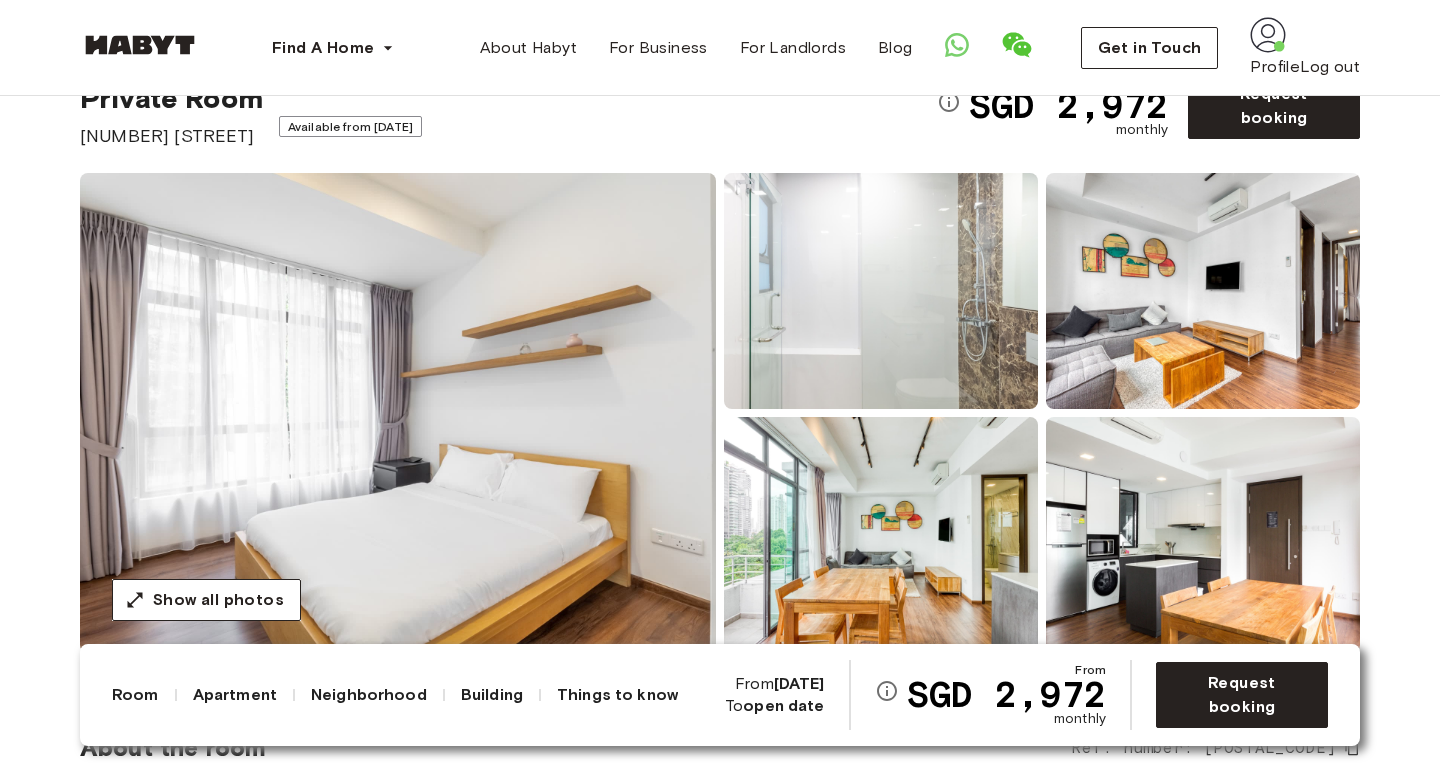 scroll, scrollTop: 0, scrollLeft: 0, axis: both 